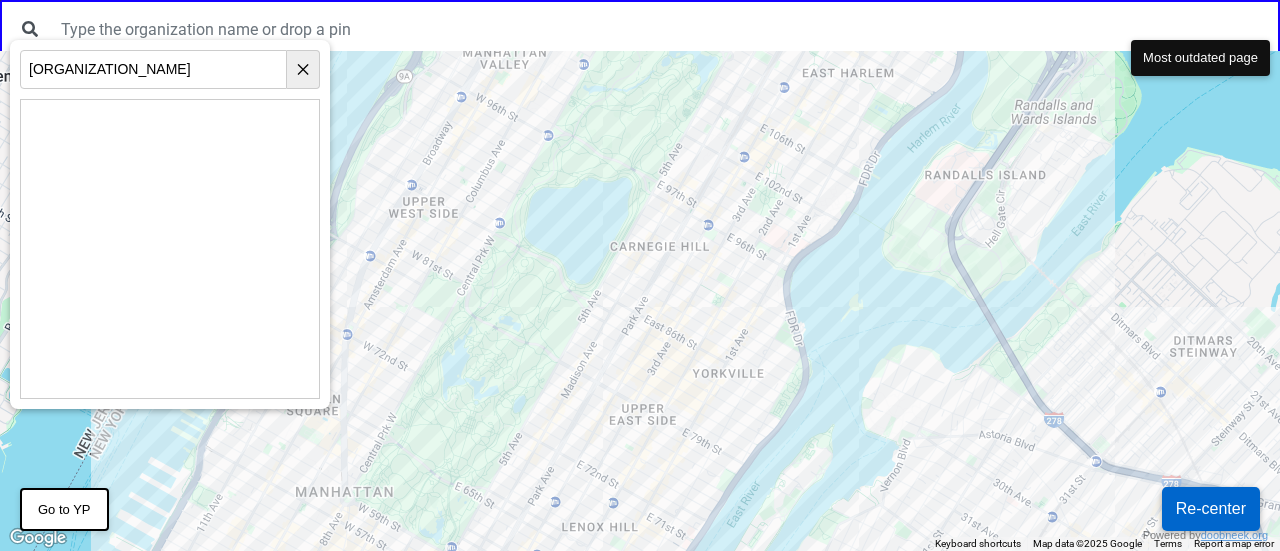 scroll, scrollTop: 0, scrollLeft: 0, axis: both 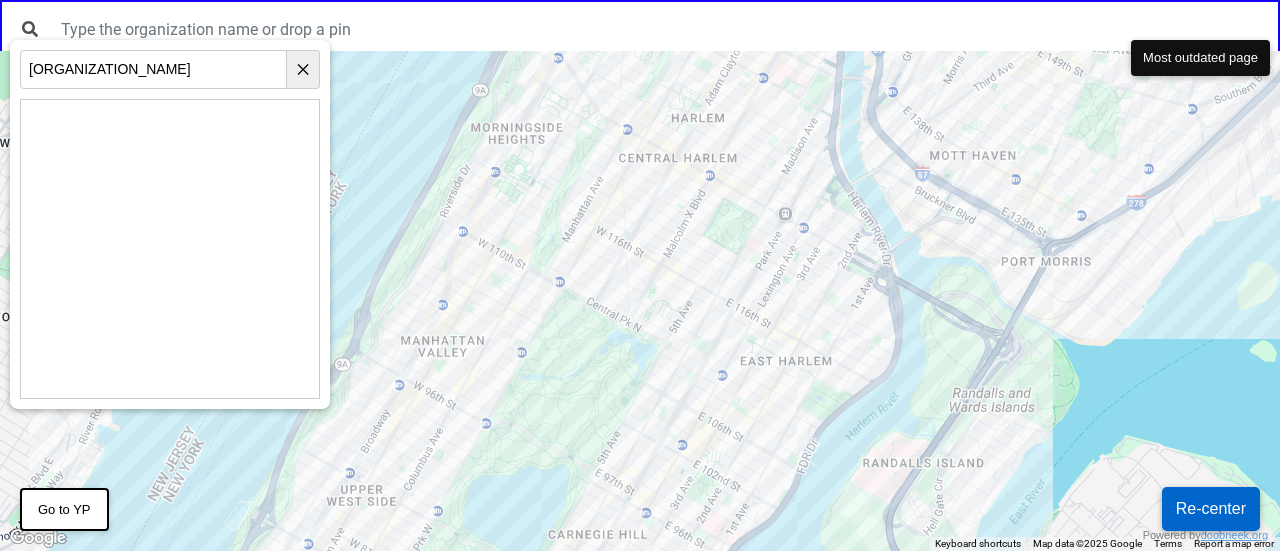 click at bounding box center [640, 301] 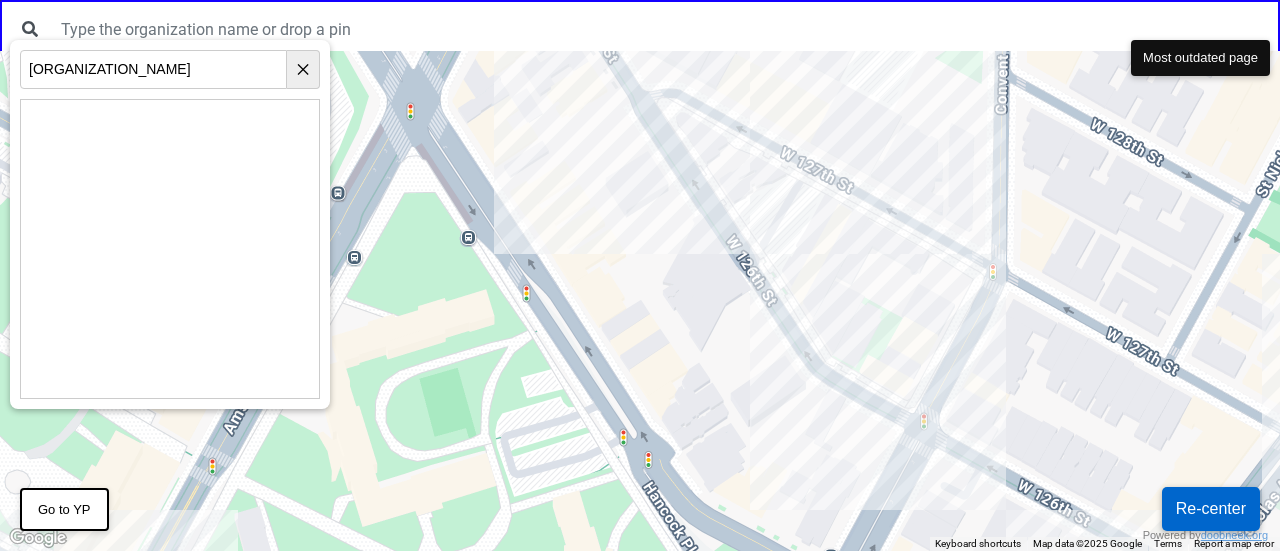 click at bounding box center (640, 301) 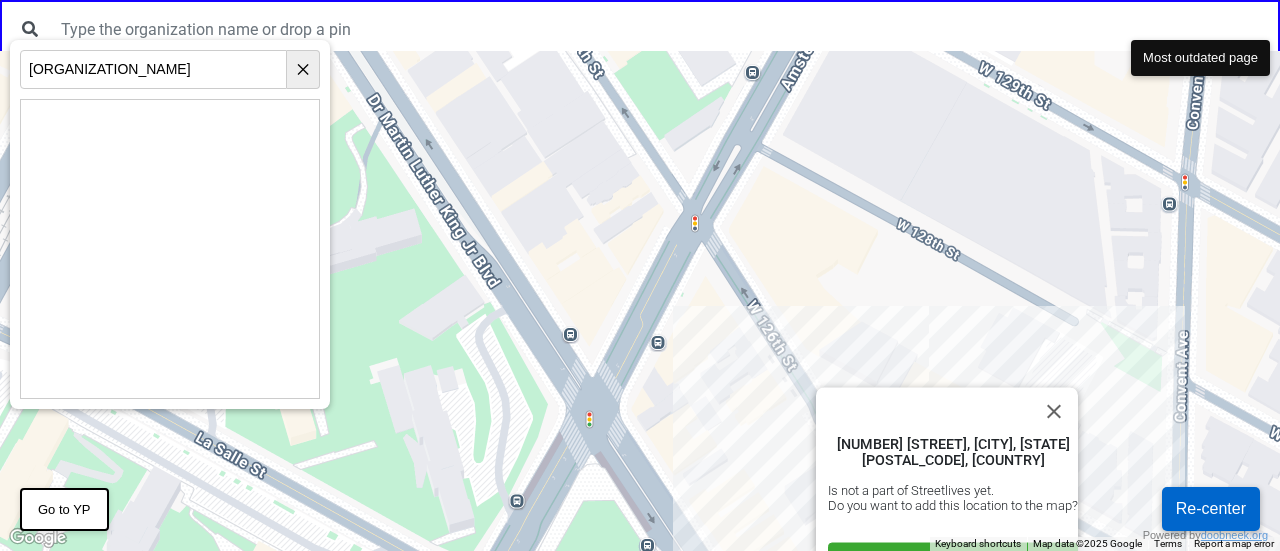 drag, startPoint x: 432, startPoint y: 120, endPoint x: 613, endPoint y: 379, distance: 315.97784 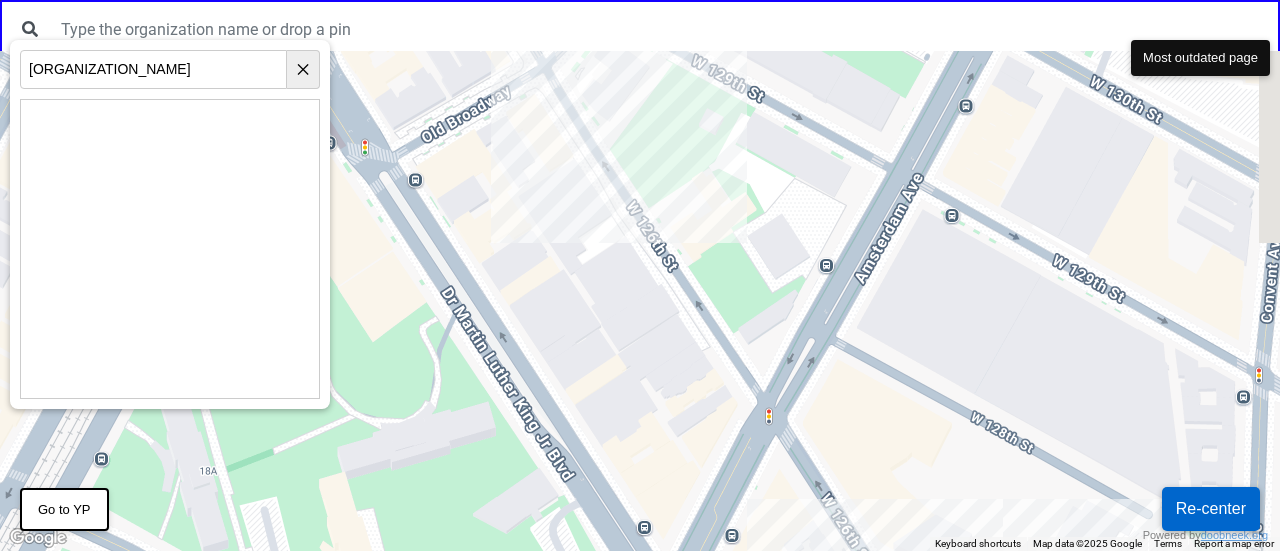 drag, startPoint x: 606, startPoint y: 229, endPoint x: 694, endPoint y: 449, distance: 236.94725 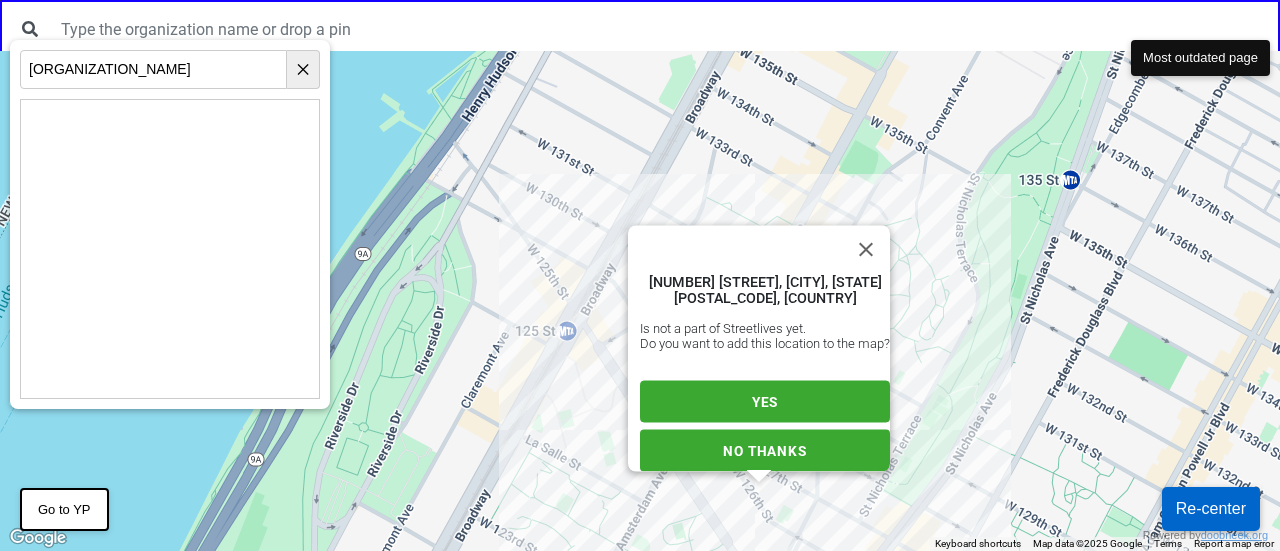 drag, startPoint x: 677, startPoint y: 404, endPoint x: 614, endPoint y: 277, distance: 141.76741 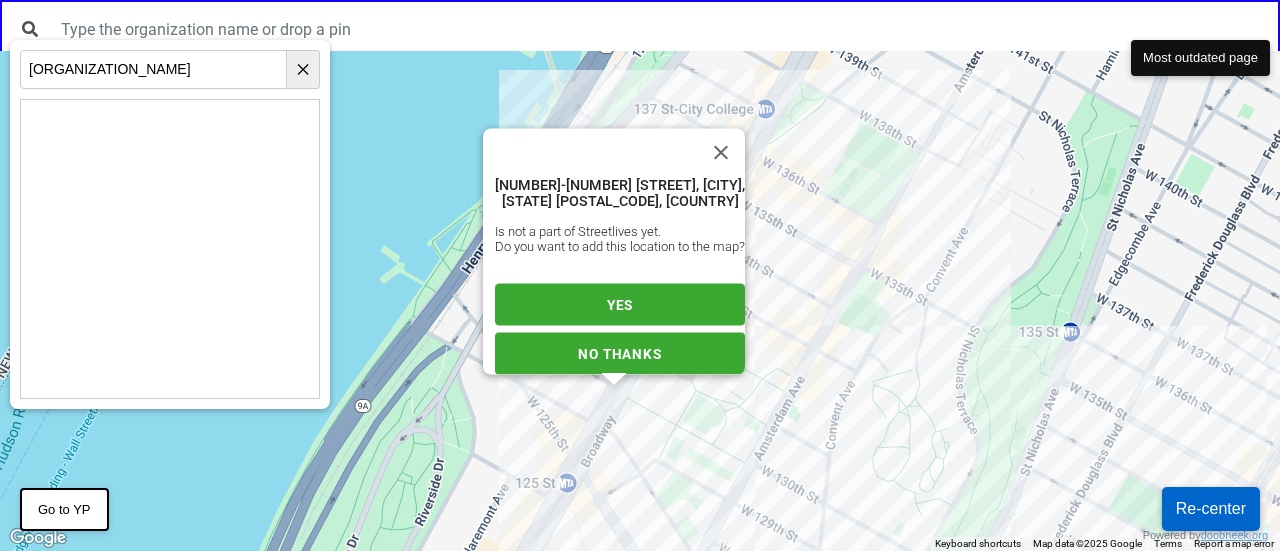 drag, startPoint x: 852, startPoint y: 383, endPoint x: 725, endPoint y: 74, distance: 334.08084 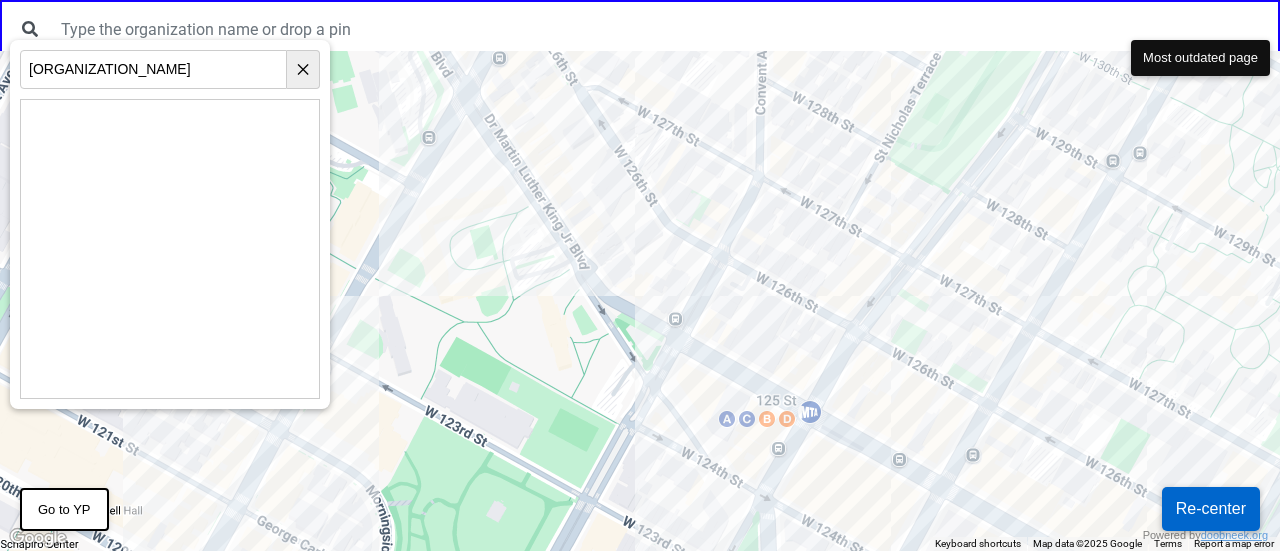 drag, startPoint x: 656, startPoint y: 192, endPoint x: 686, endPoint y: 201, distance: 31.320919 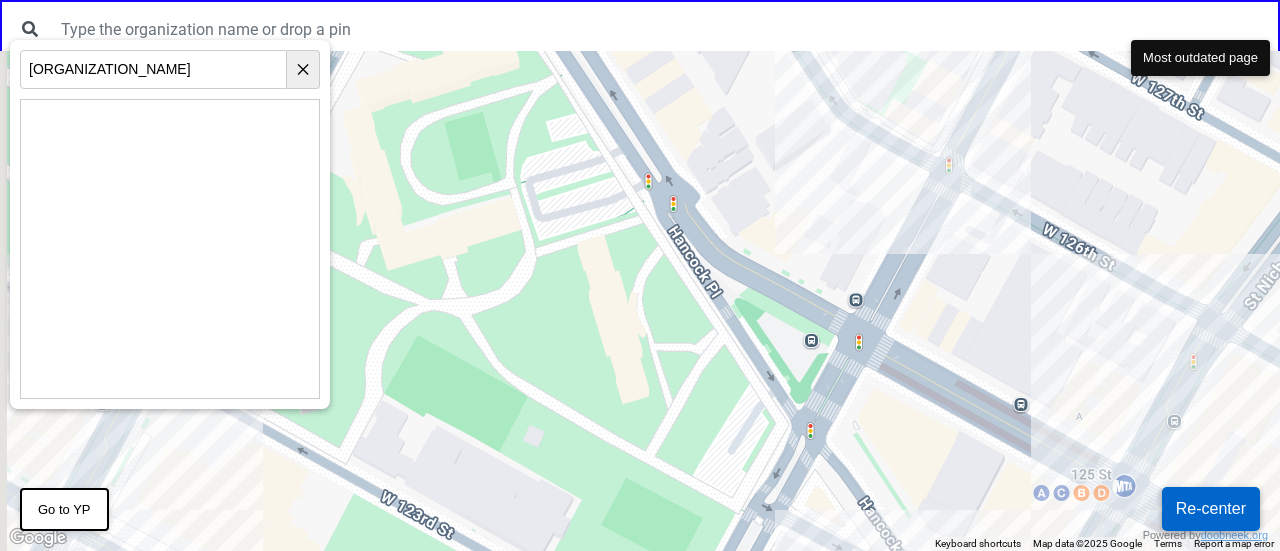 drag, startPoint x: 680, startPoint y: 435, endPoint x: 802, endPoint y: 473, distance: 127.78106 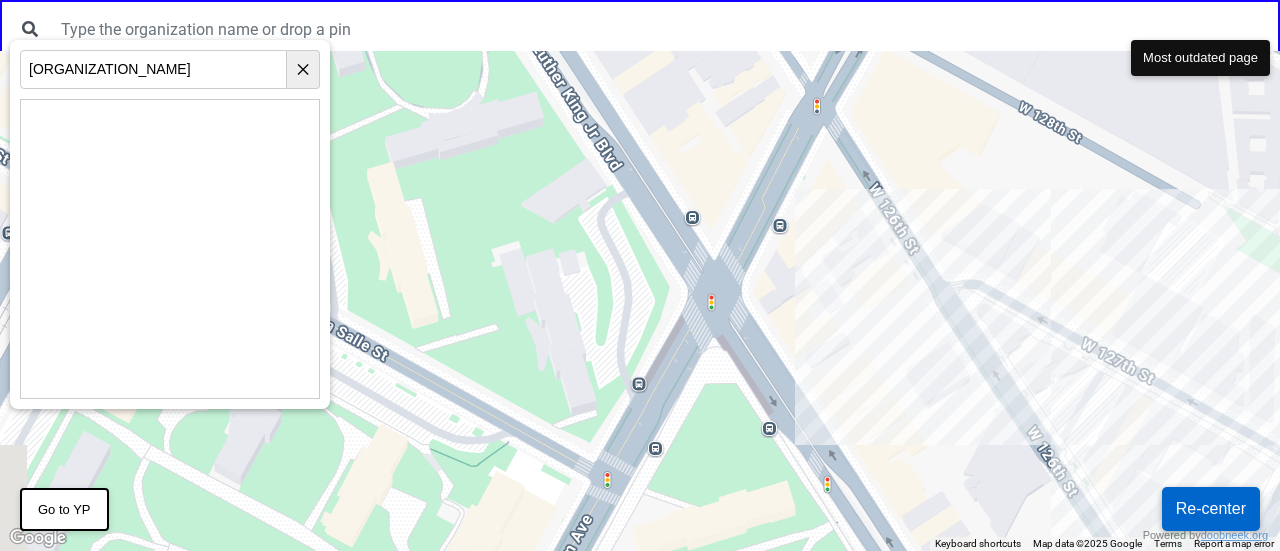 drag, startPoint x: 512, startPoint y: 110, endPoint x: 732, endPoint y: 495, distance: 443.42416 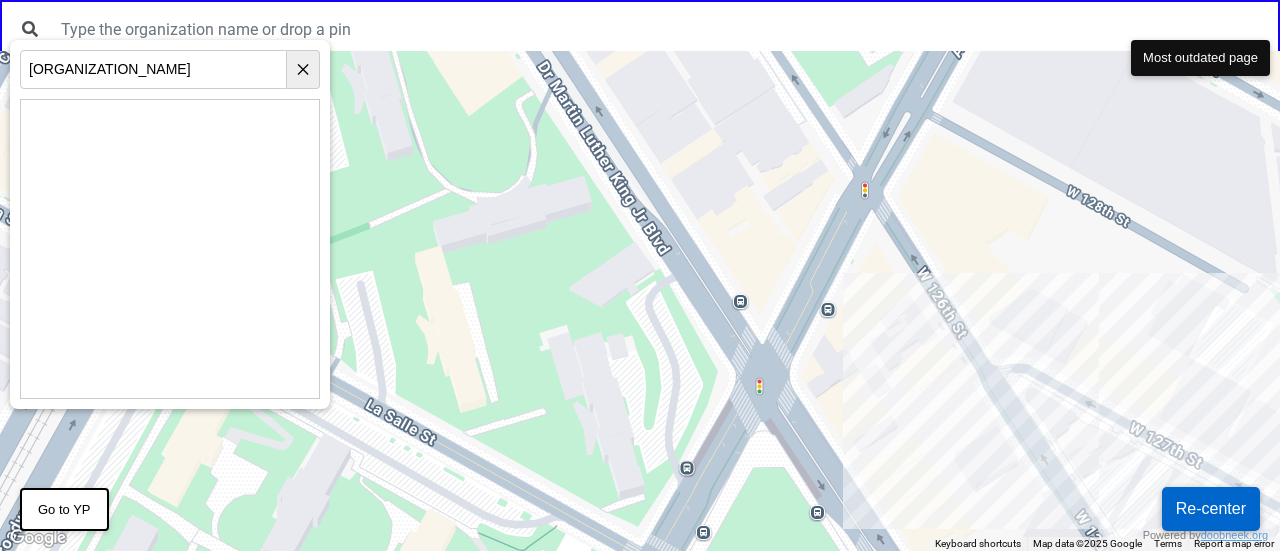 click on "564-566 W 126th St, New York, NY 10027, USA Is not a part of Streetlives yet. Do you want to add this location to the map? YES NO THANKS" at bounding box center [640, 301] 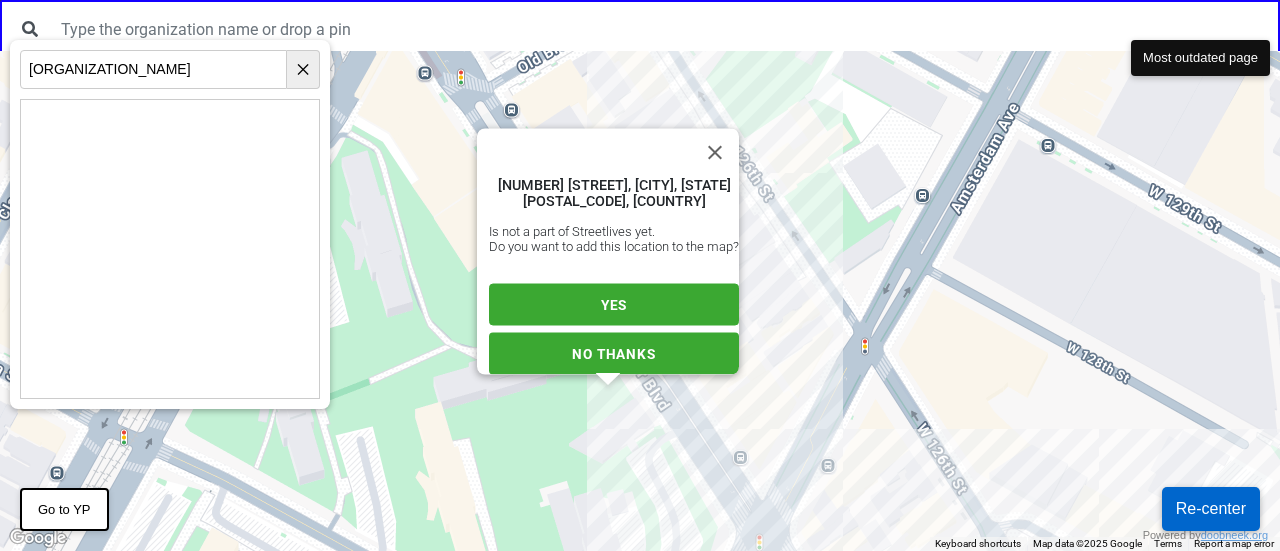 click on "YES" at bounding box center [614, 305] 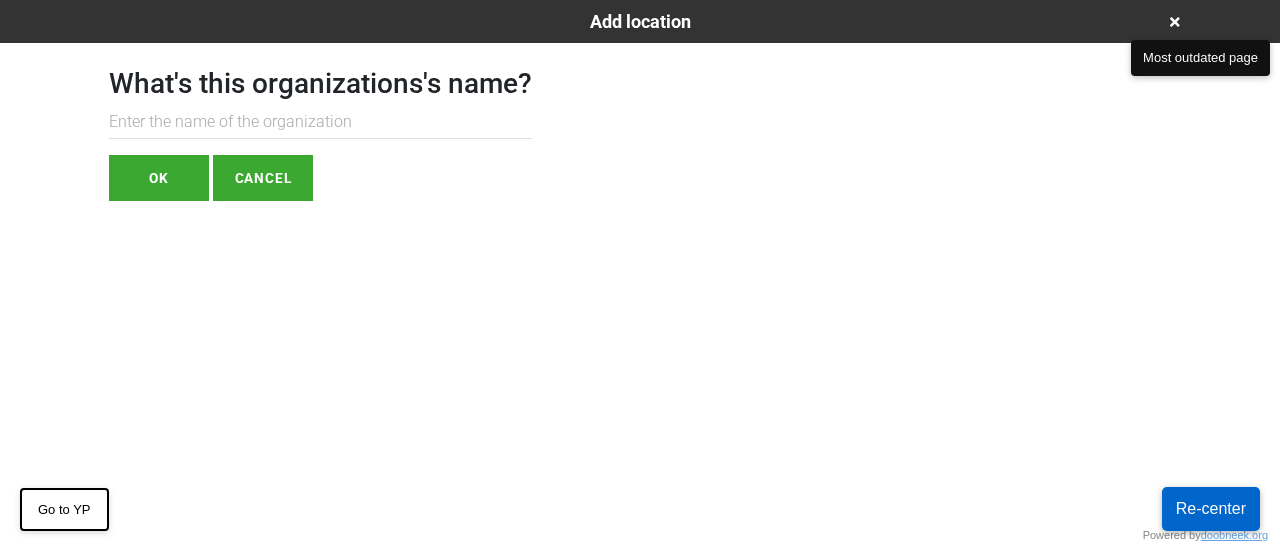 click at bounding box center (320, 122) 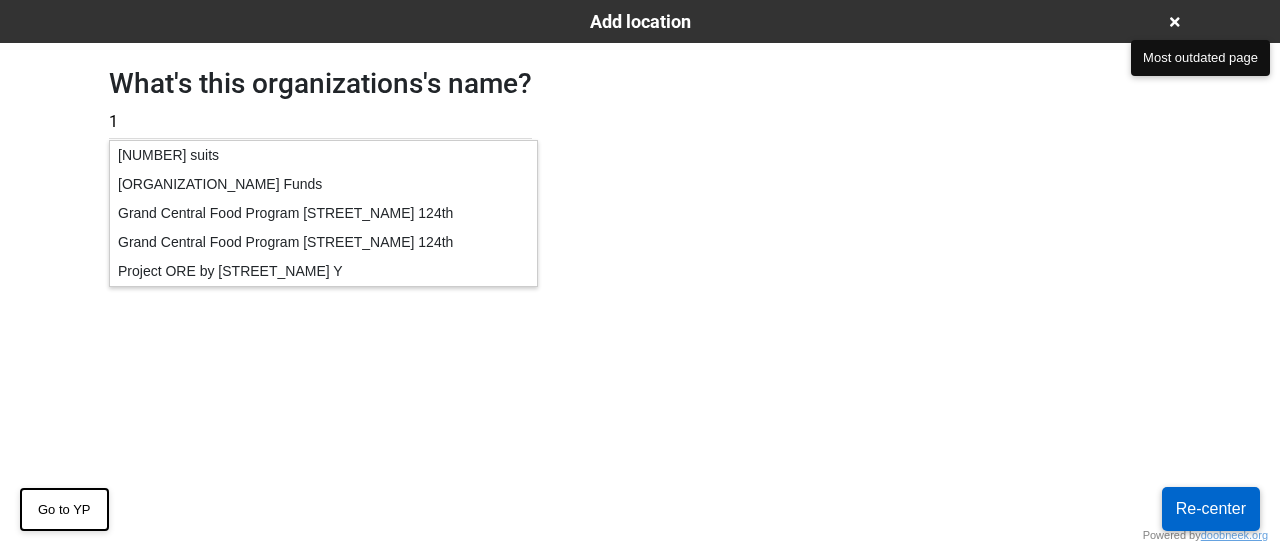 type on "1" 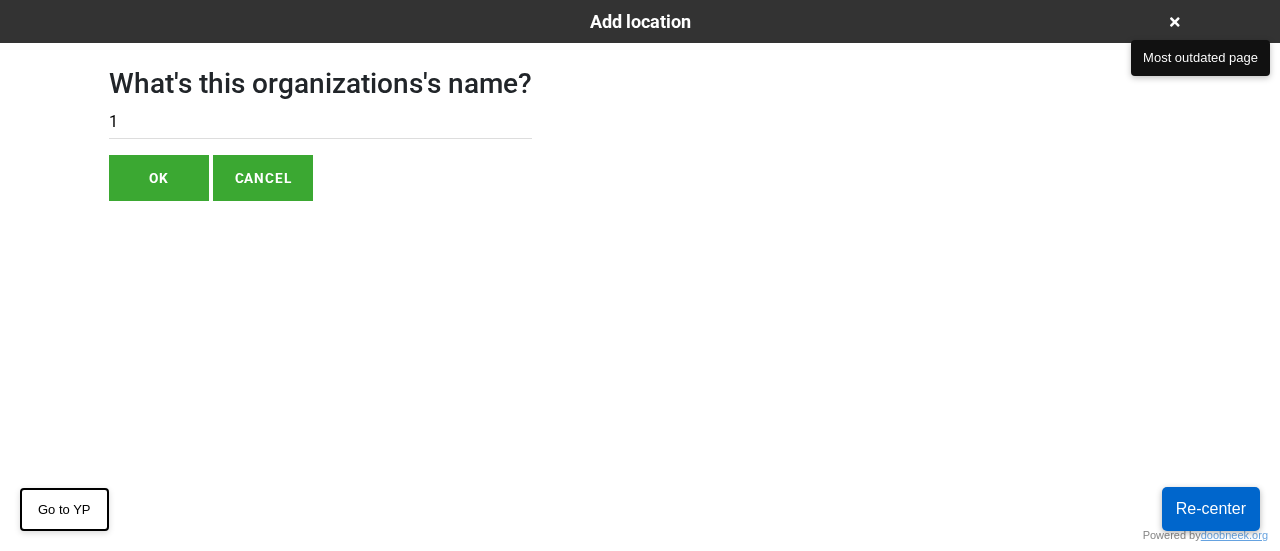click on "OK" at bounding box center (159, 178) 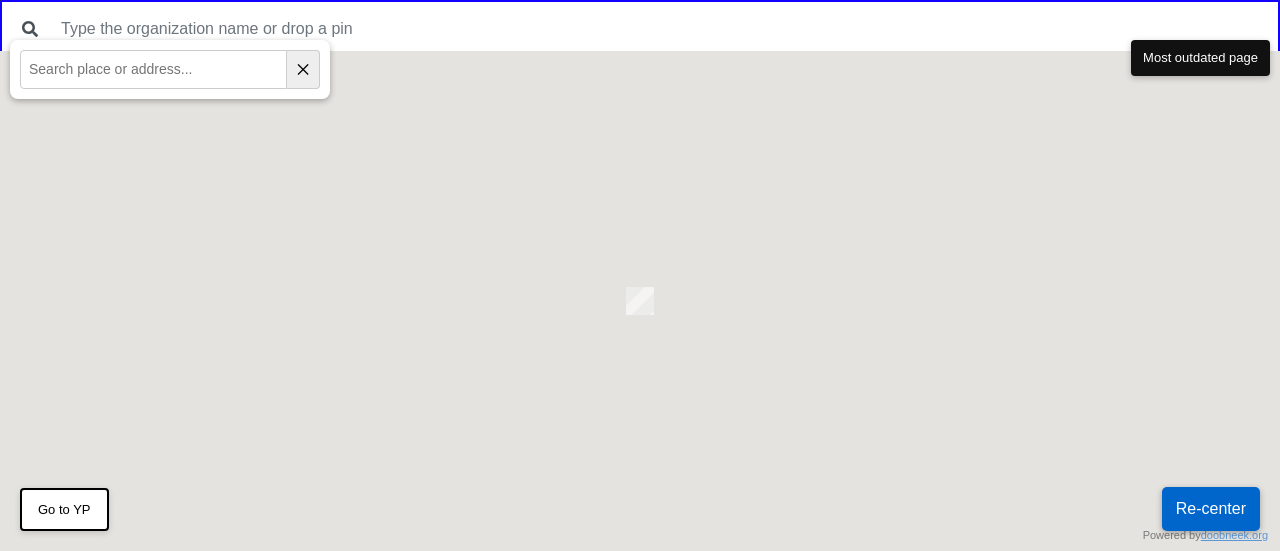 scroll, scrollTop: 0, scrollLeft: 0, axis: both 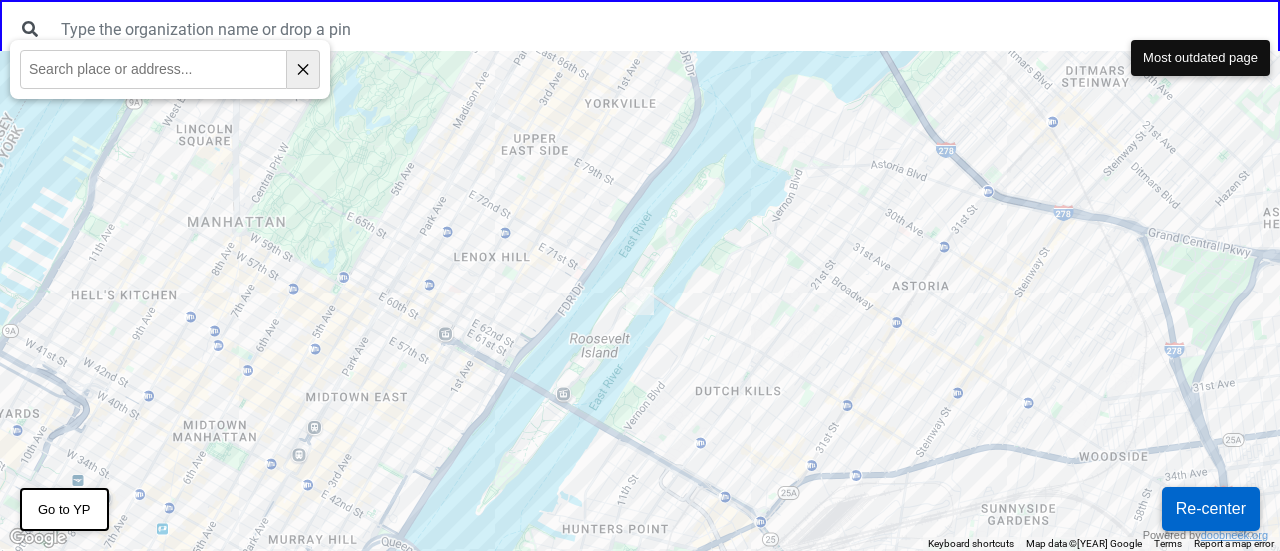 drag, startPoint x: 426, startPoint y: 151, endPoint x: 446, endPoint y: 503, distance: 352.56772 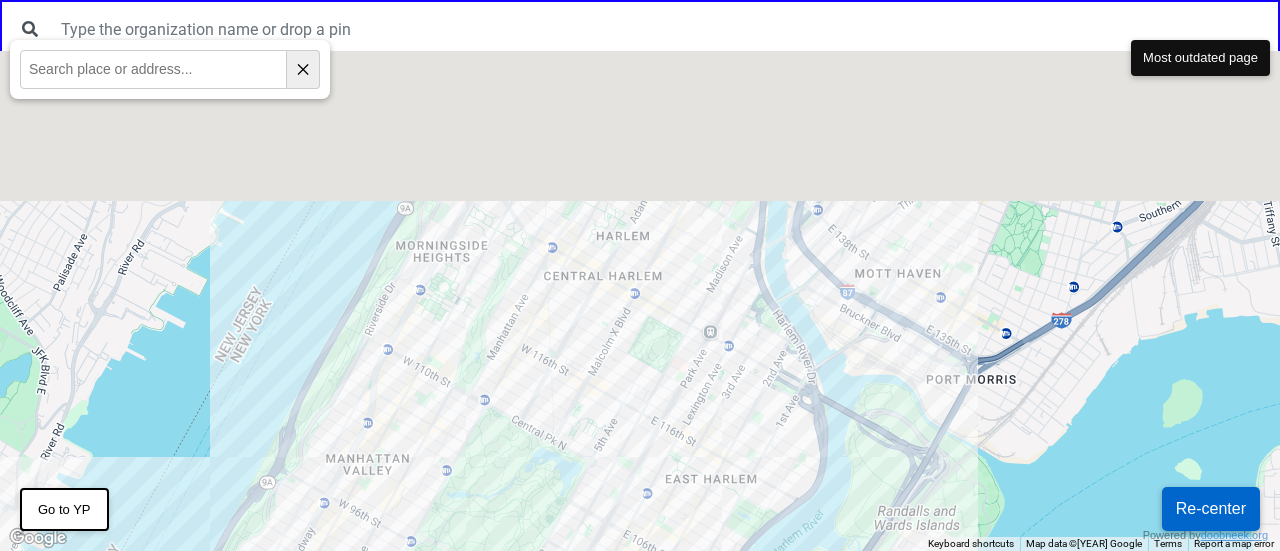 drag, startPoint x: 521, startPoint y: 400, endPoint x: 484, endPoint y: 461, distance: 71.34424 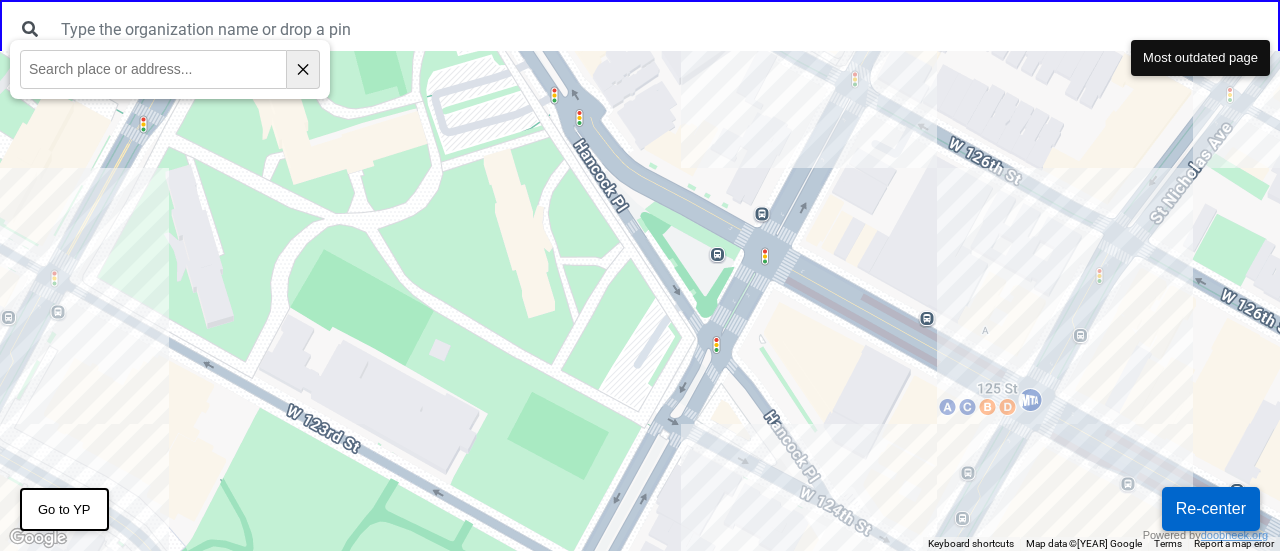 drag, startPoint x: 358, startPoint y: 262, endPoint x: 625, endPoint y: 460, distance: 332.40488 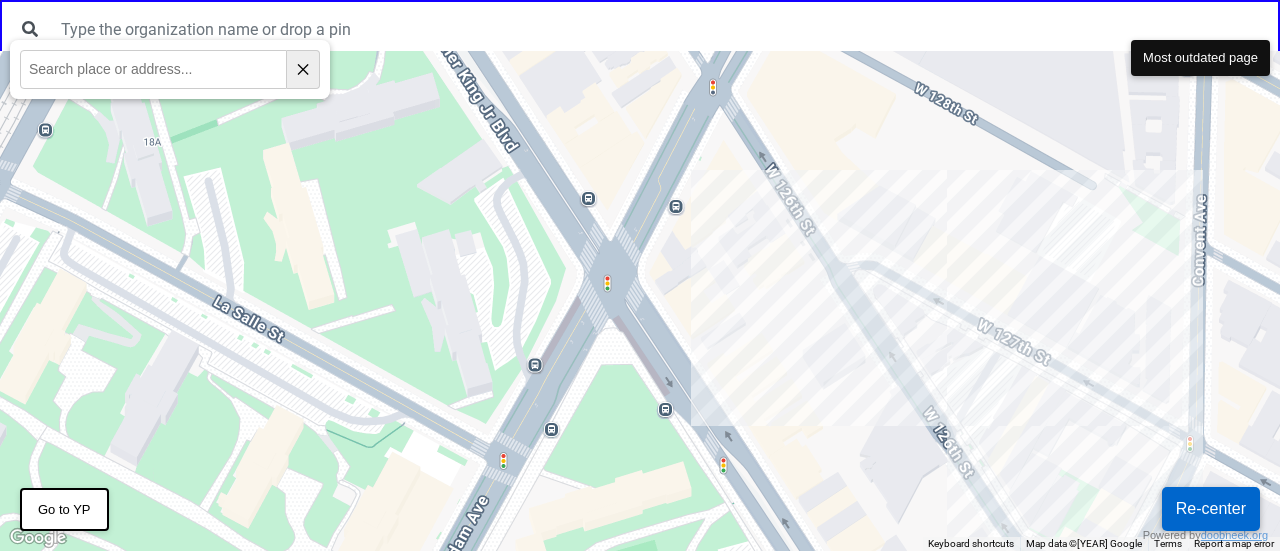 click at bounding box center (640, 301) 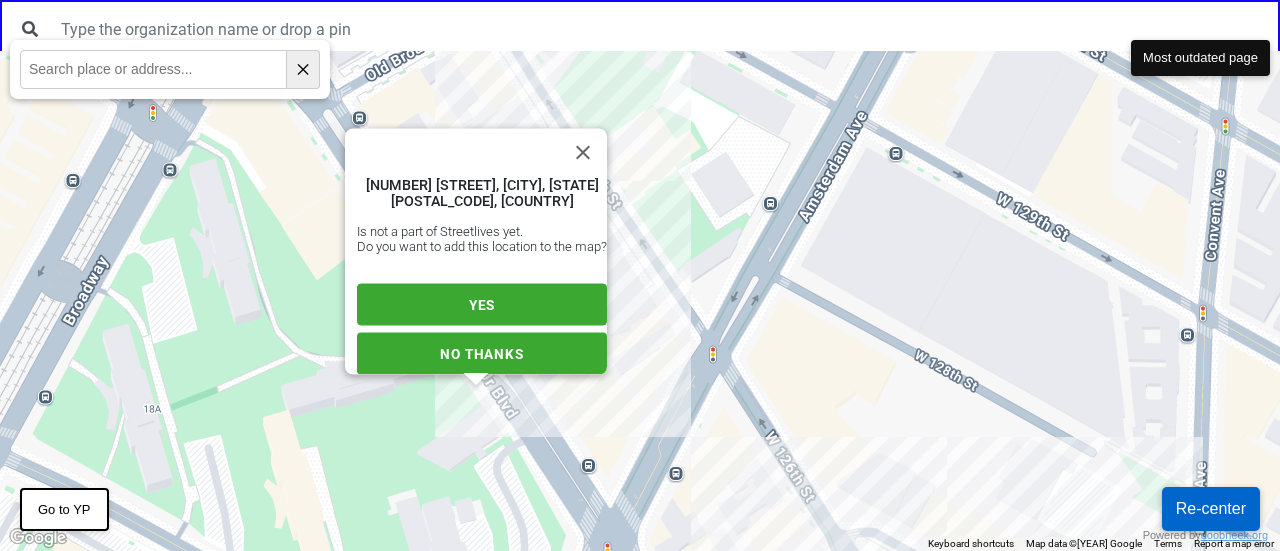 click on "YES" at bounding box center (482, 305) 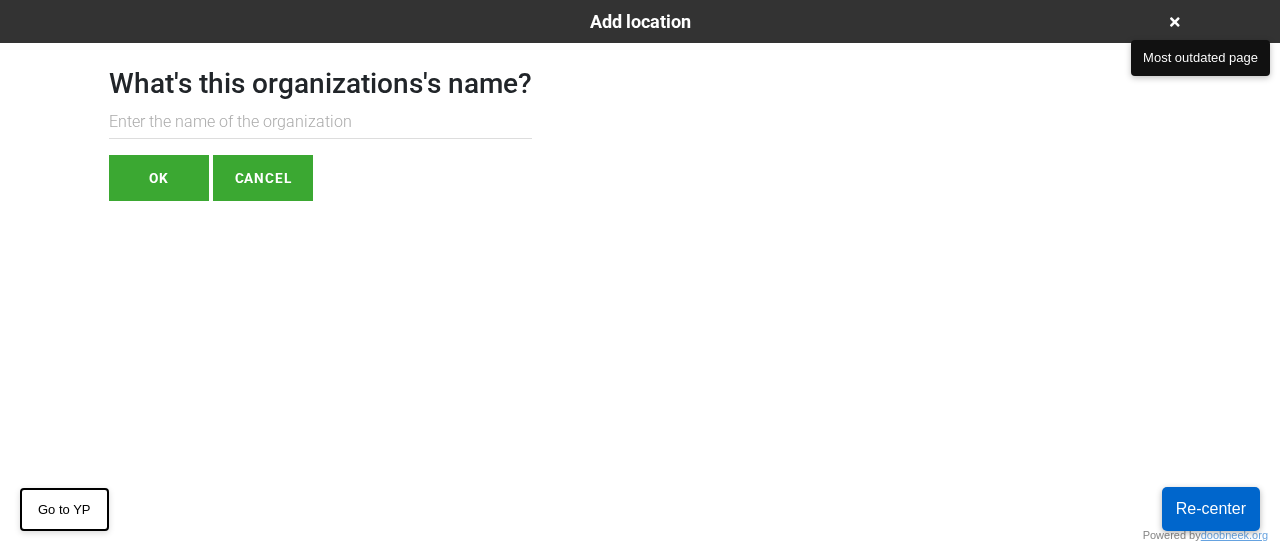 click at bounding box center [320, 122] 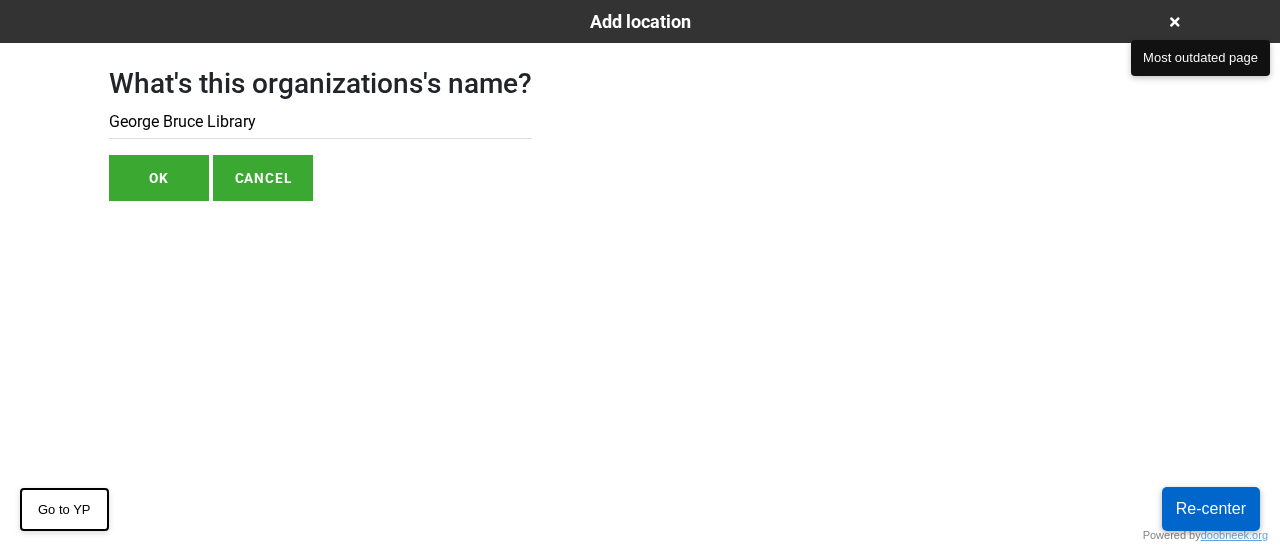 type on "George Bruce Library" 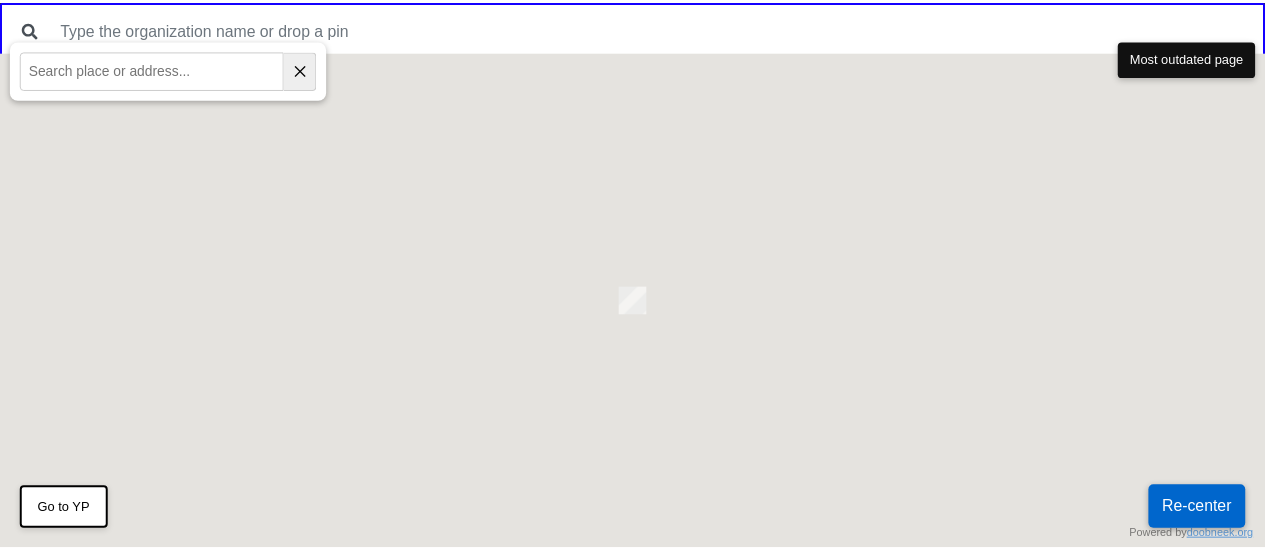scroll, scrollTop: 0, scrollLeft: 0, axis: both 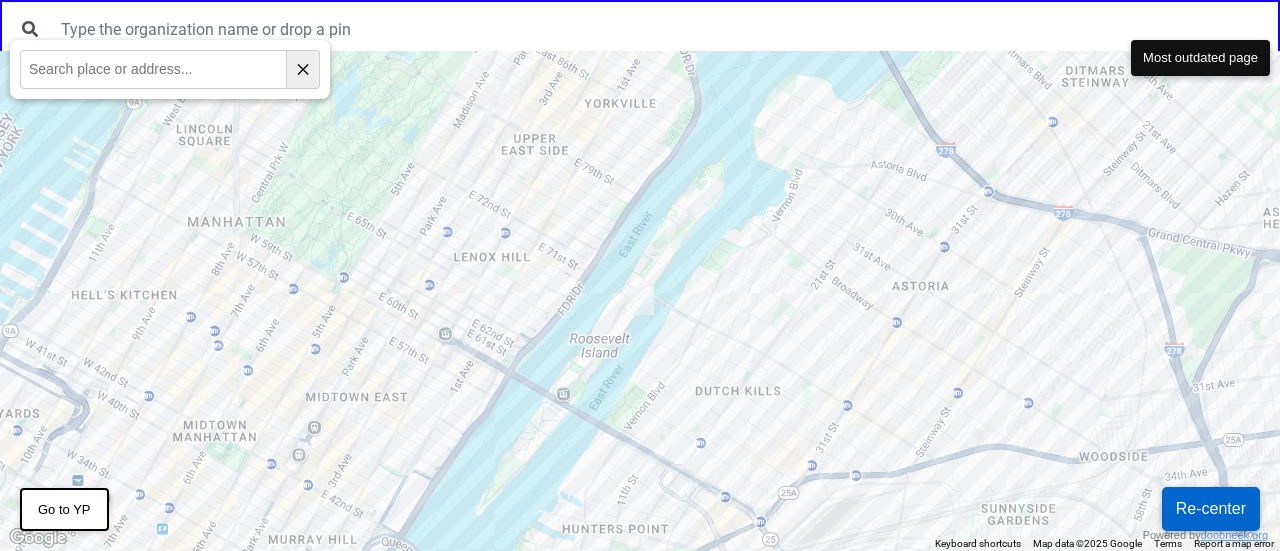 drag, startPoint x: 454, startPoint y: 139, endPoint x: 436, endPoint y: 476, distance: 337.48038 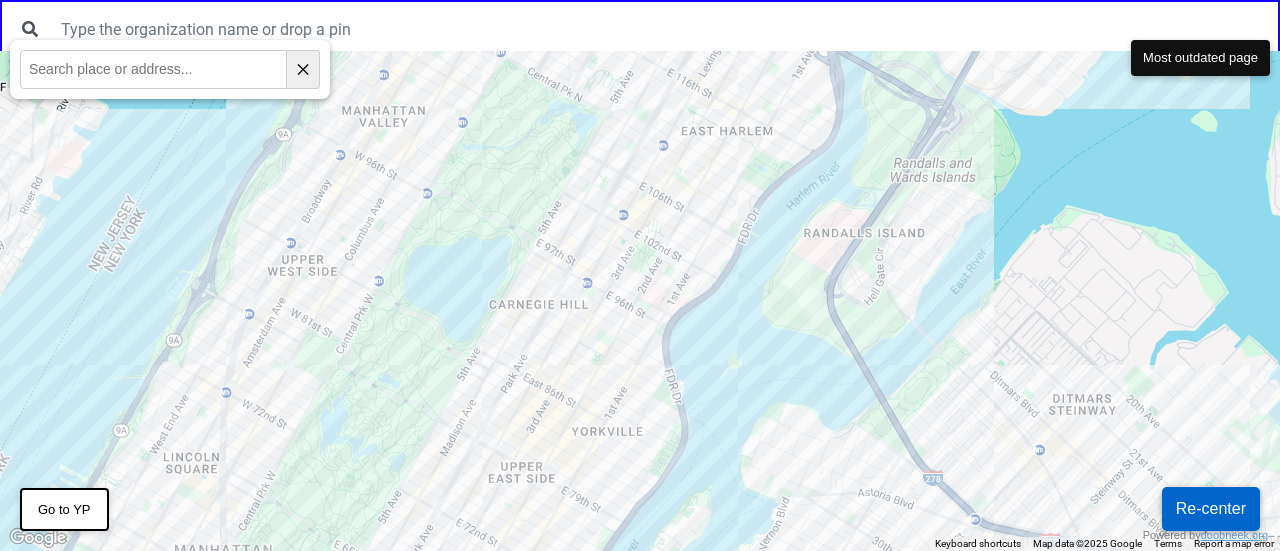 click at bounding box center [640, 301] 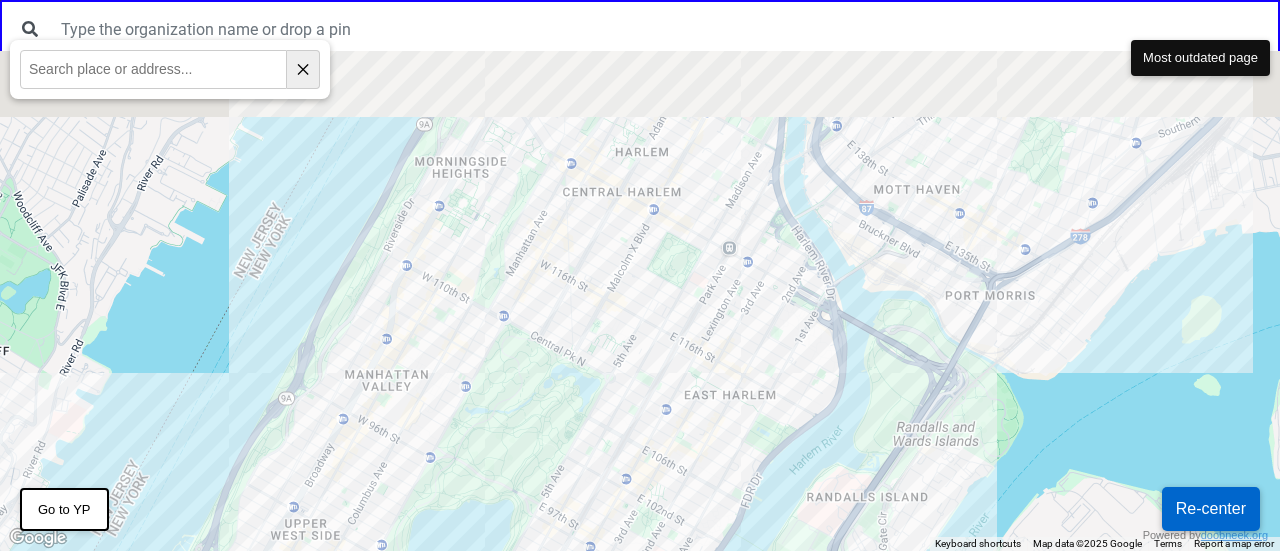 drag, startPoint x: 851, startPoint y: 249, endPoint x: 862, endPoint y: 398, distance: 149.40549 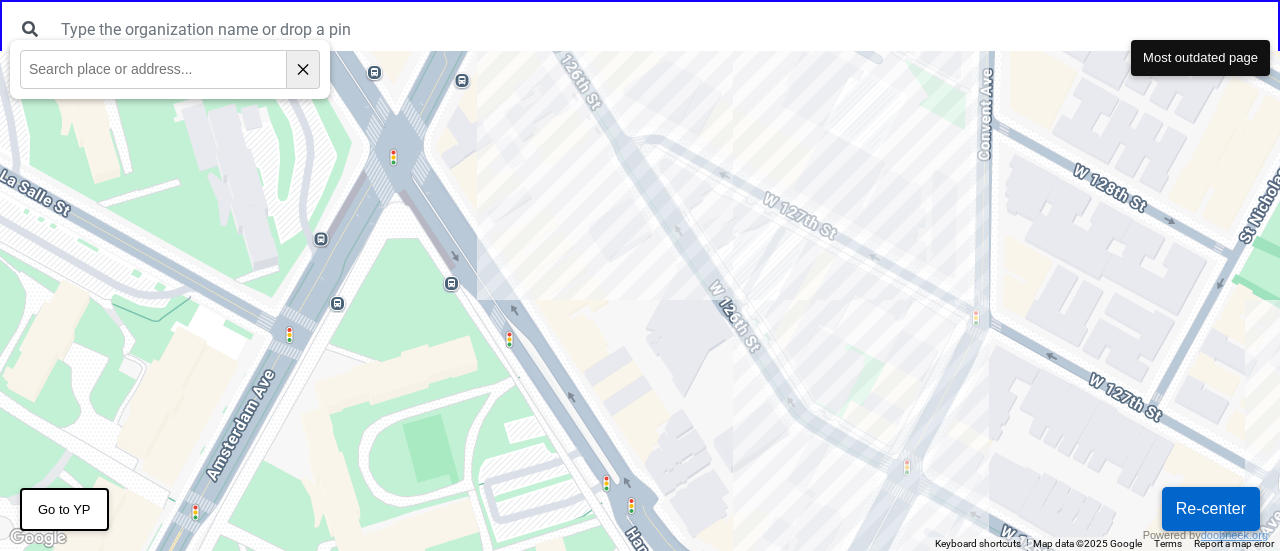 drag, startPoint x: 547, startPoint y: 175, endPoint x: 641, endPoint y: 377, distance: 222.80035 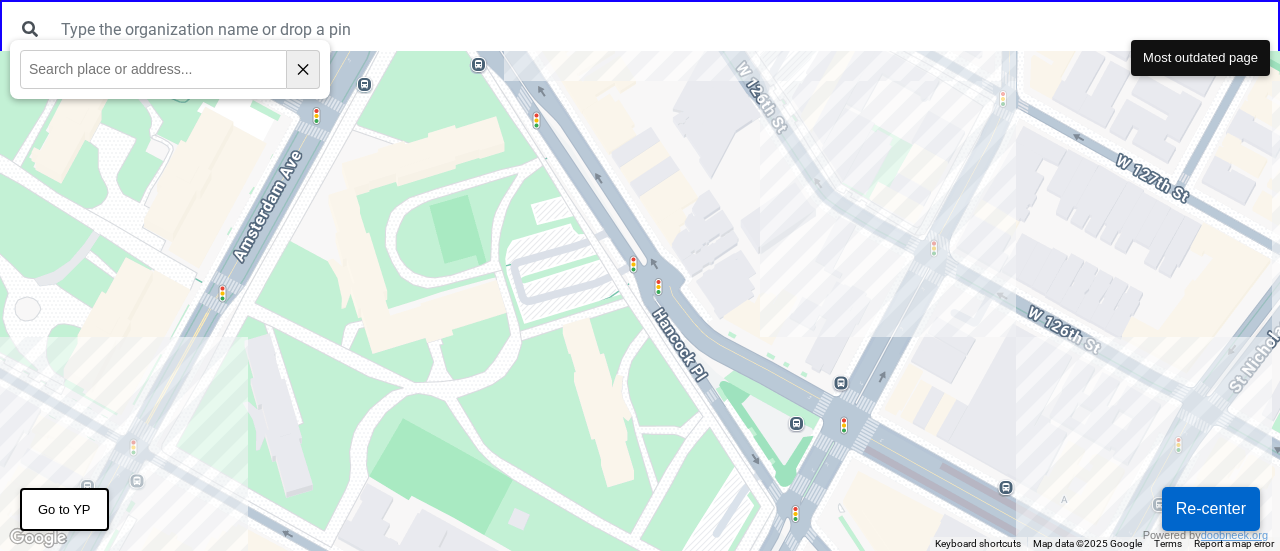 drag, startPoint x: 546, startPoint y: 357, endPoint x: 574, endPoint y: 142, distance: 216.81558 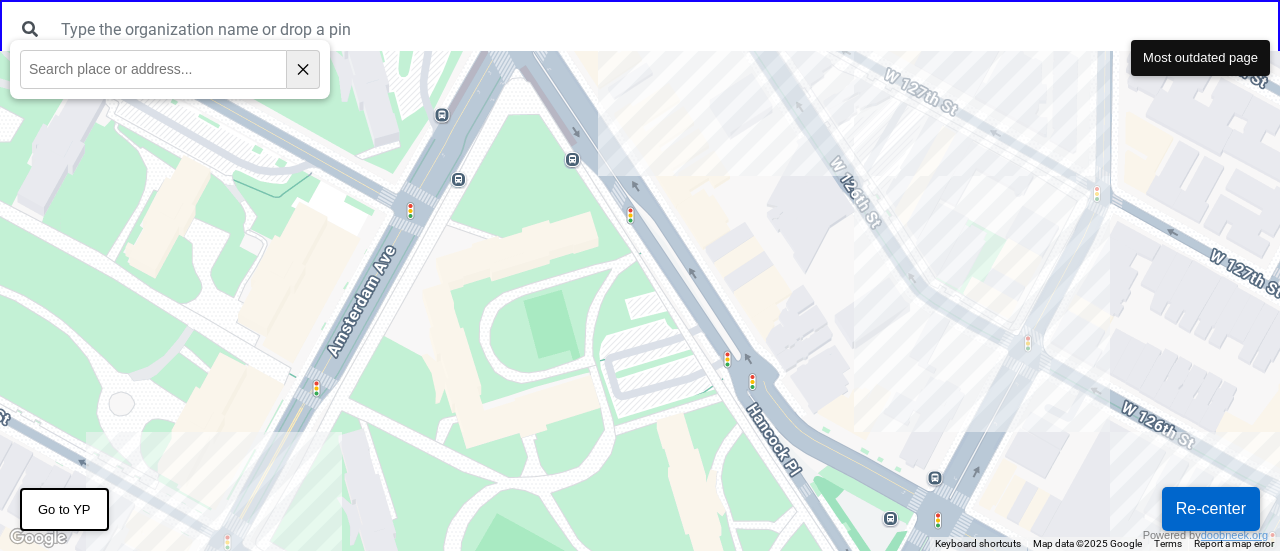 drag, startPoint x: 553, startPoint y: 161, endPoint x: 747, endPoint y: 514, distance: 402.79648 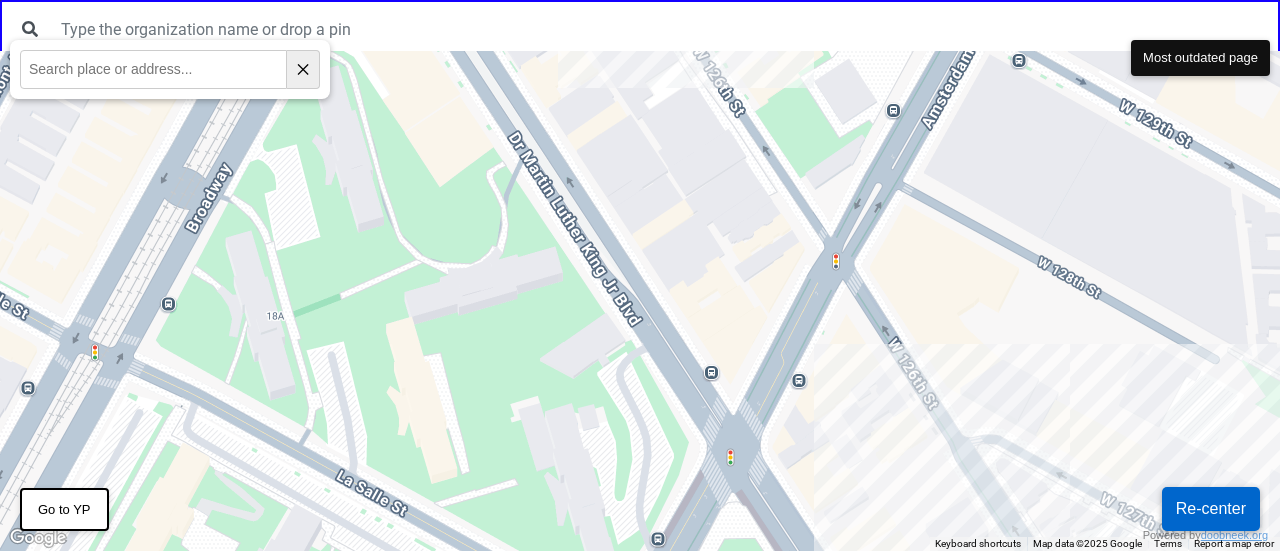 click on "123-125 E 102nd St, New York, NY 10029, USA Is not a part of Streetlives yet. Do you want to add this location to the map? YES NO THANKS" at bounding box center (640, 301) 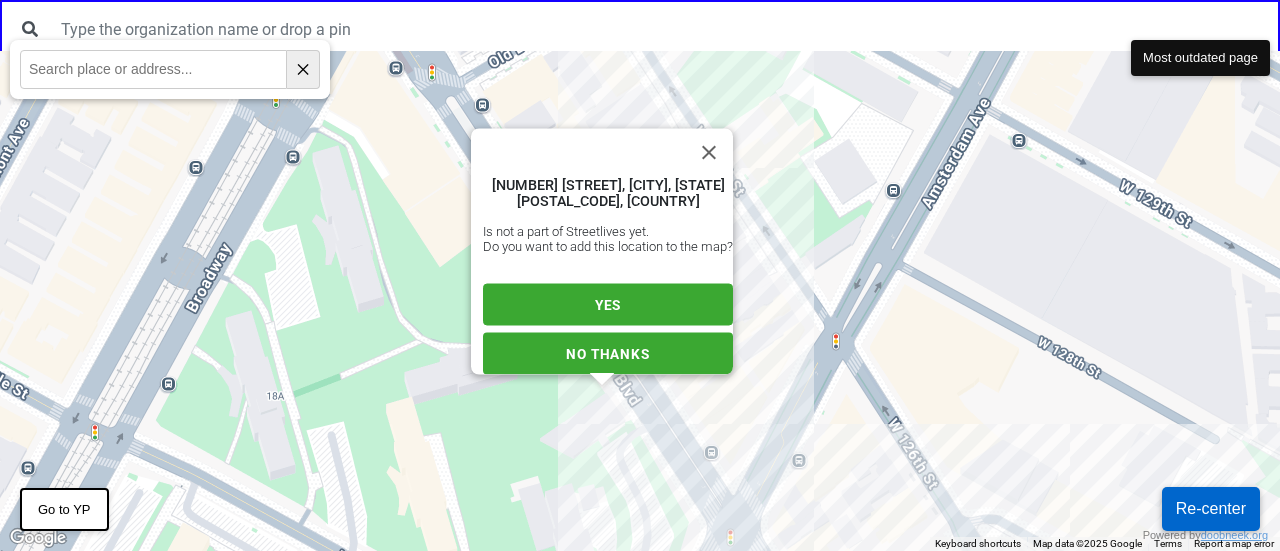 click on "YES" at bounding box center [608, 305] 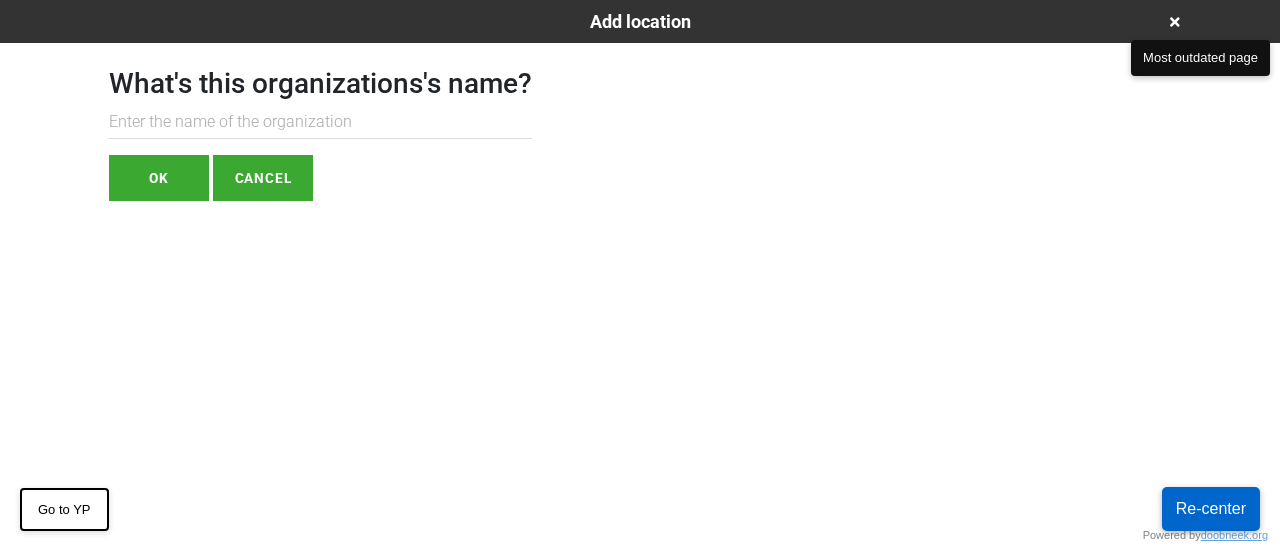paste on "George Bruce Library" 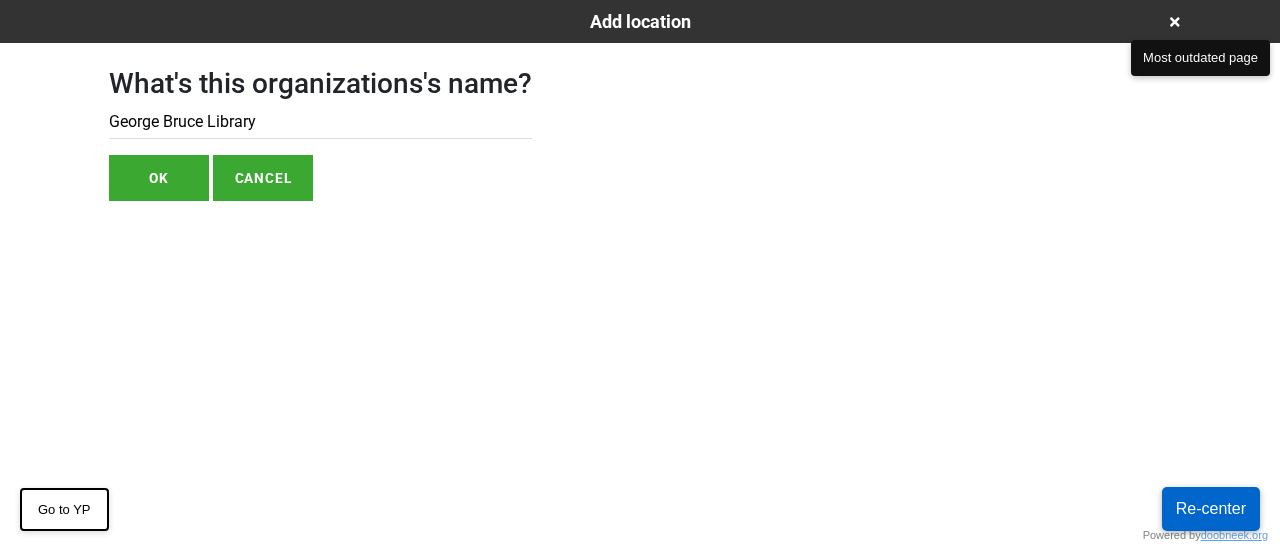 type on "George Bruce Library" 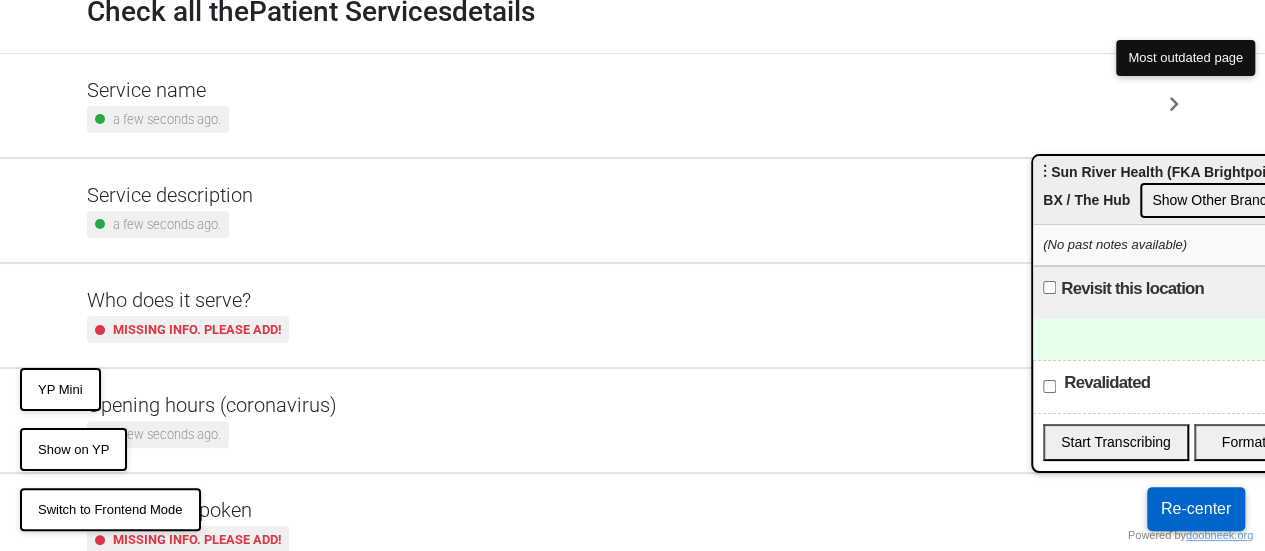 scroll, scrollTop: 0, scrollLeft: 0, axis: both 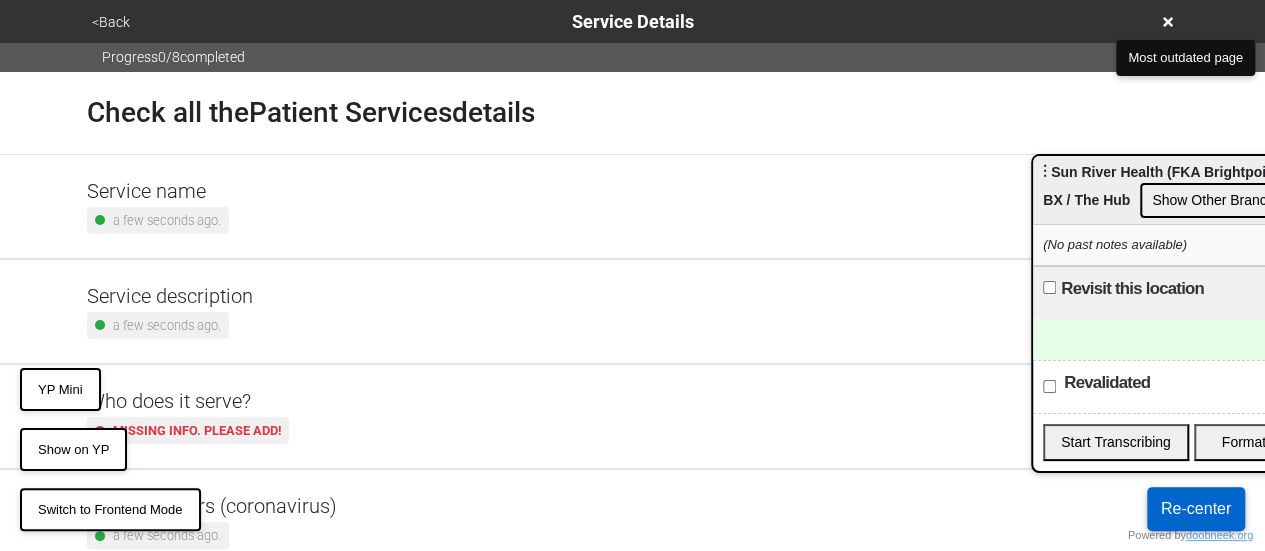 click on "Progress  0 / 8  completed" at bounding box center [632, 57] 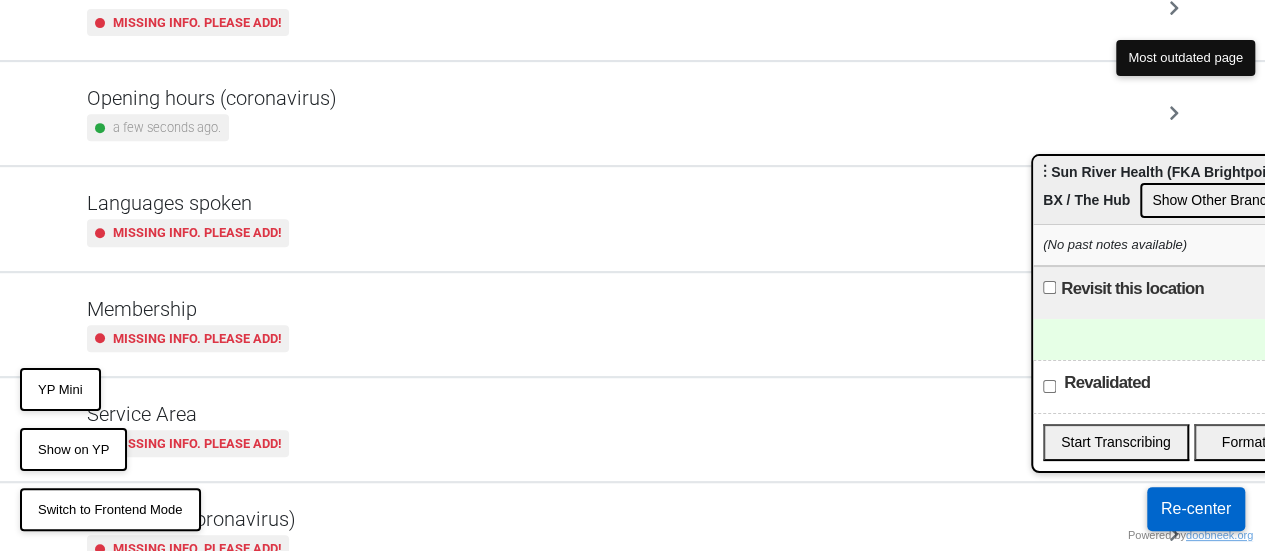 scroll, scrollTop: 484, scrollLeft: 0, axis: vertical 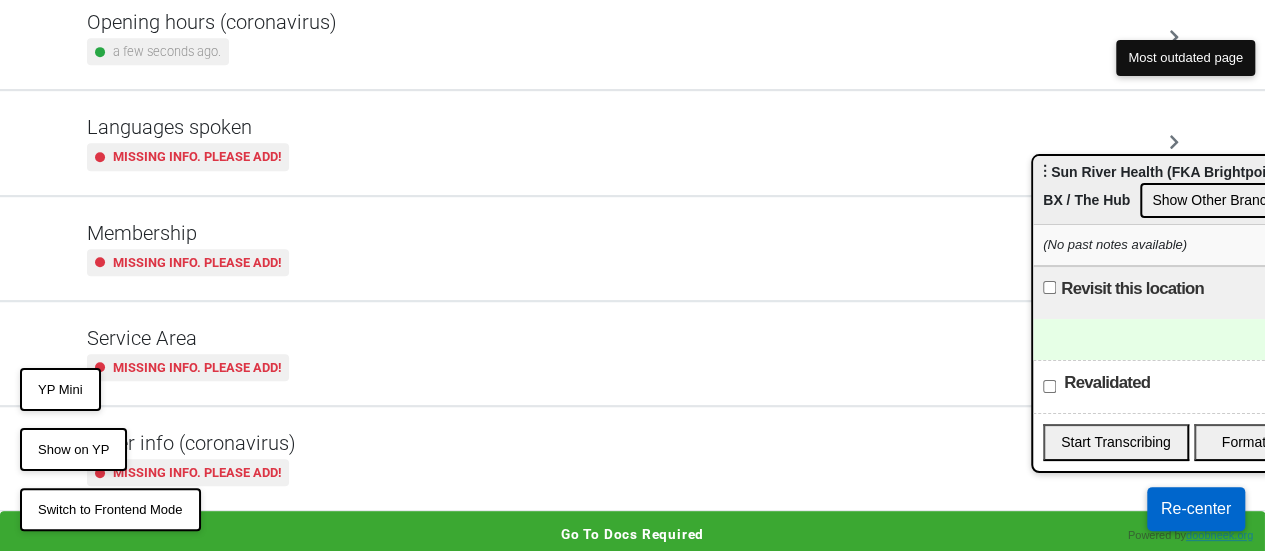 click on "Show on YP" at bounding box center (73, 450) 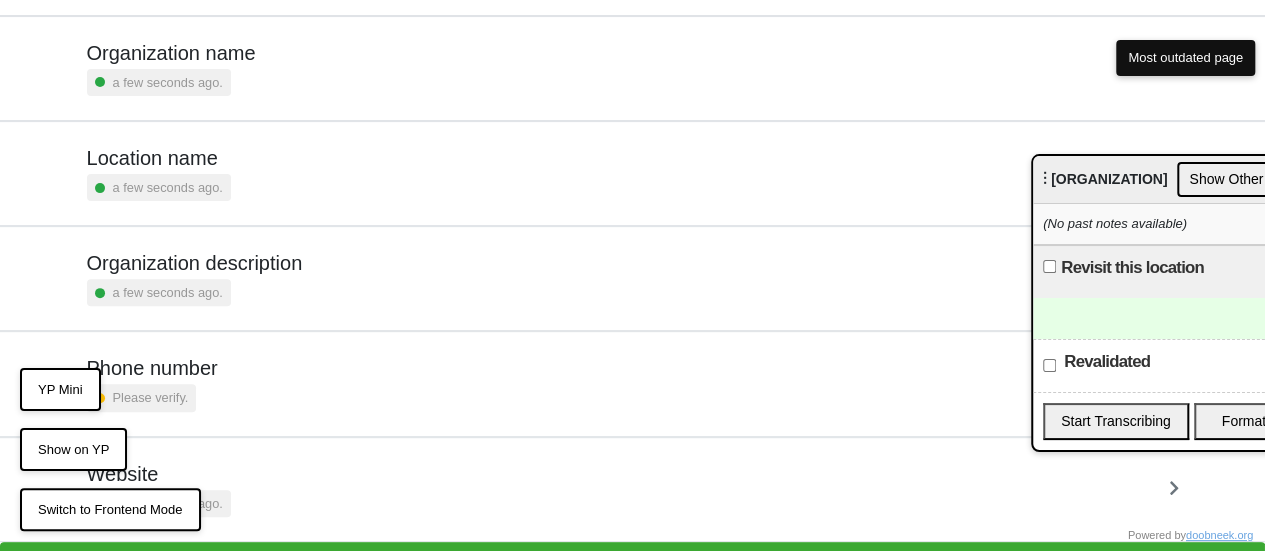 scroll, scrollTop: 275, scrollLeft: 0, axis: vertical 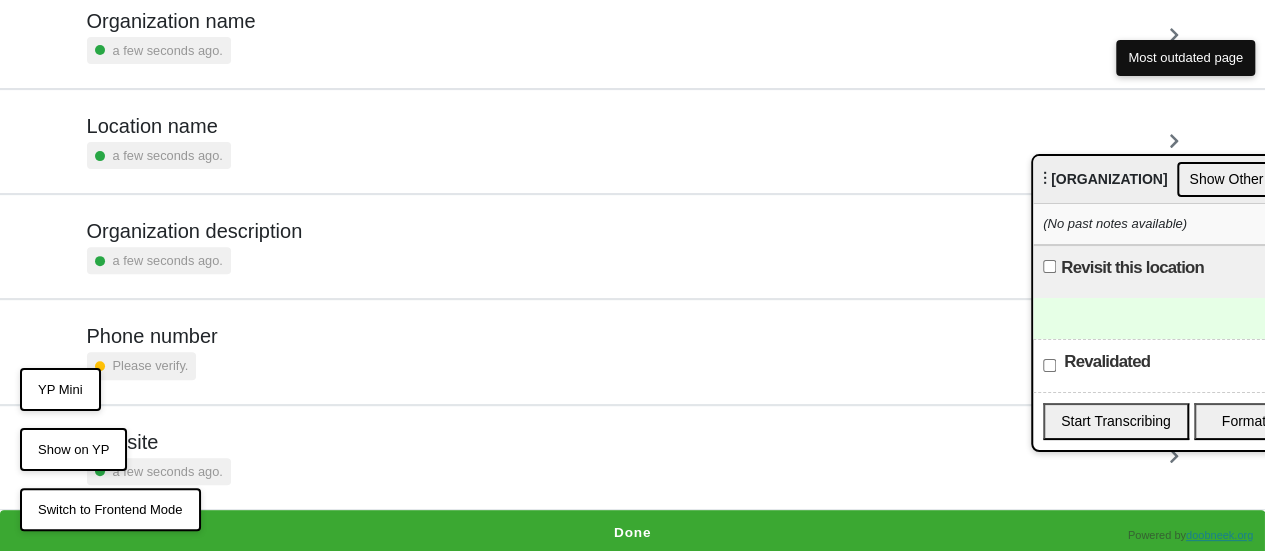 click on "Done" at bounding box center (632, 533) 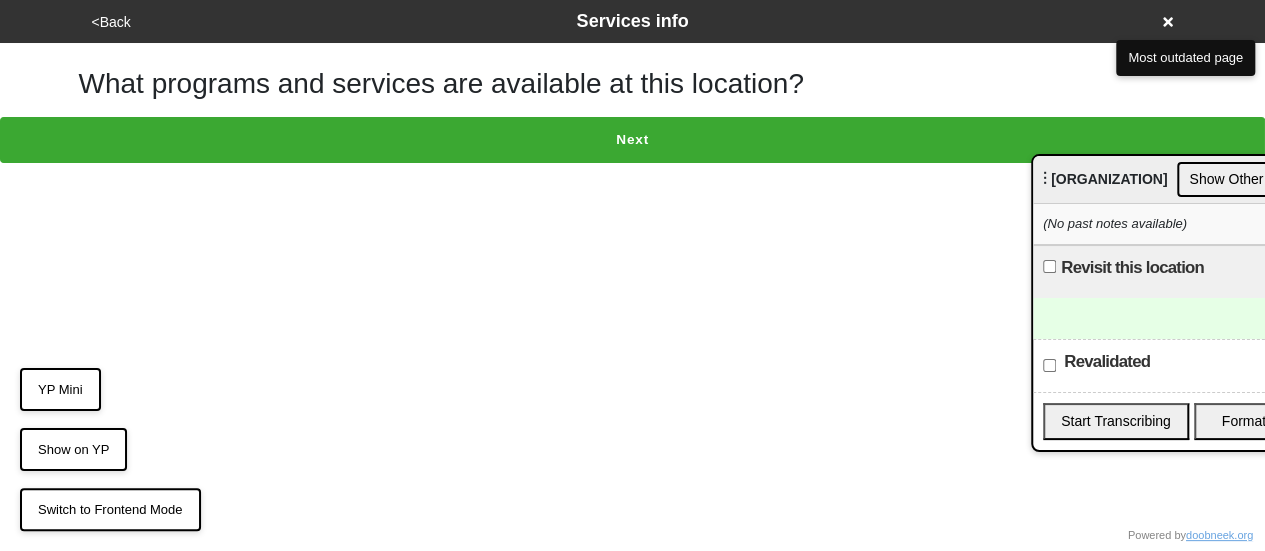 scroll, scrollTop: 0, scrollLeft: 0, axis: both 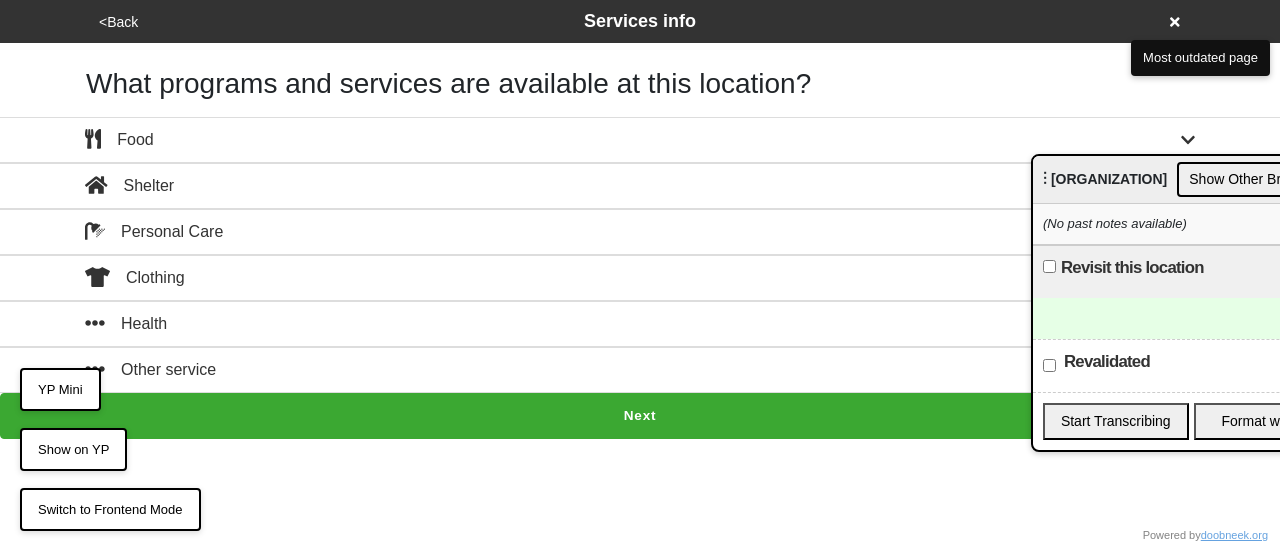 click on "Other service" at bounding box center [640, 370] 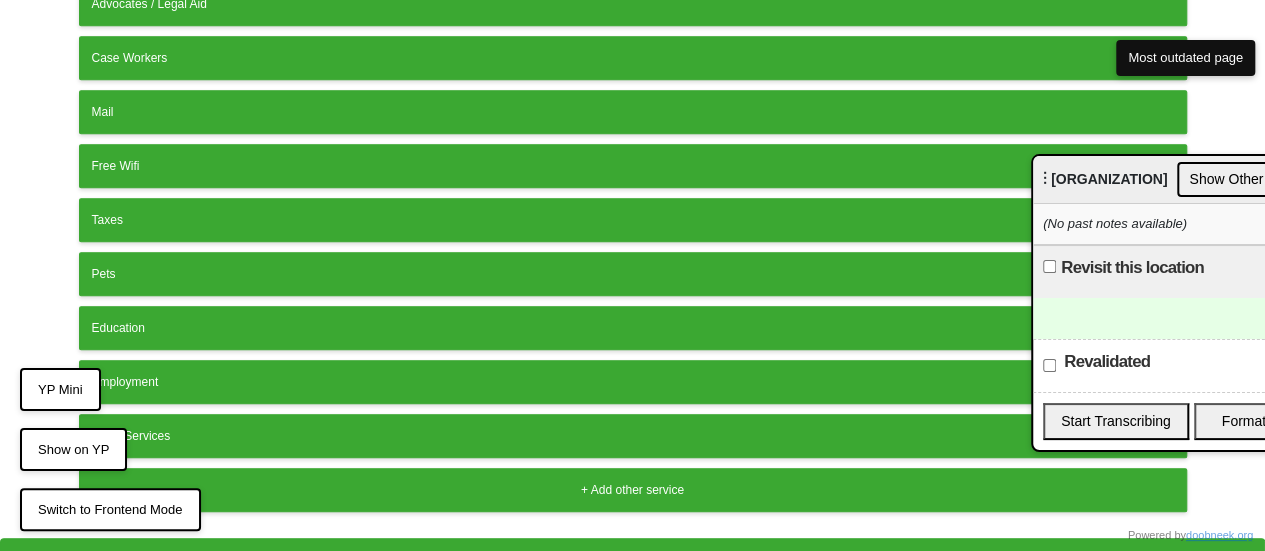 scroll, scrollTop: 502, scrollLeft: 0, axis: vertical 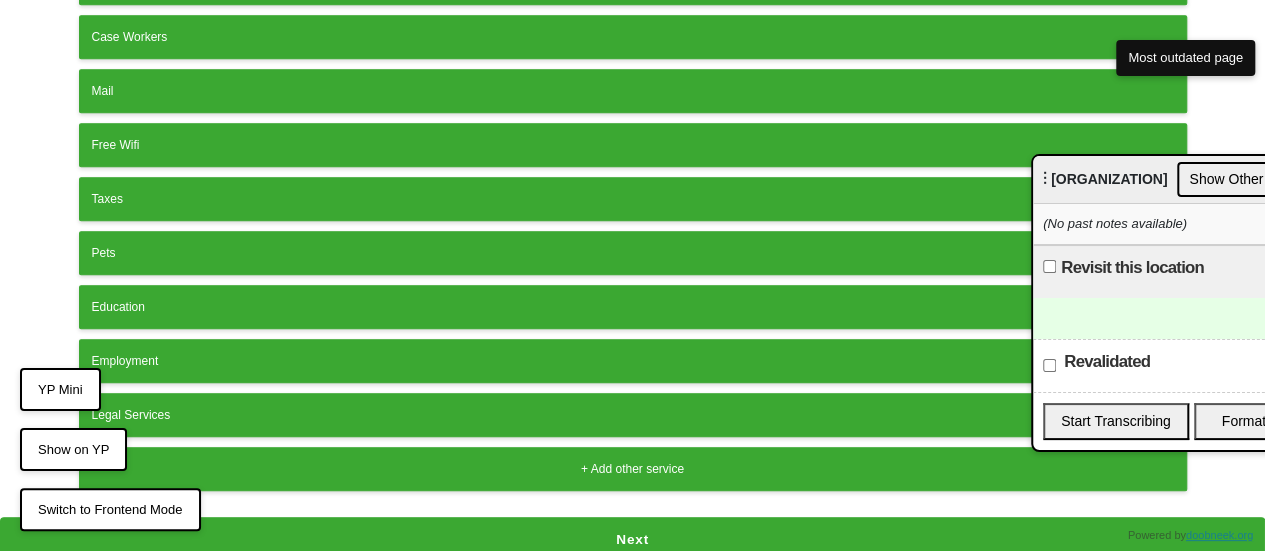 click on "+ Add other service" at bounding box center [633, 469] 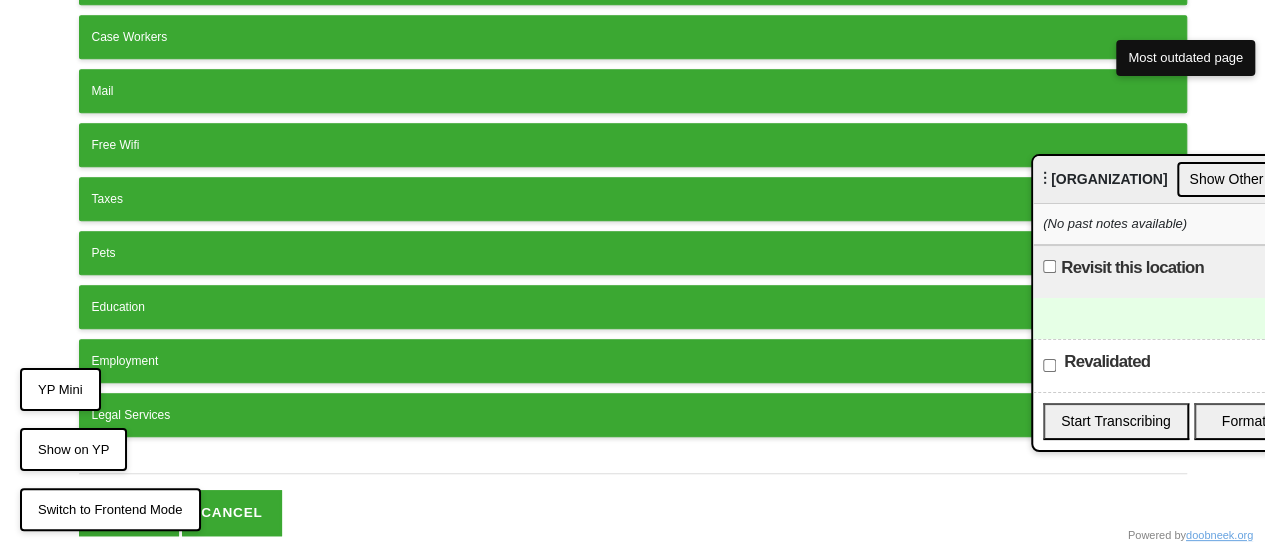 click at bounding box center [633, 460] 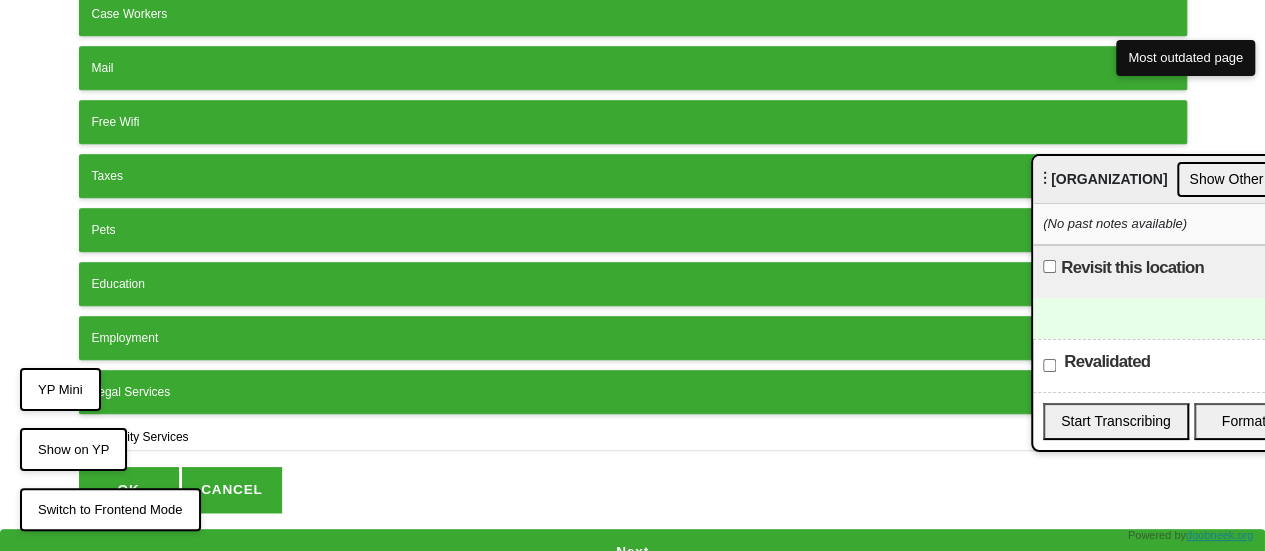 scroll, scrollTop: 536, scrollLeft: 0, axis: vertical 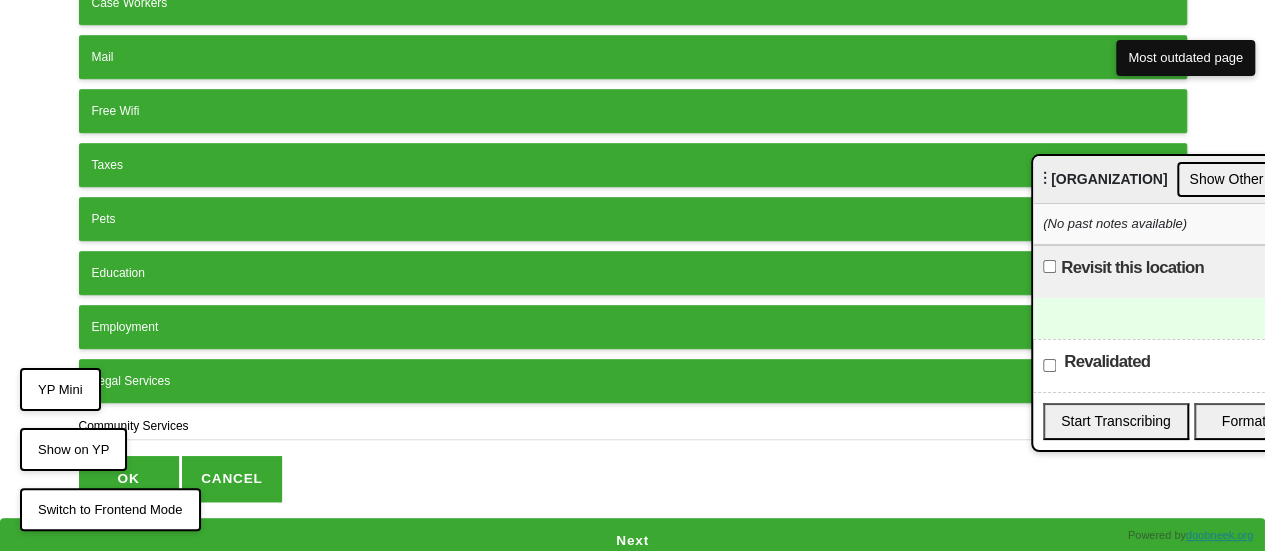 type on "Community Services" 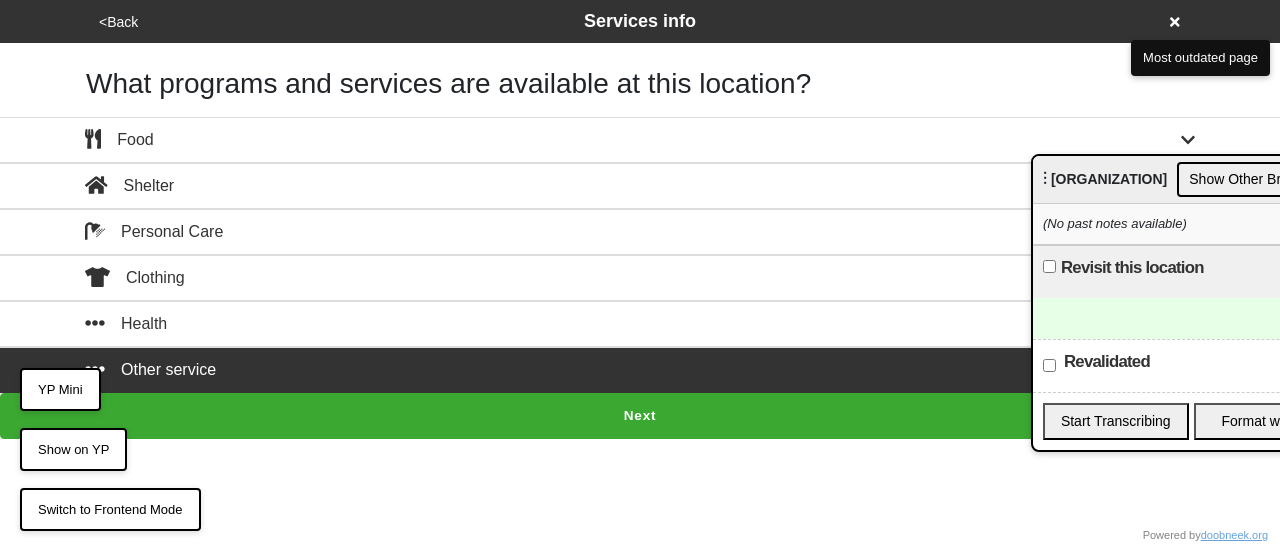 click on "Next" at bounding box center [640, 416] 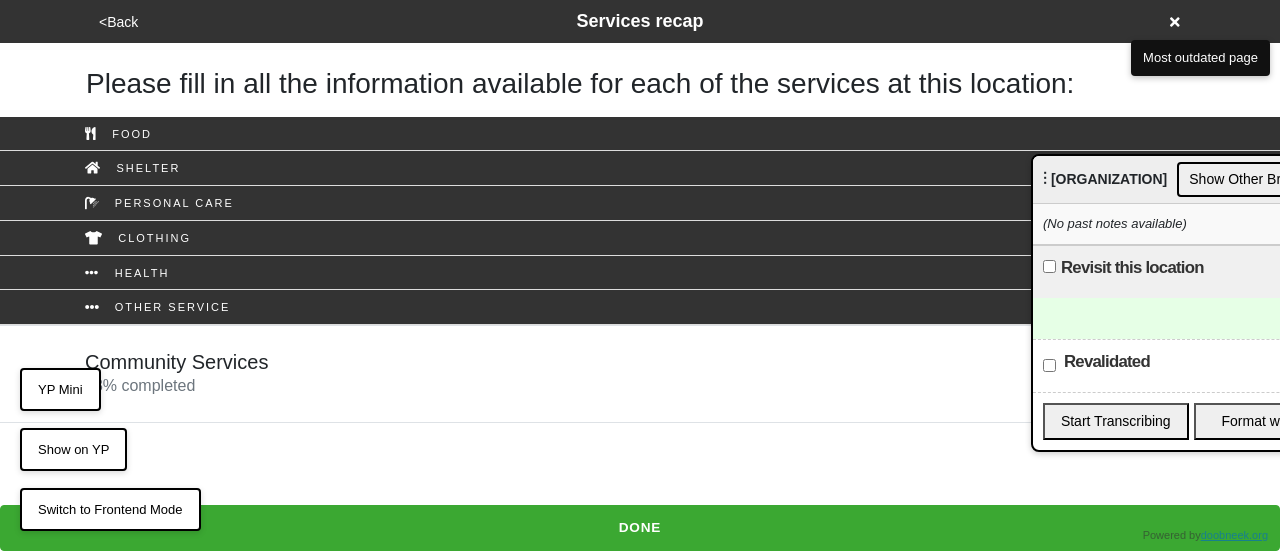 click on "Community Services 13 % completed" at bounding box center (176, 374) 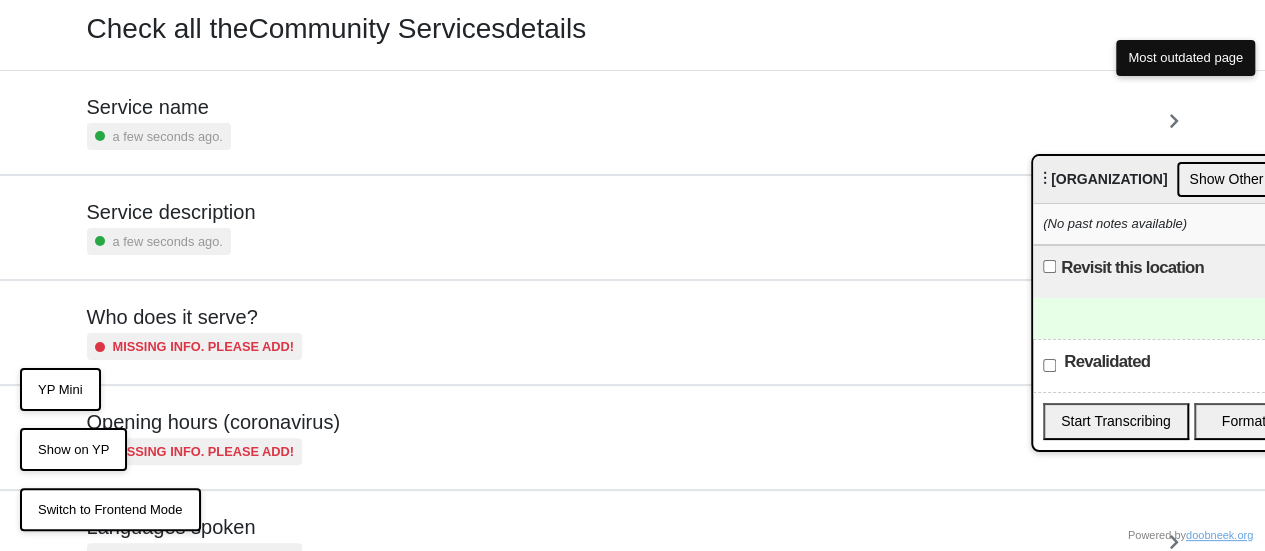 scroll, scrollTop: 184, scrollLeft: 0, axis: vertical 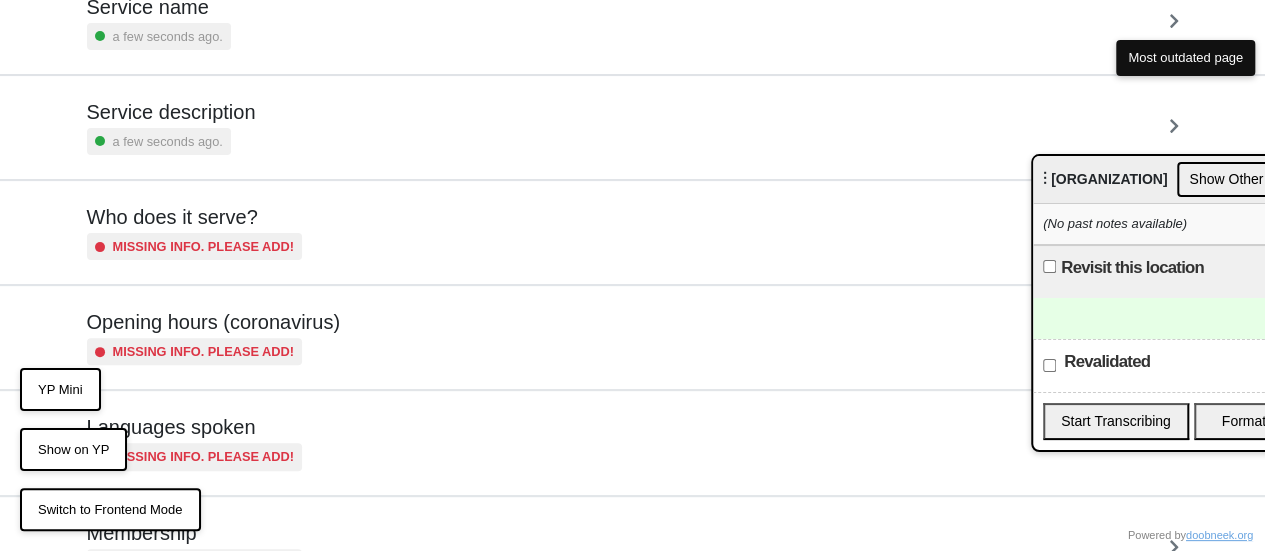 click on "Opening hours (coronavirus) Missing info. Please add!" at bounding box center [213, 337] 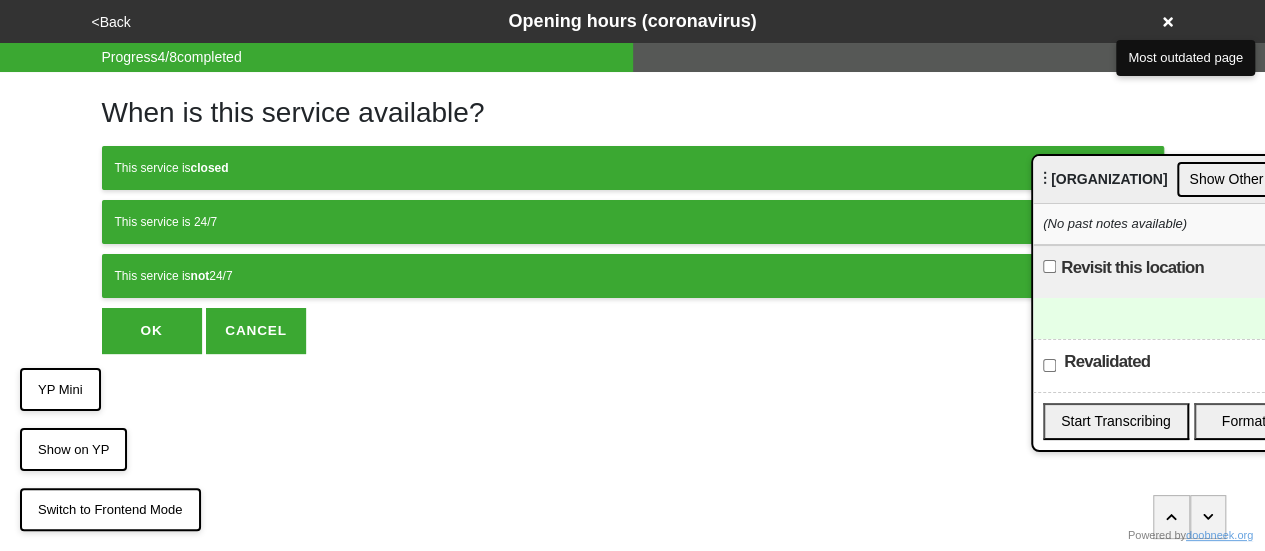 scroll, scrollTop: 0, scrollLeft: 0, axis: both 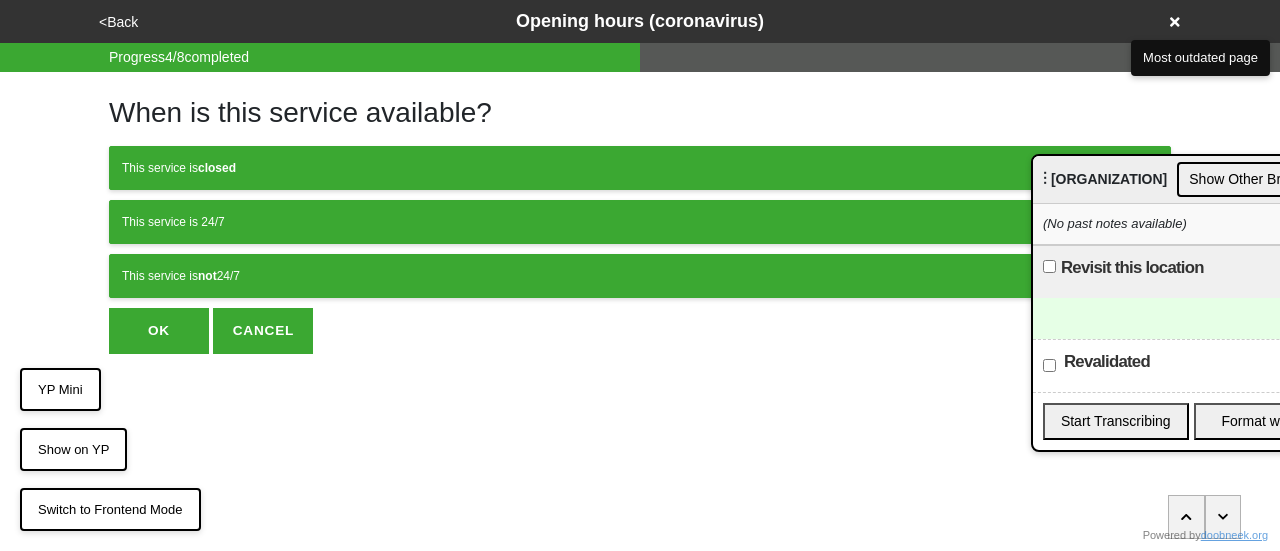 click on "This service is 24/7" at bounding box center [640, 222] 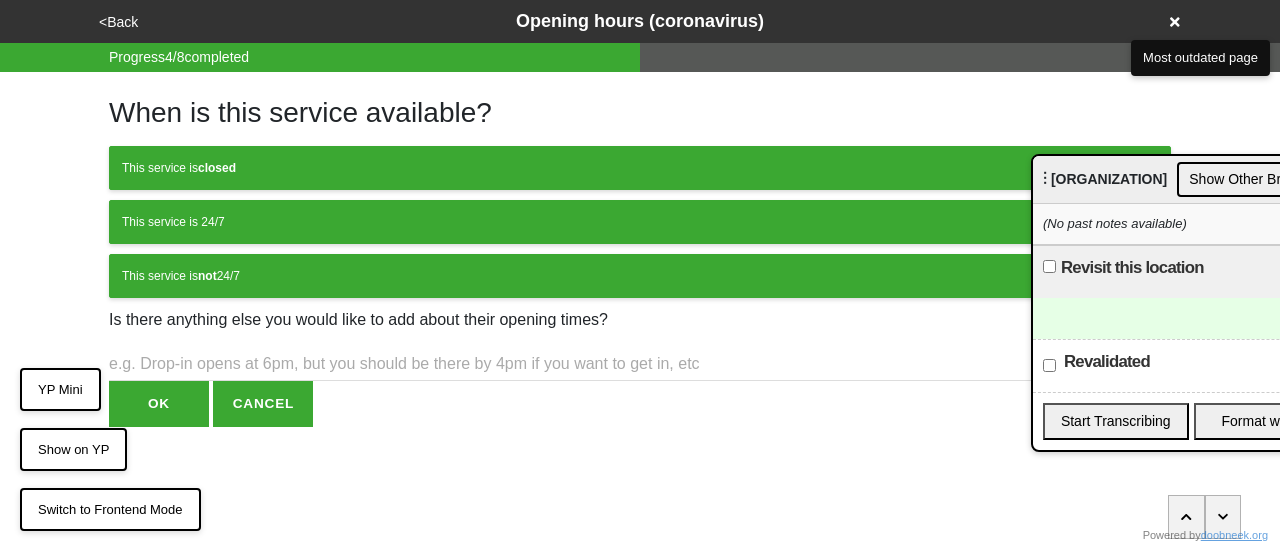 click on "This service is  not  24/7" at bounding box center (640, 276) 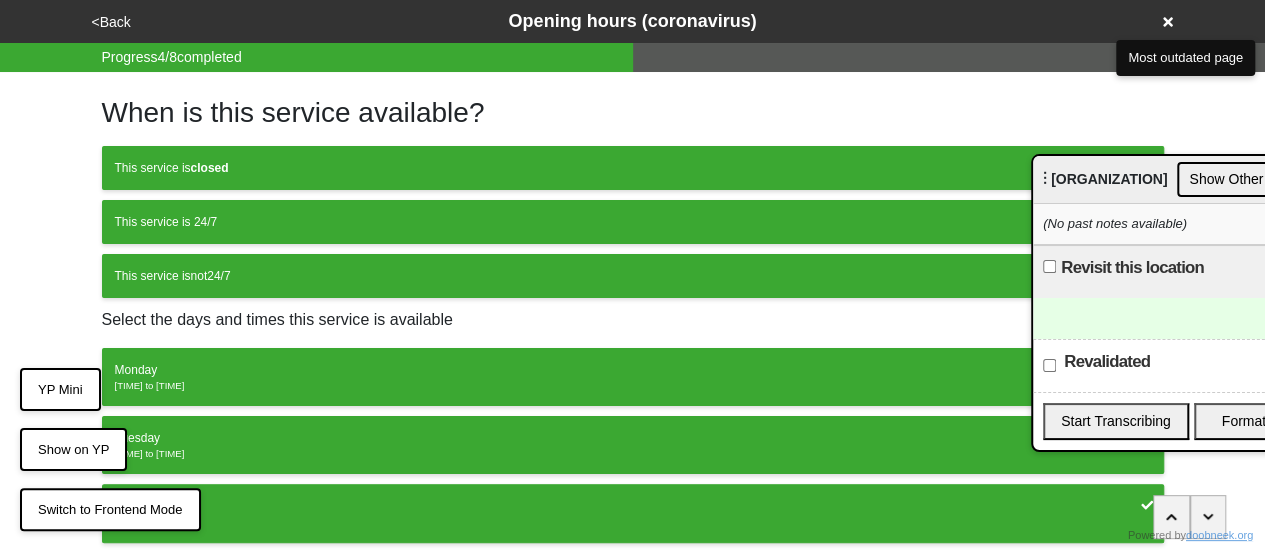 click on "This service is  closed" at bounding box center [633, 168] 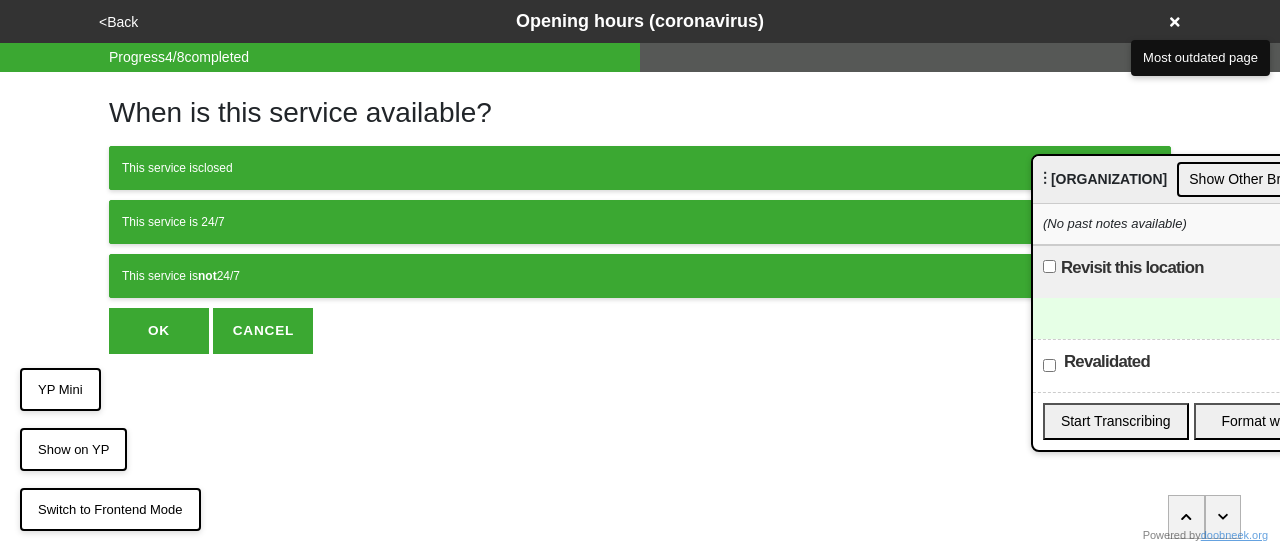 click on "This service is  not  24/7" at bounding box center [640, 276] 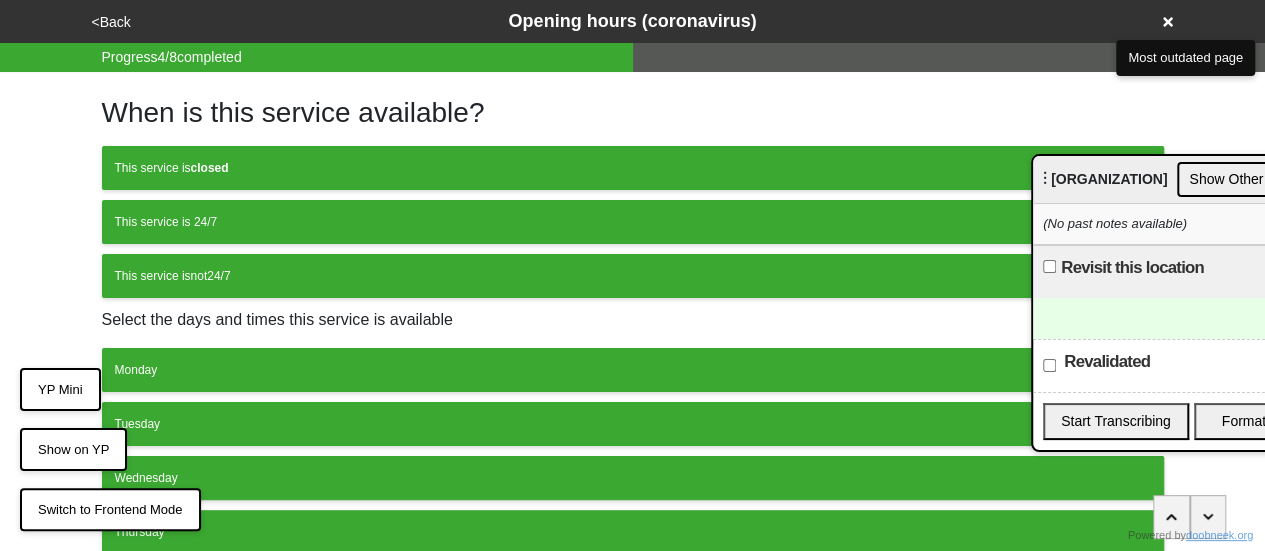 click on "Monday" at bounding box center (633, 370) 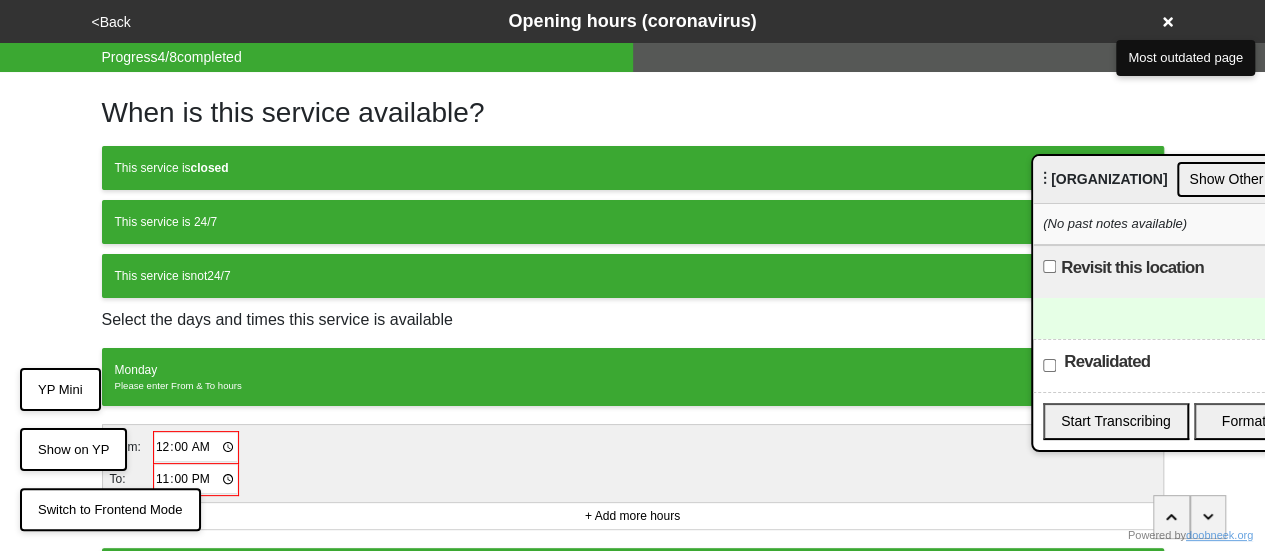 click on "00:00" at bounding box center (196, 447) 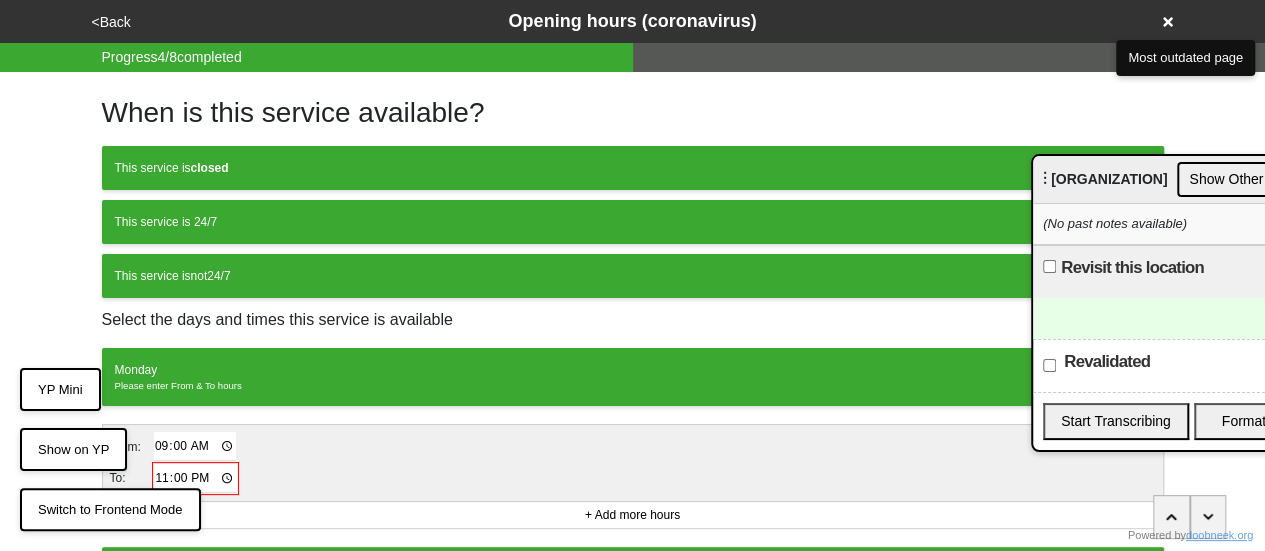 click on "23:00" at bounding box center [195, 478] 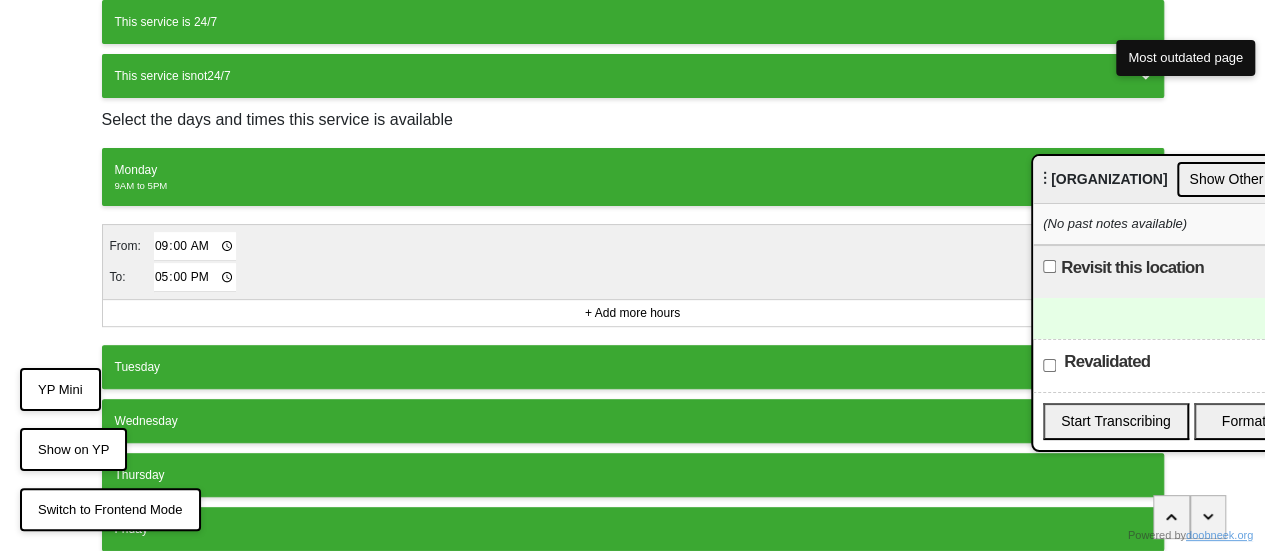 click on "Tuesday" at bounding box center (633, 367) 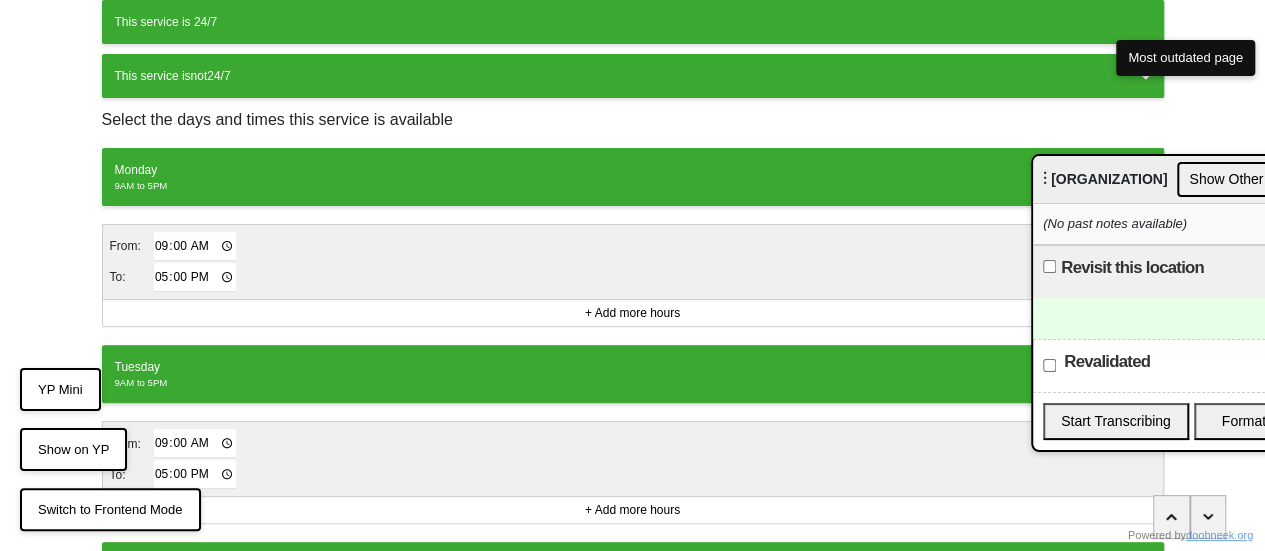 scroll, scrollTop: 582, scrollLeft: 0, axis: vertical 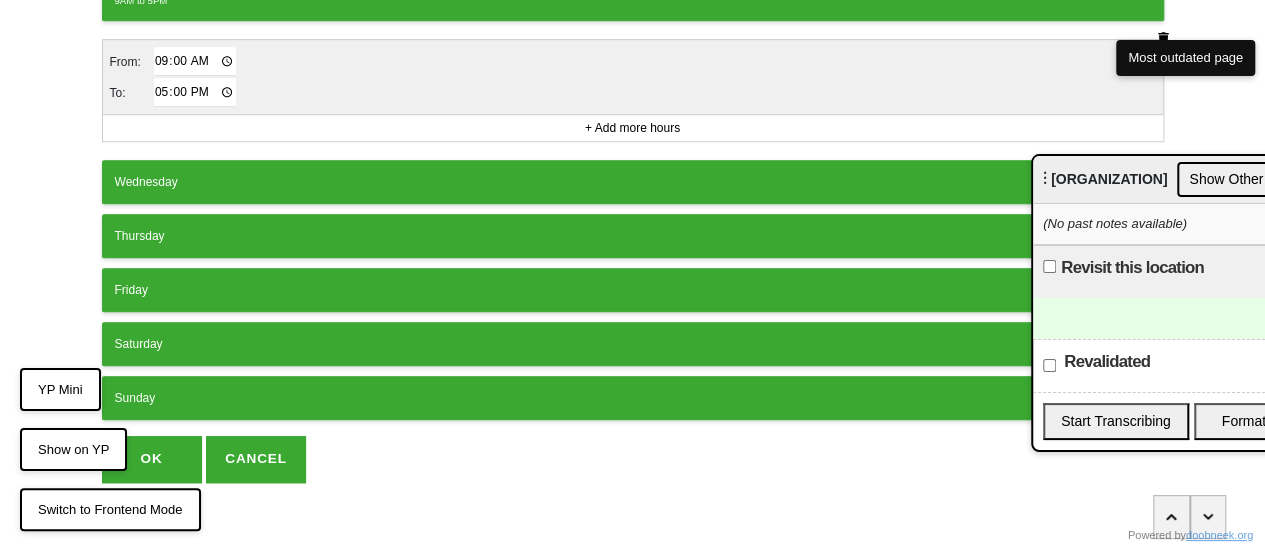click on "Wednesday" at bounding box center [633, 182] 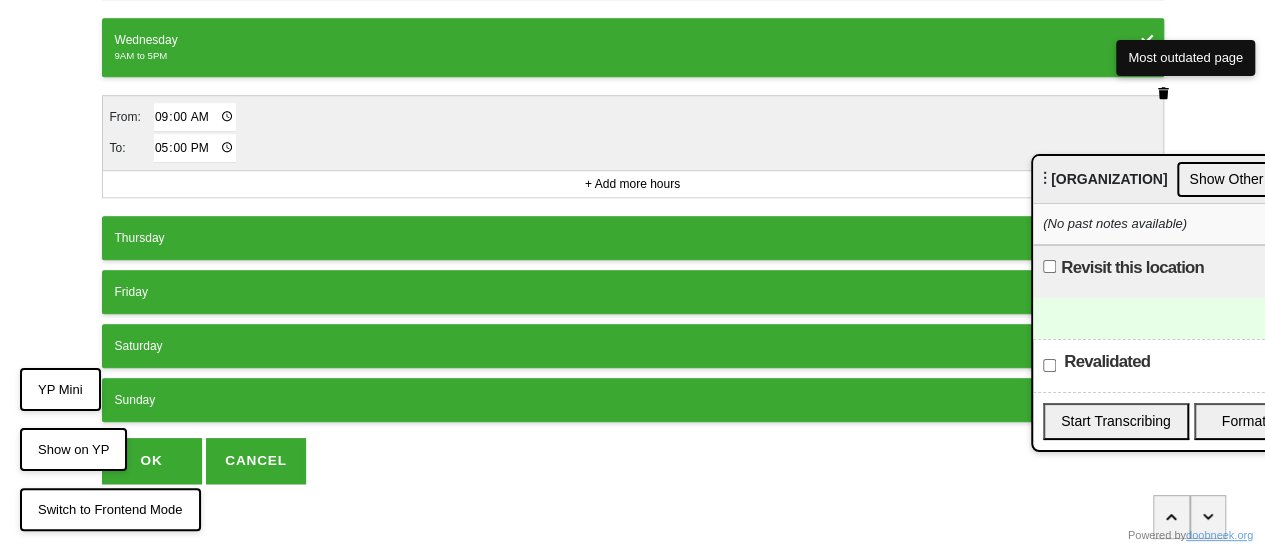 click on "Thursday" at bounding box center (633, 238) 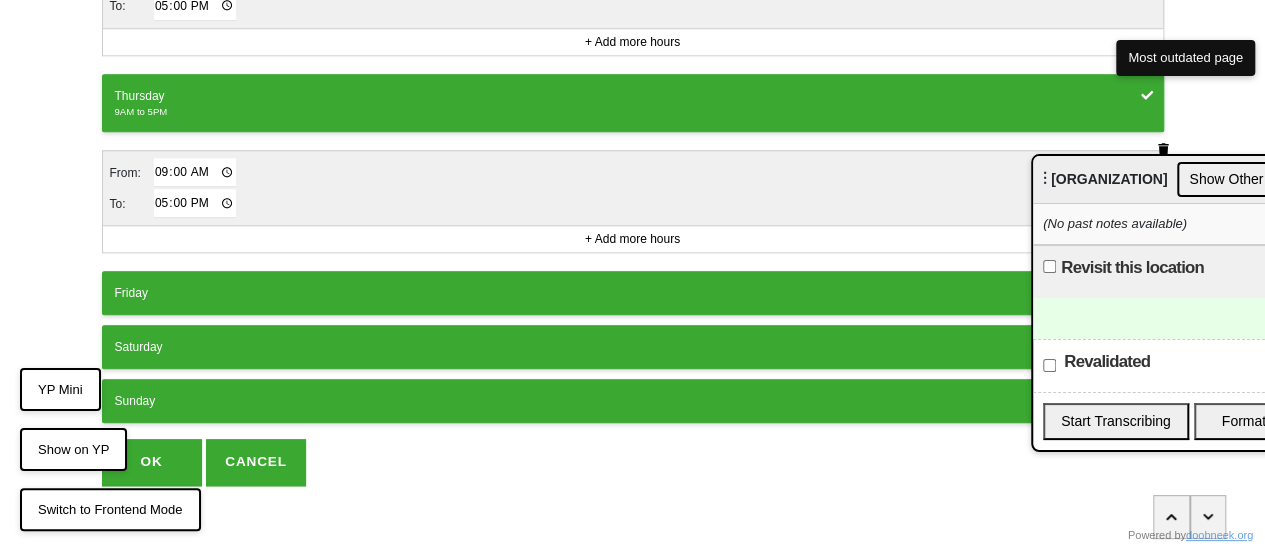 click on "Friday" at bounding box center (633, 293) 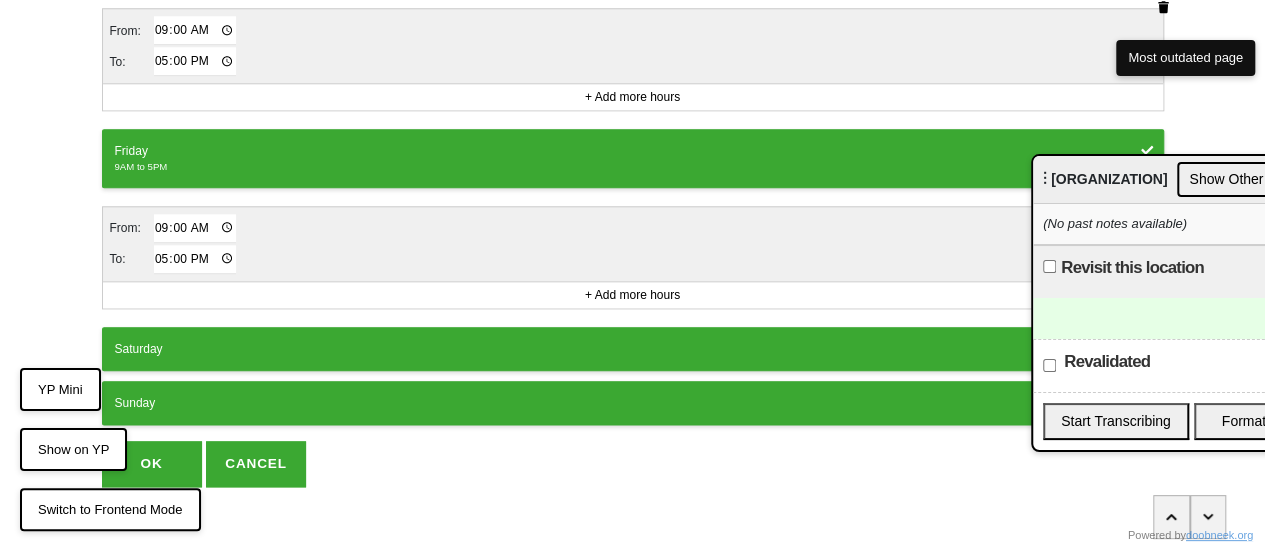 click on "OK" at bounding box center (152, 464) 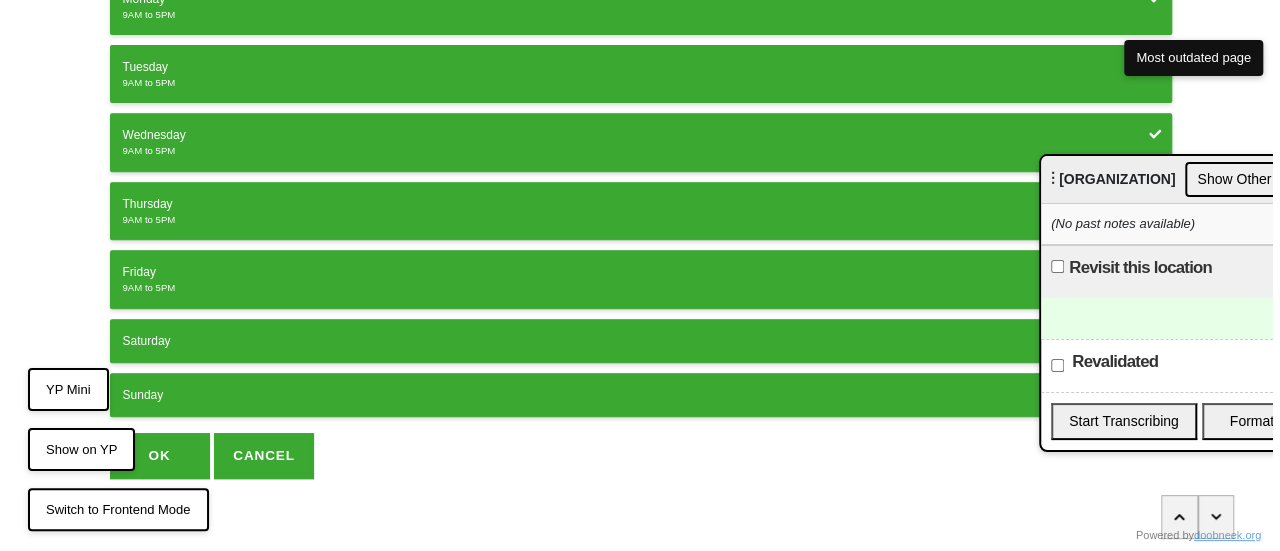 scroll, scrollTop: 0, scrollLeft: 0, axis: both 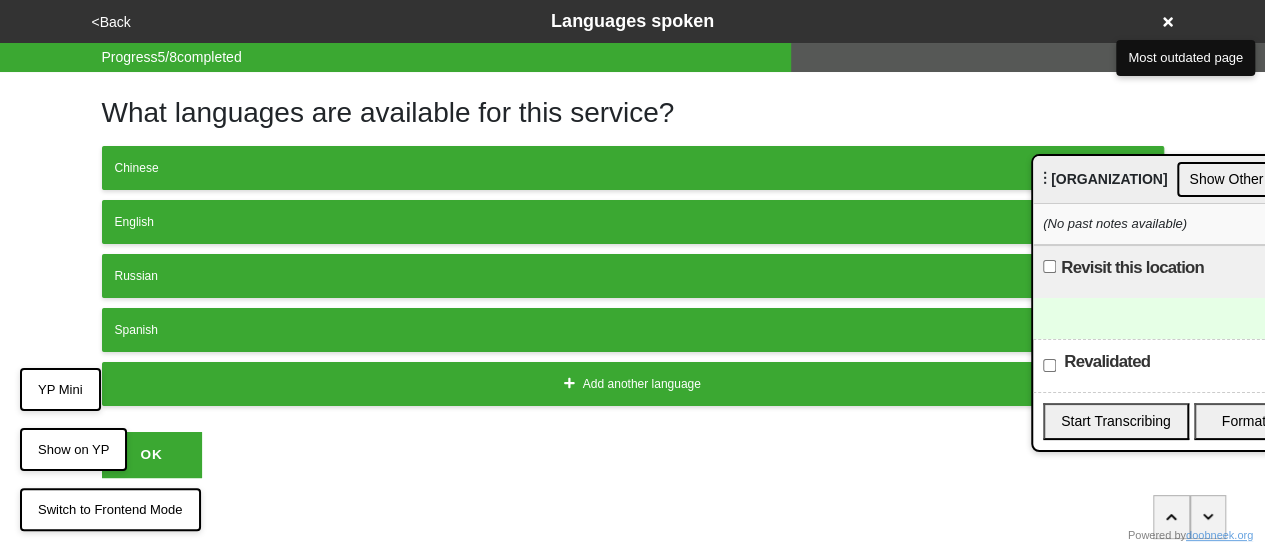 click 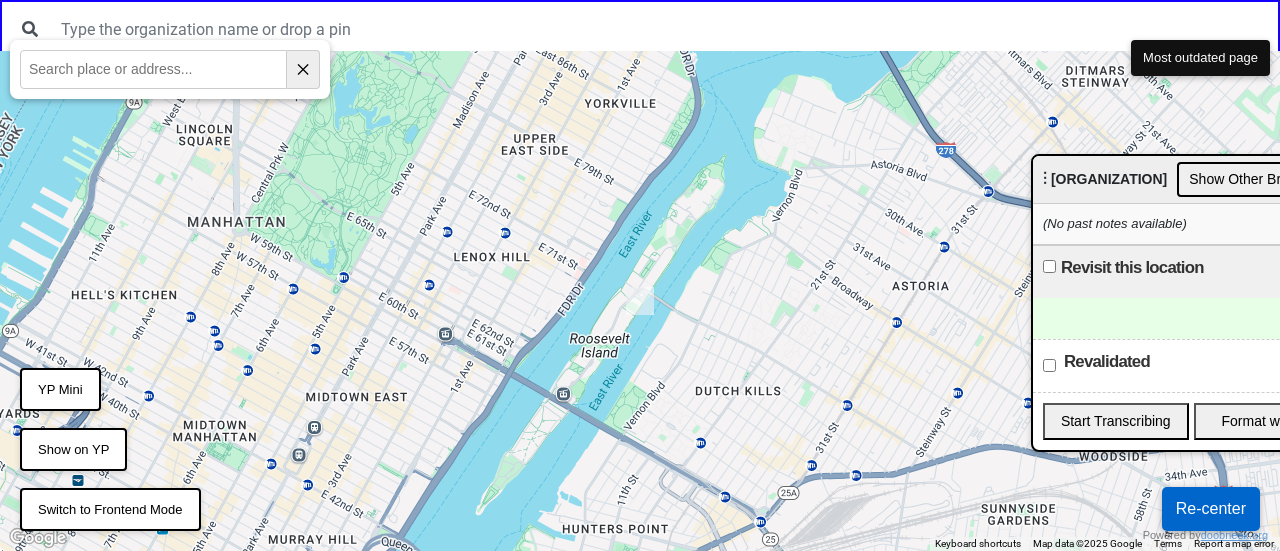 click at bounding box center [640, 301] 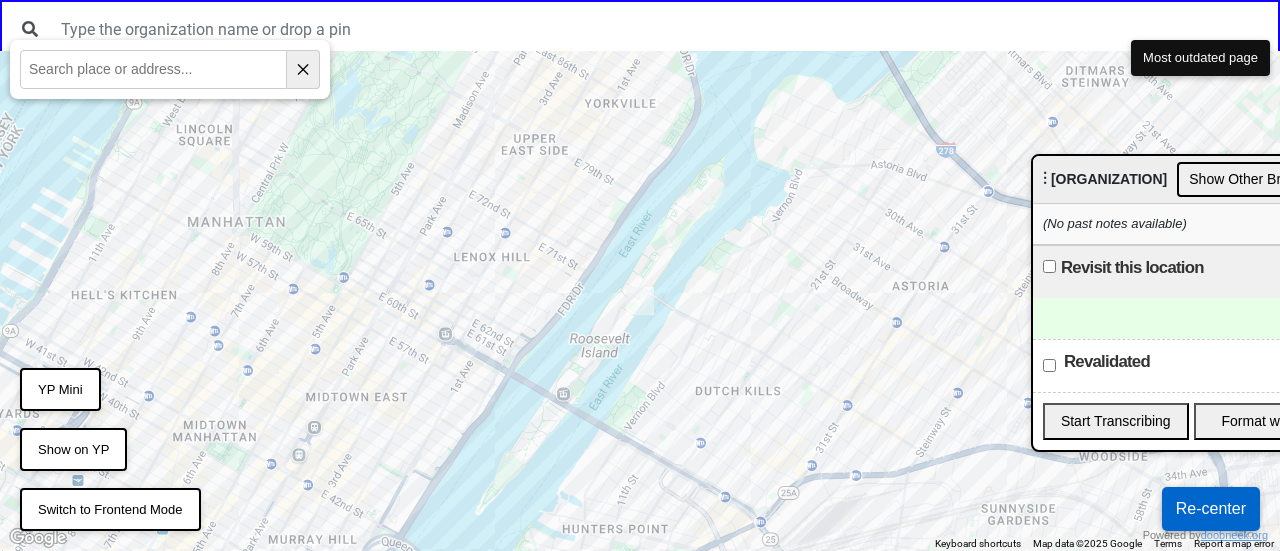 click at bounding box center (640, 301) 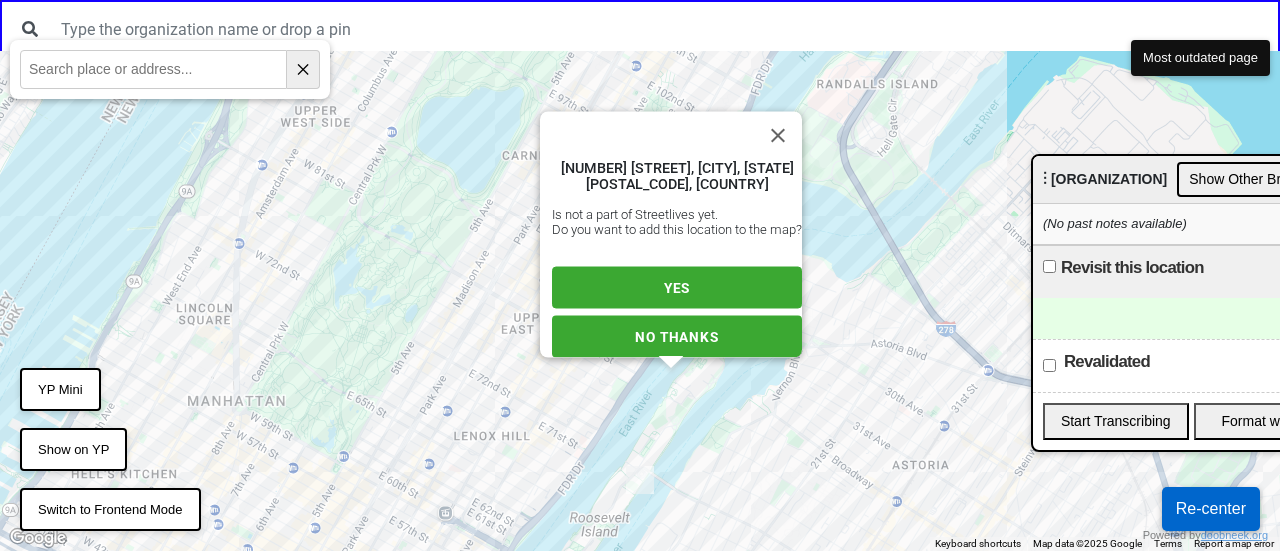 click on "YES" at bounding box center (677, 288) 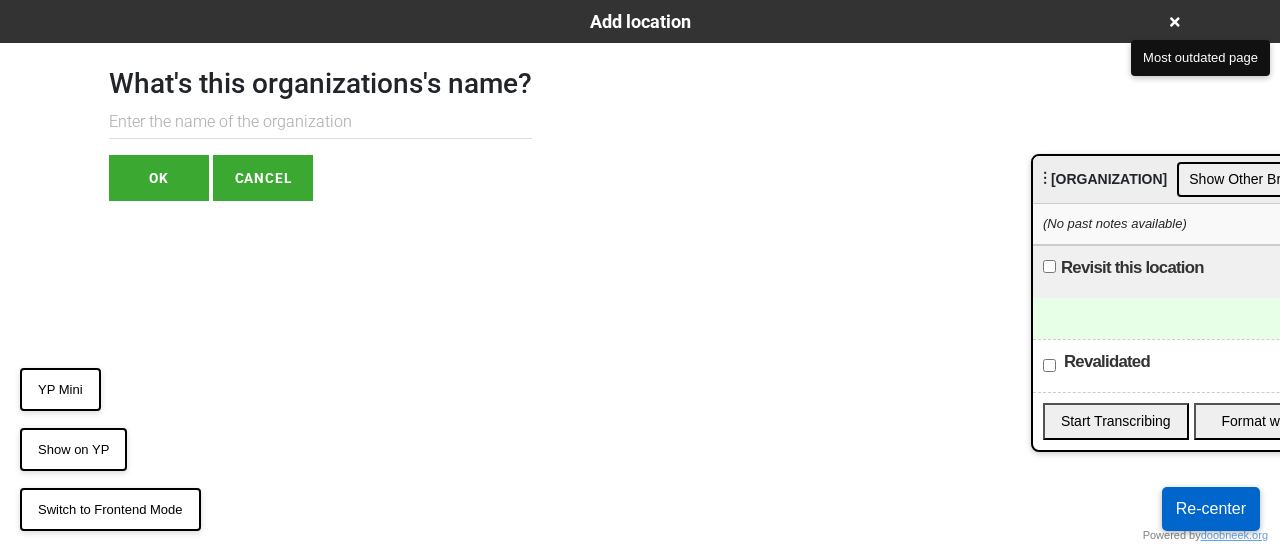 click on "What's this organizations's name? OK   CANCEL" at bounding box center (320, 122) 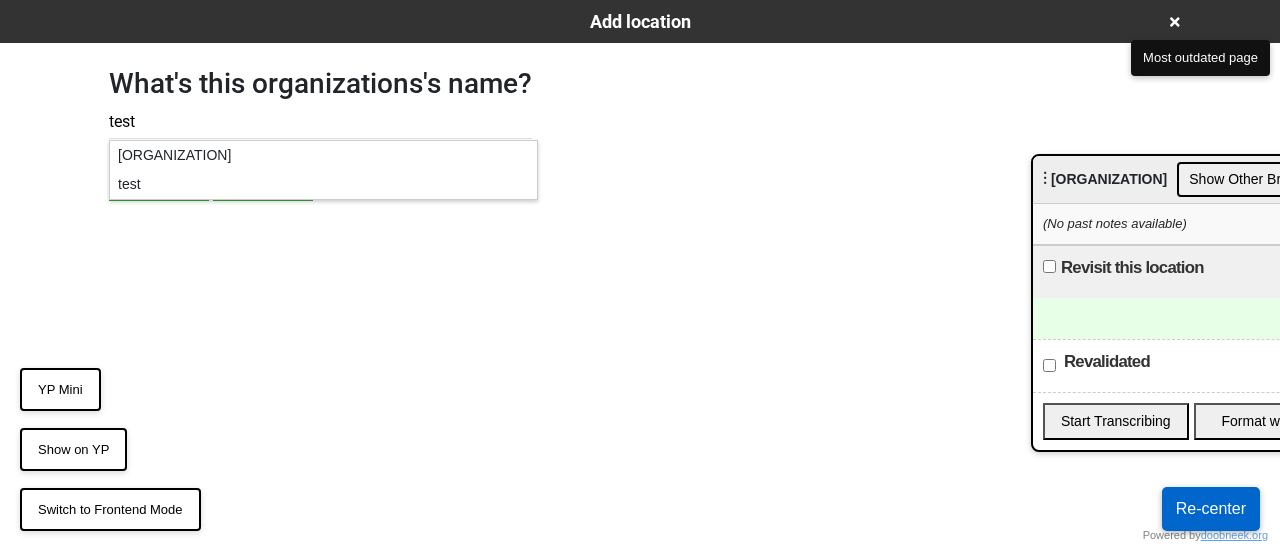 type on "test" 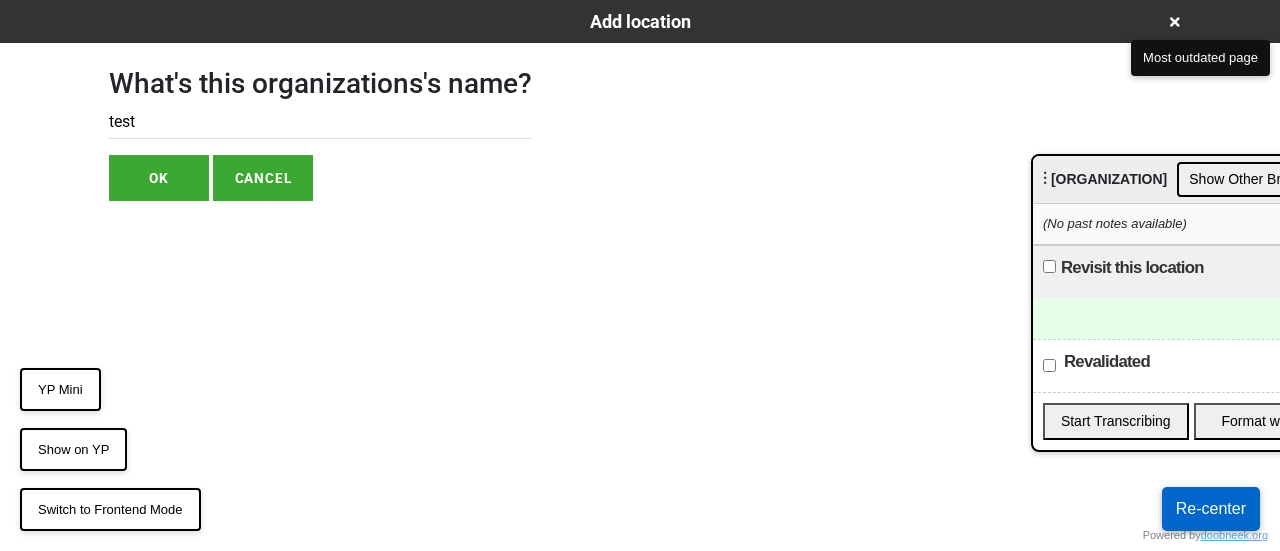 click on "OK" at bounding box center (159, 178) 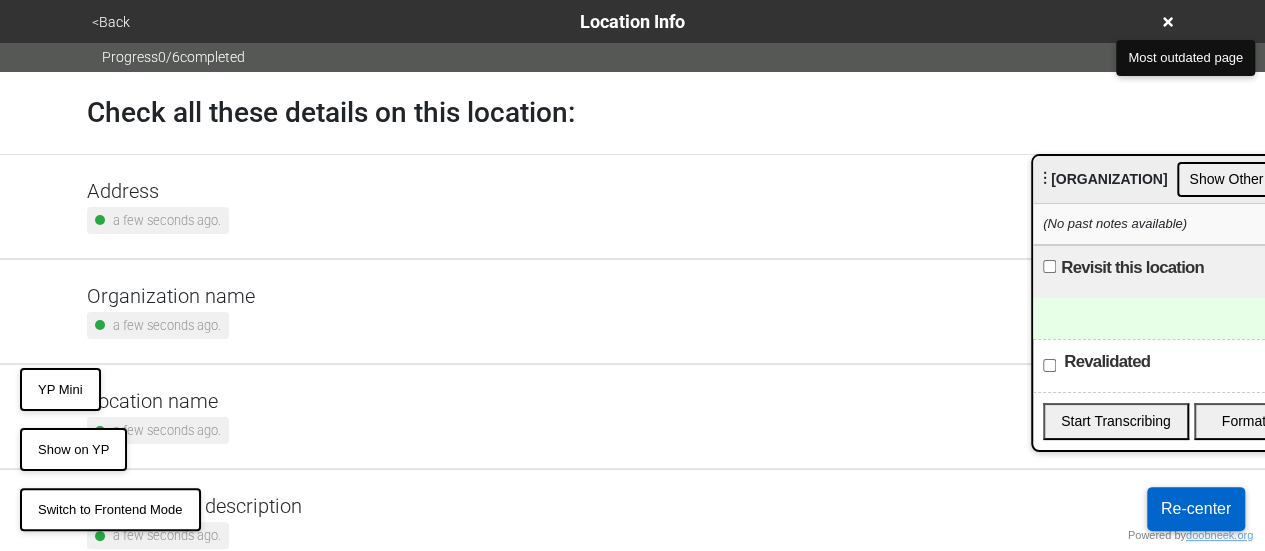 click on "Address" at bounding box center (158, 191) 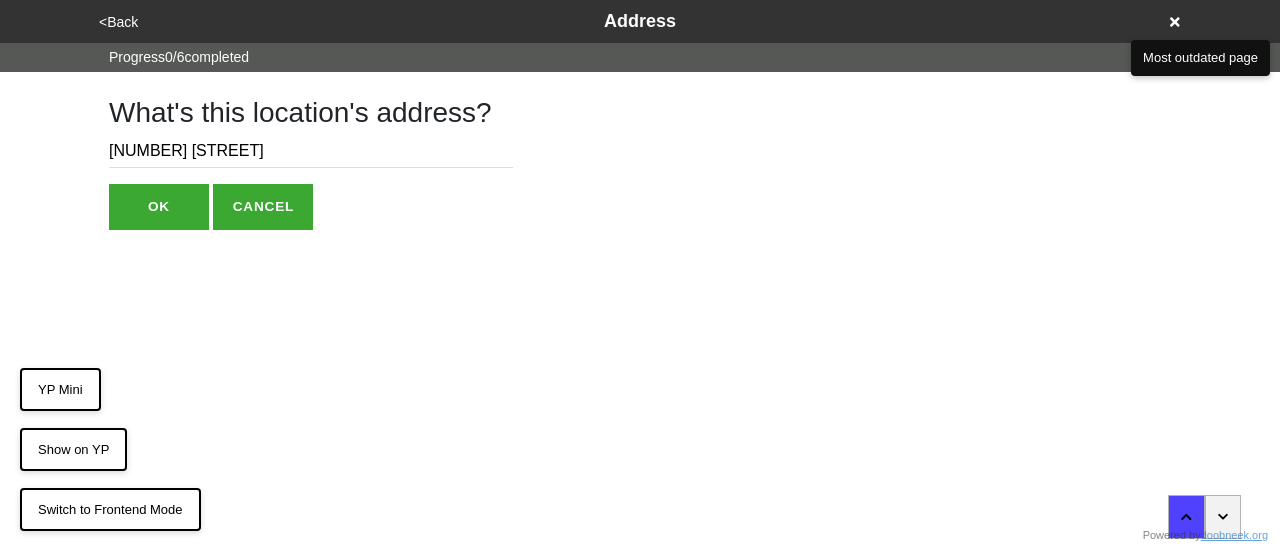 scroll, scrollTop: 0, scrollLeft: 0, axis: both 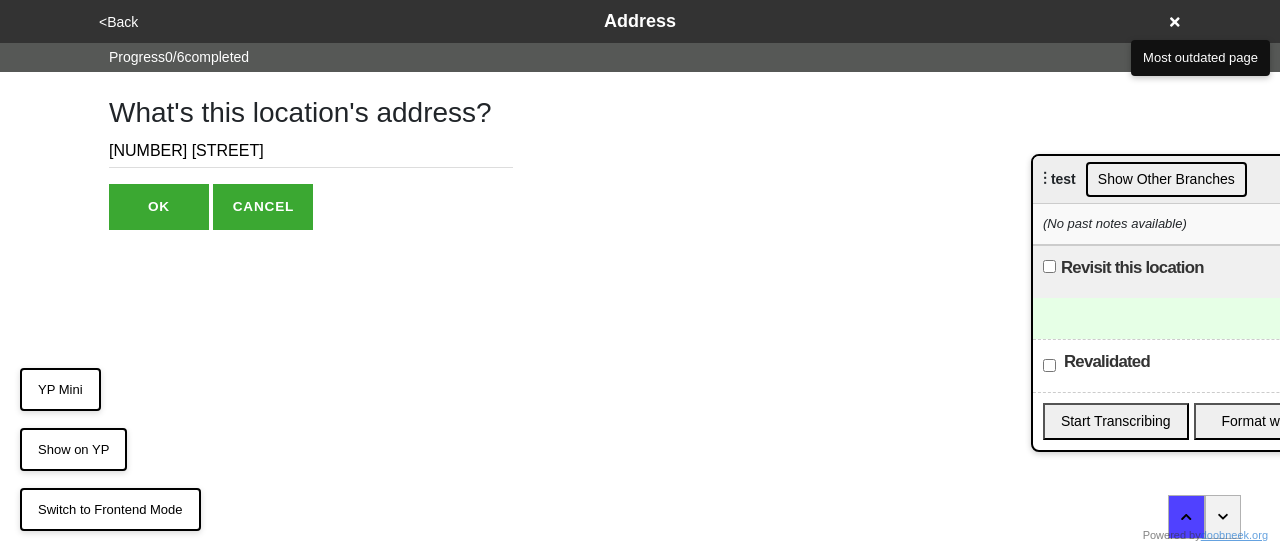click on "<Back" at bounding box center [118, 22] 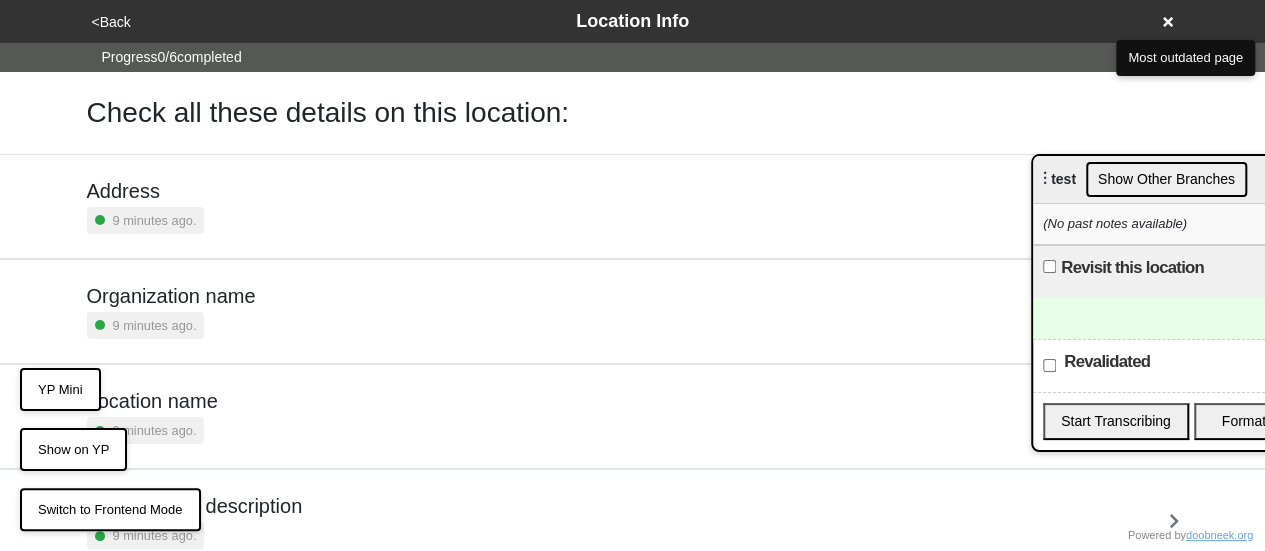 click on "9 minutes ago." at bounding box center [146, 220] 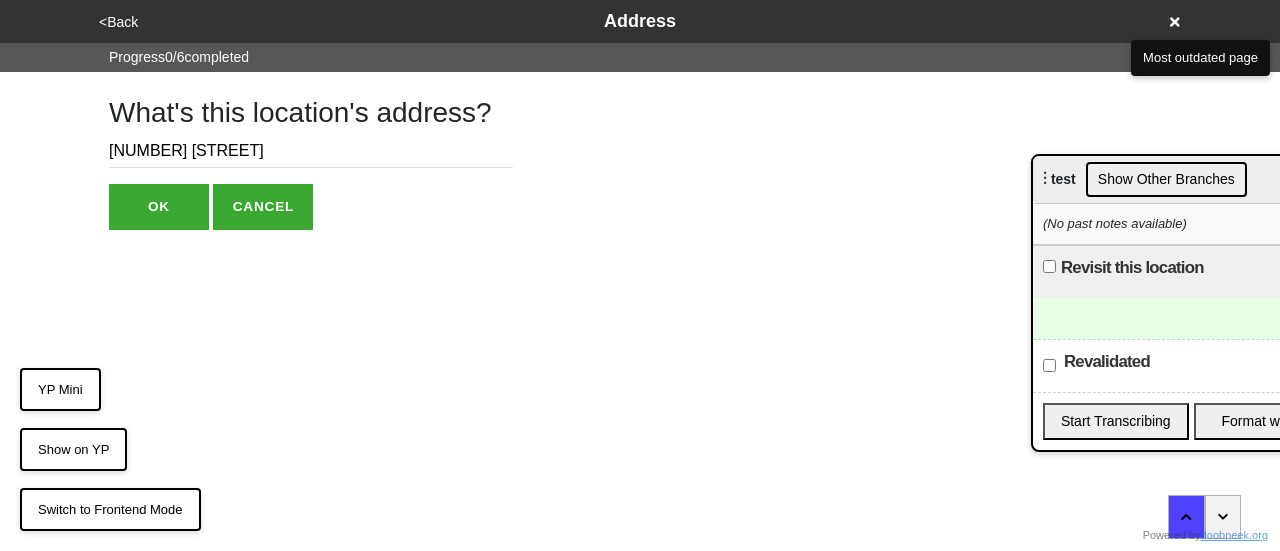 click on "OK" at bounding box center [159, 207] 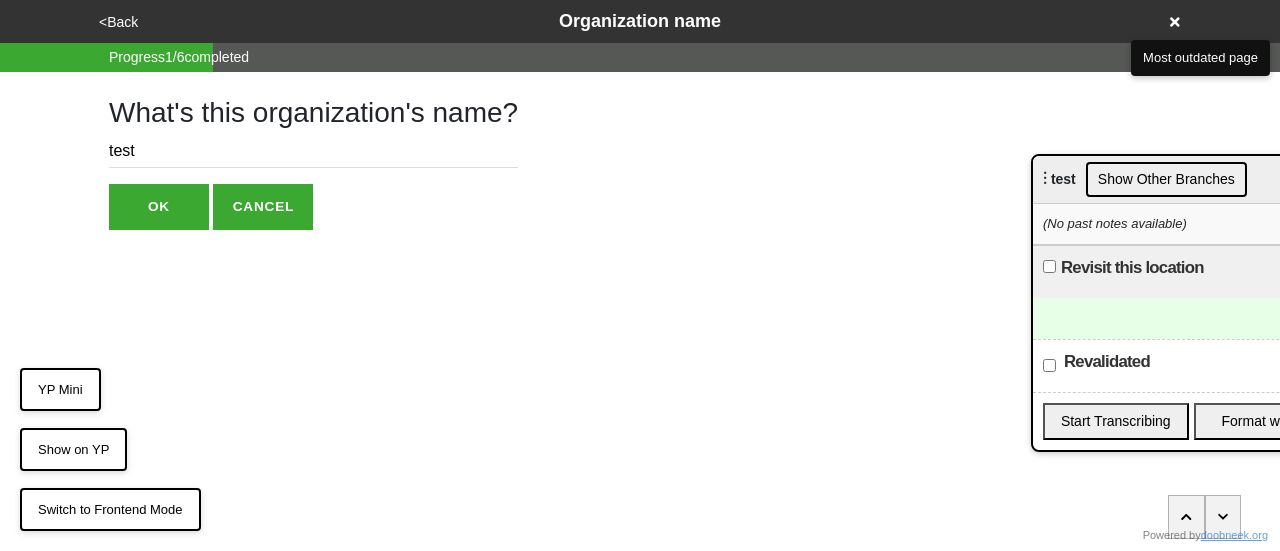 click 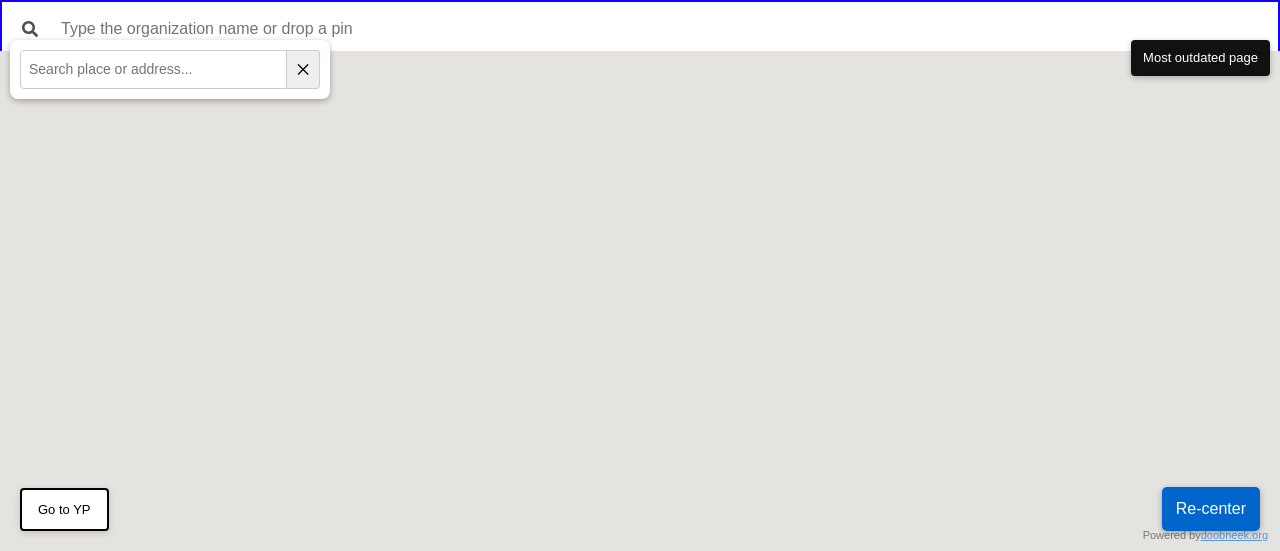 scroll, scrollTop: 0, scrollLeft: 0, axis: both 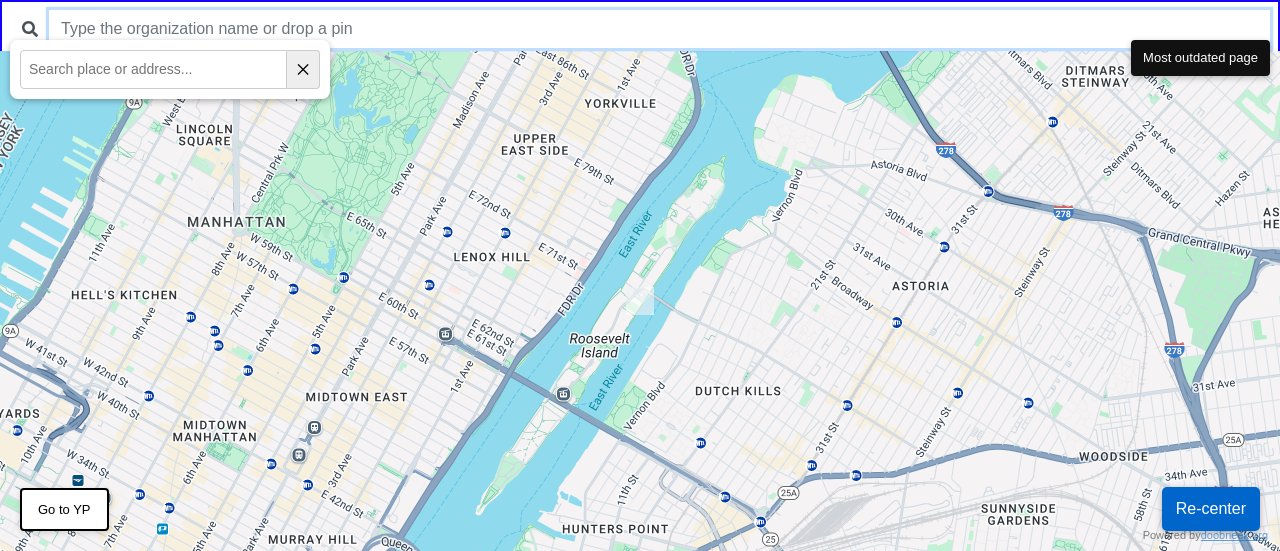 drag, startPoint x: 0, startPoint y: 0, endPoint x: 480, endPoint y: 33, distance: 481.13303 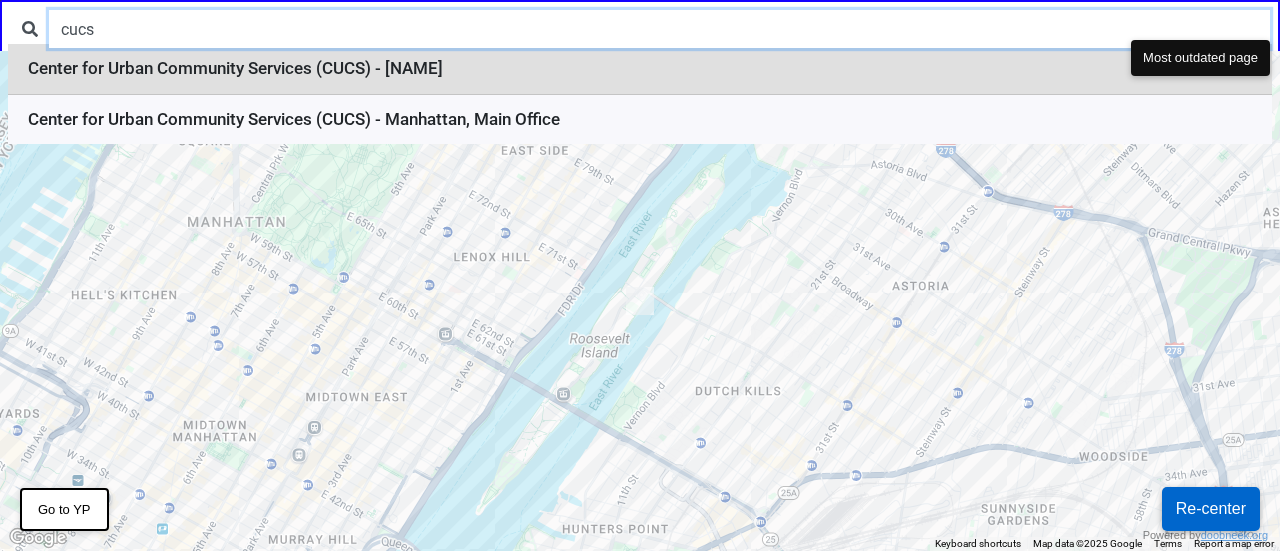 type on "cucs" 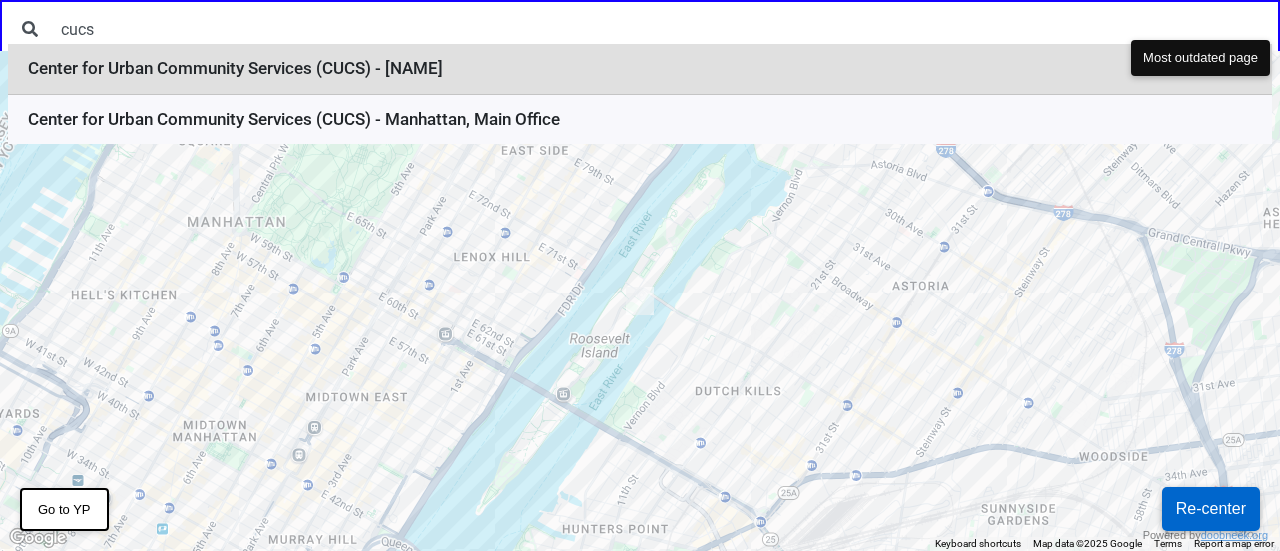 click on "Center for Urban Community Services (CUCS) - [NAME]" at bounding box center [640, 69] 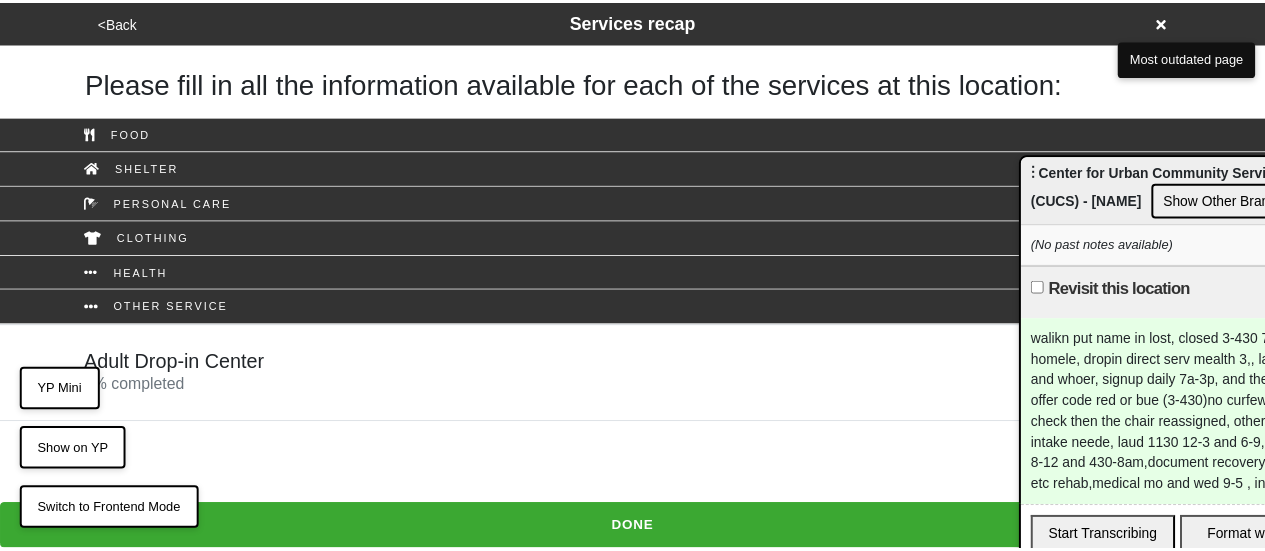 scroll, scrollTop: 0, scrollLeft: 0, axis: both 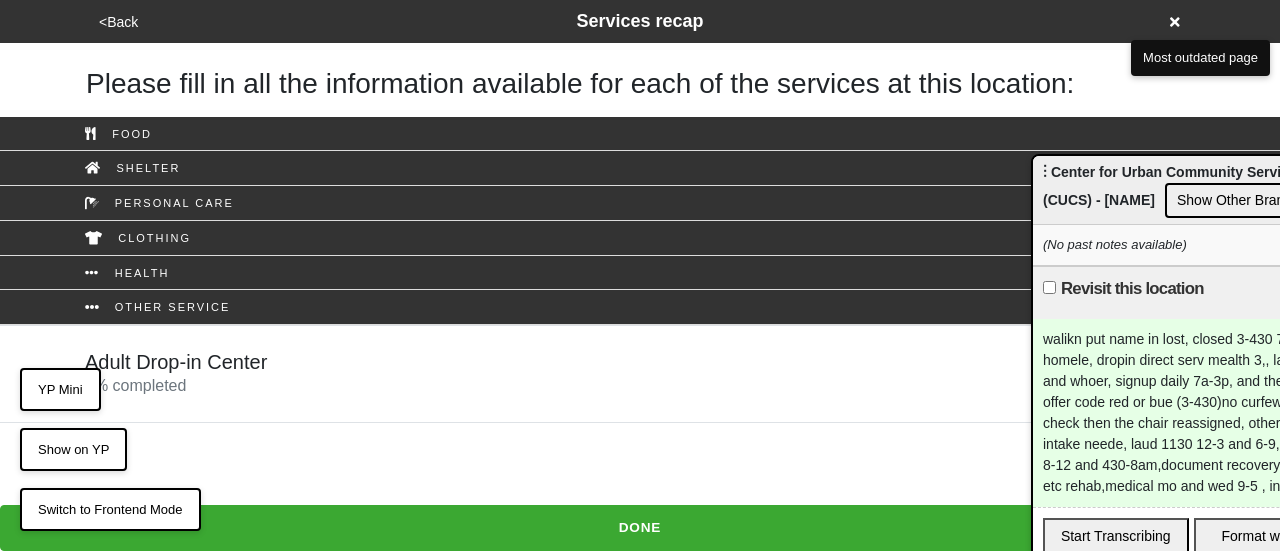 click on "Adult Drop-in Center 0 % completed" at bounding box center (176, 374) 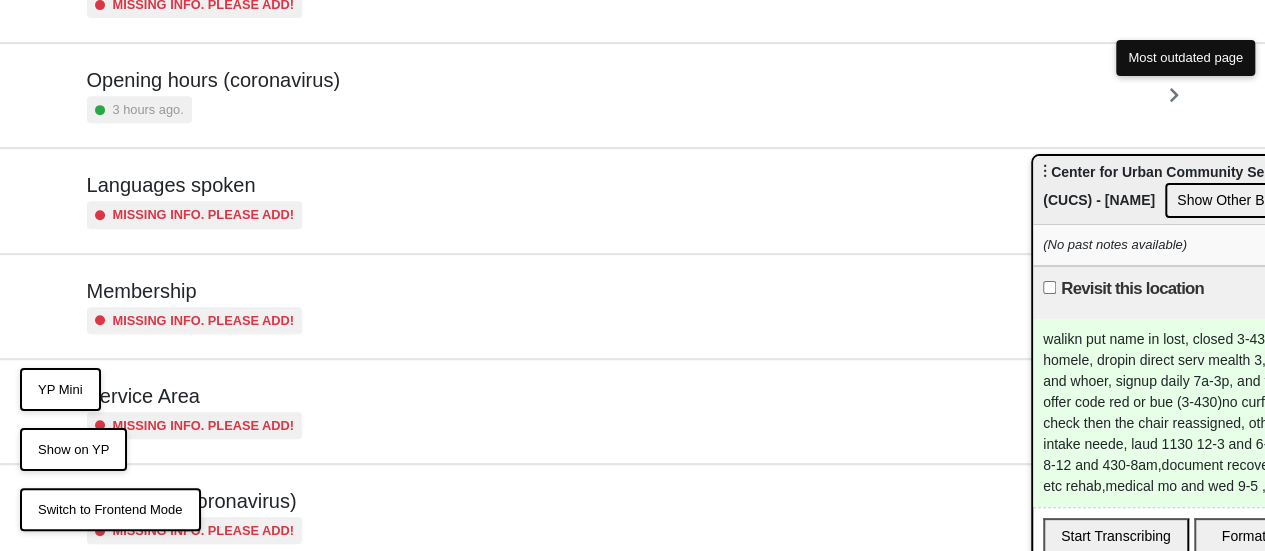 scroll, scrollTop: 484, scrollLeft: 0, axis: vertical 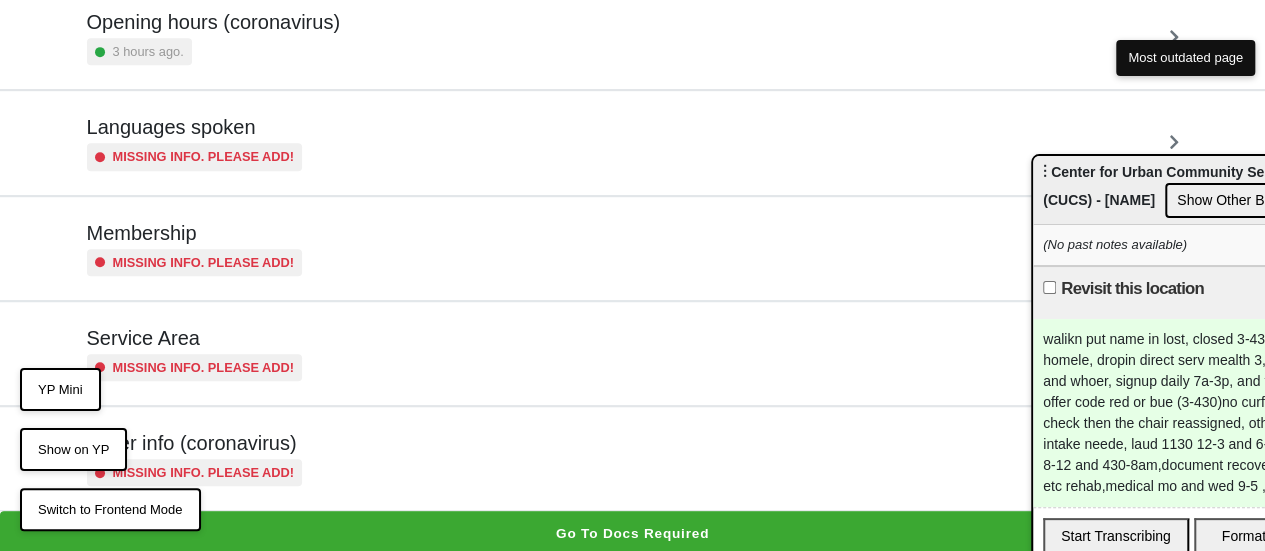 click on "Other info (coronavirus) Missing info. Please add!" at bounding box center (633, 458) 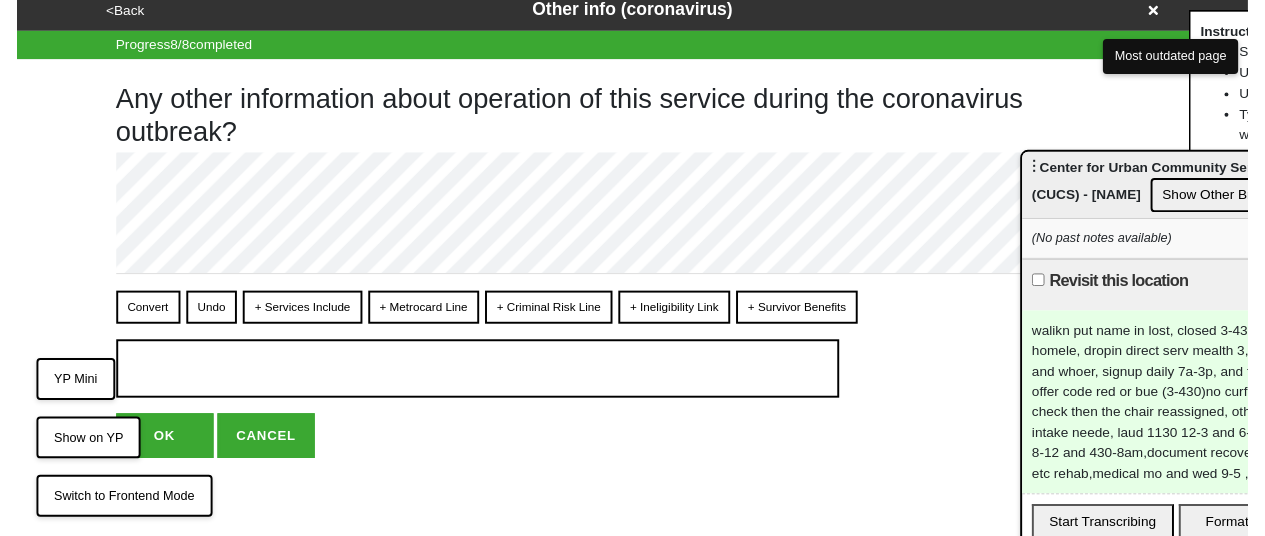 scroll, scrollTop: 0, scrollLeft: 0, axis: both 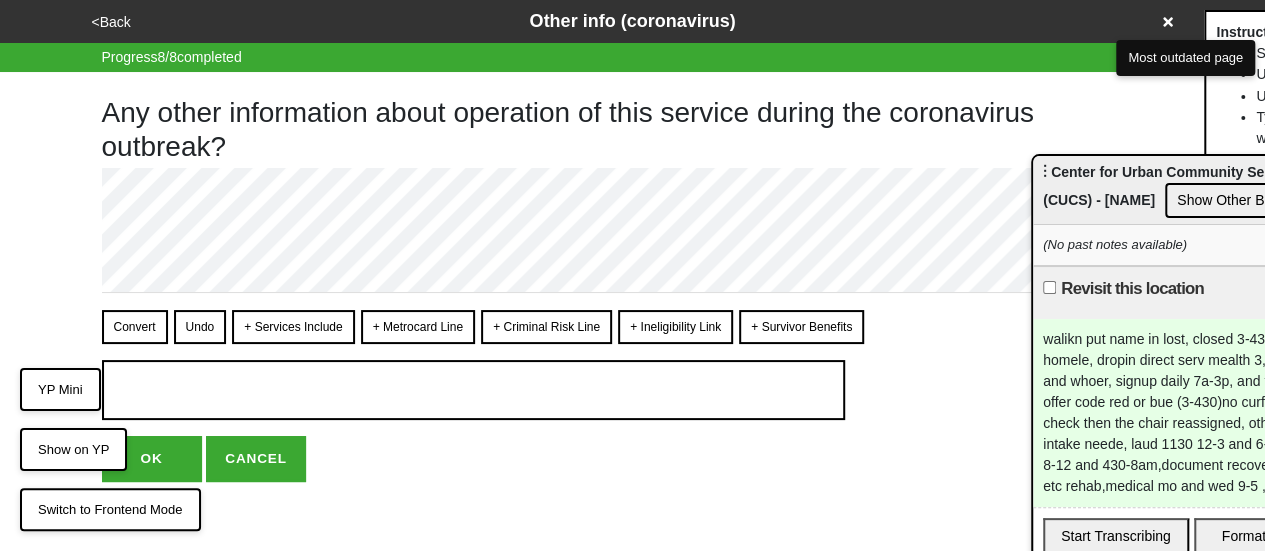 click on "<Back" at bounding box center [111, 22] 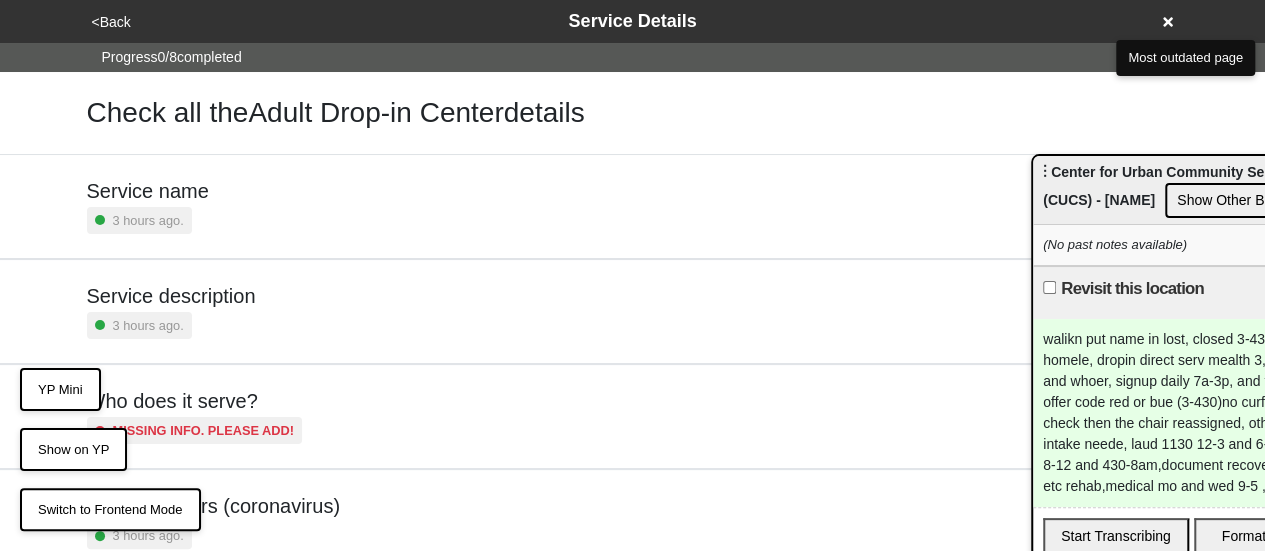 click on "3 hours ago." at bounding box center [148, 325] 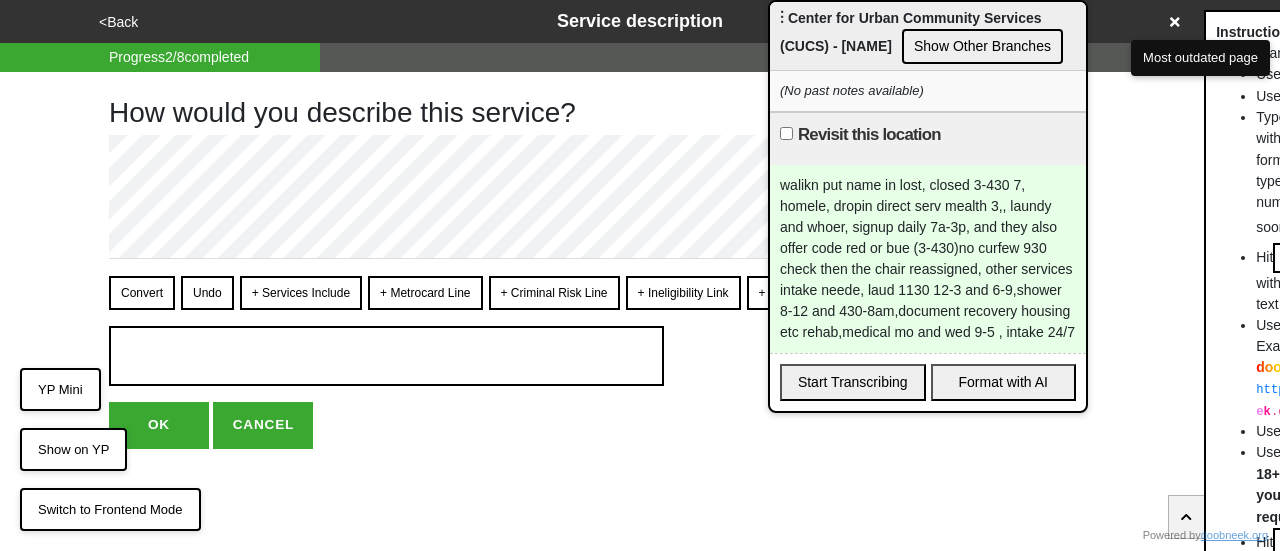 drag, startPoint x: 1136, startPoint y: 170, endPoint x: 854, endPoint y: 84, distance: 294.822 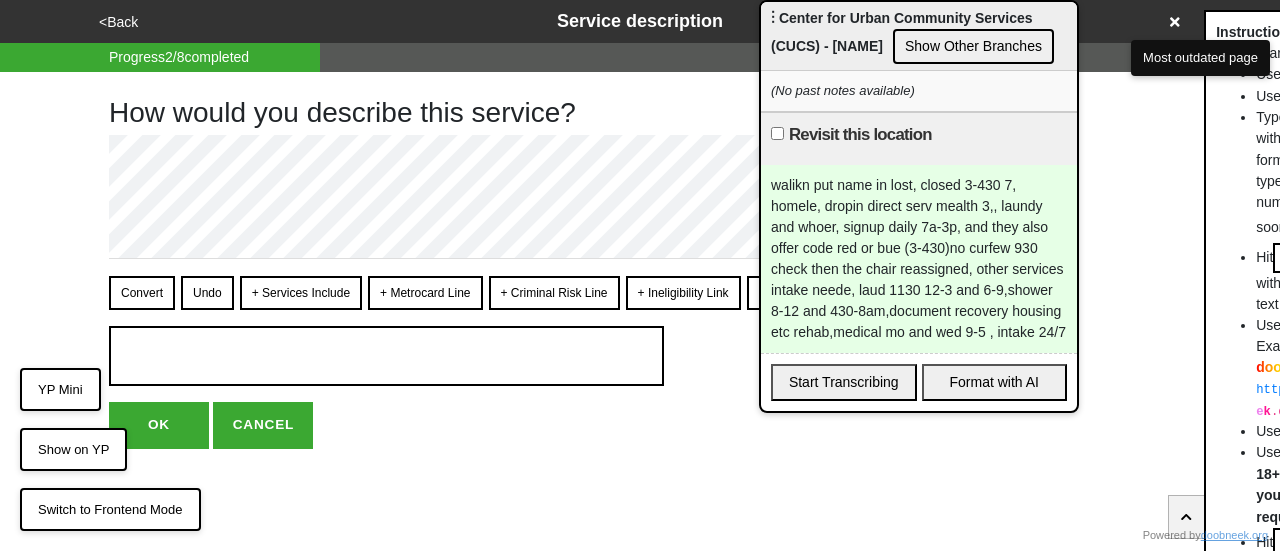 click on "walikn put name in lost, closed 3-430 7, homele, dropin direct serv mealth 3,, laundy and whoer, signup daily 7a-3p, and they also offer code red or bue (3-430)no curfew 930 check then the chair reassigned, other services intake neede, laud 1130 12-3 and 6-9,shower 8-12 and 430-8am,document recovery housing etc rehab,medical mo and wed 9-5 , intake 24/7" at bounding box center [919, 259] 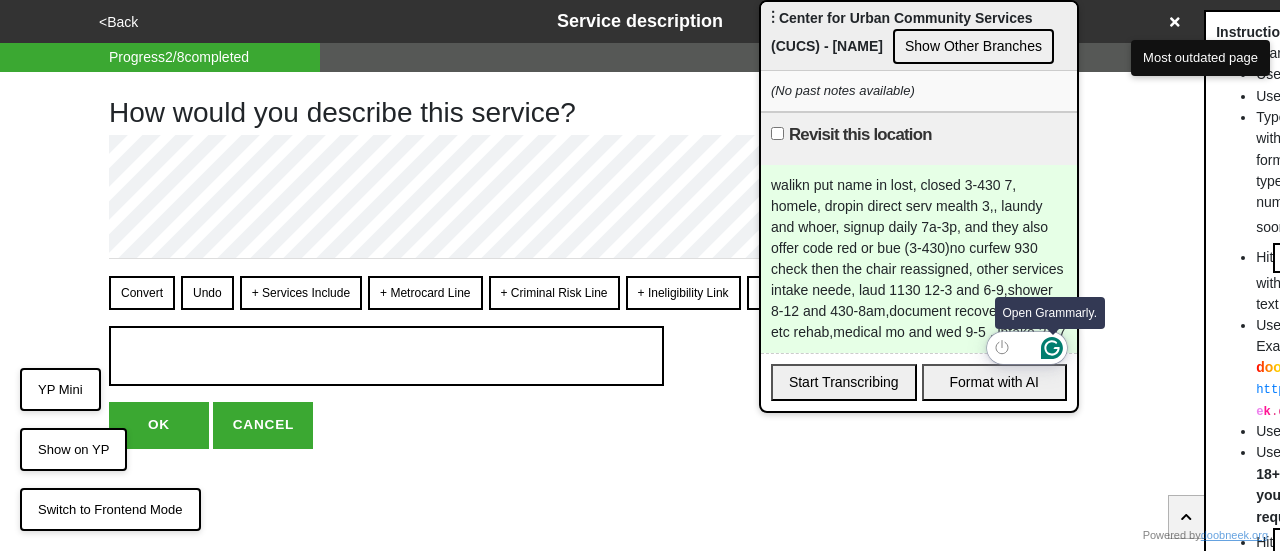 type 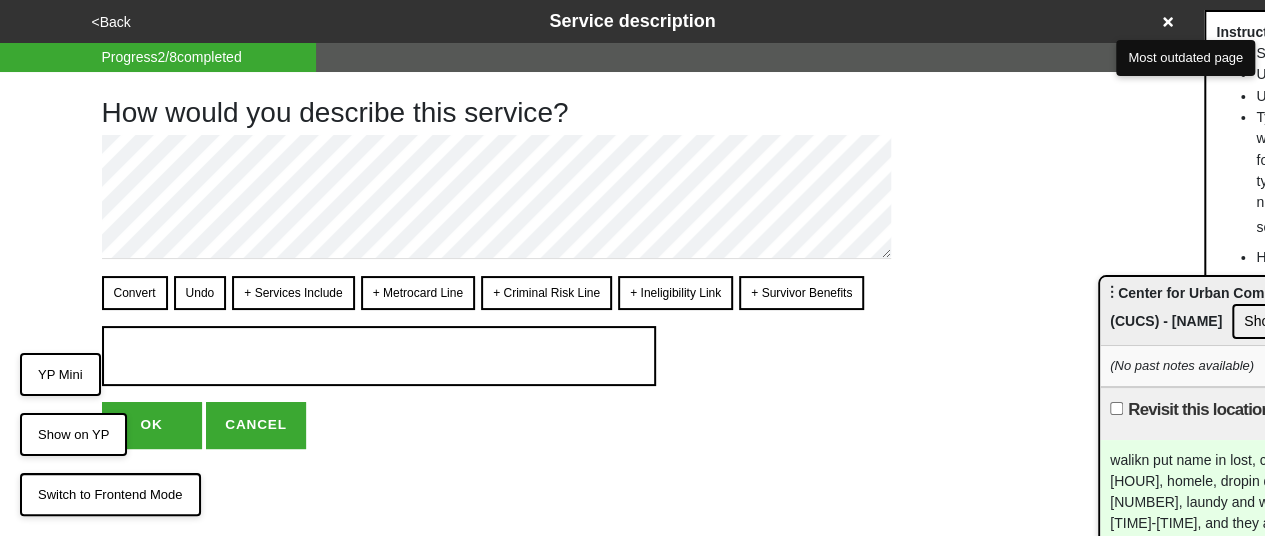 drag, startPoint x: 956, startPoint y: 35, endPoint x: 1267, endPoint y: 187, distance: 346.15747 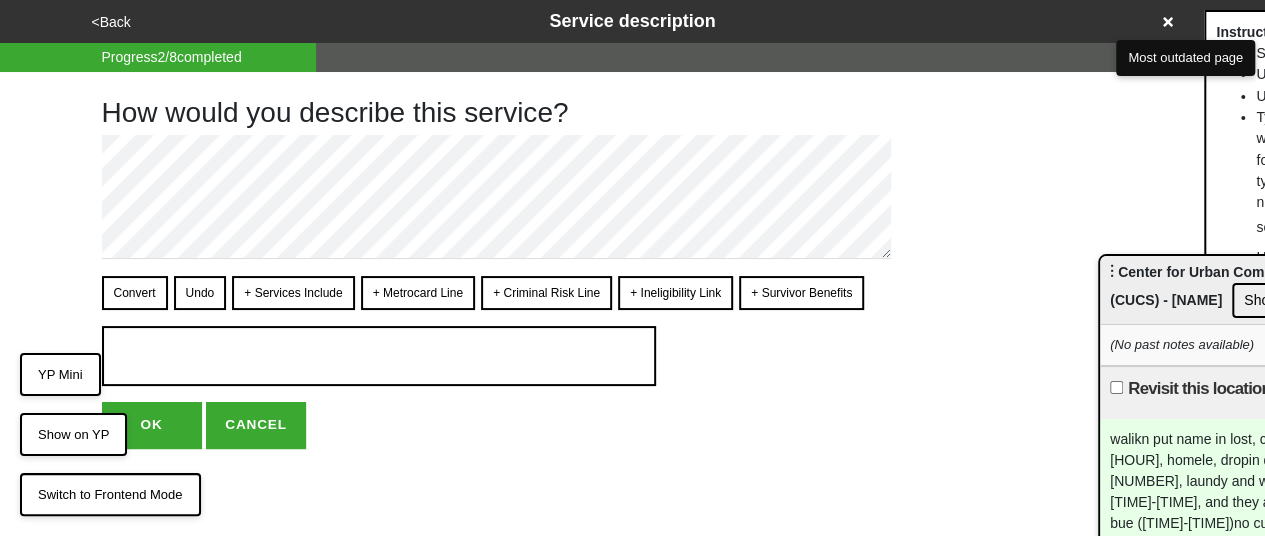 click 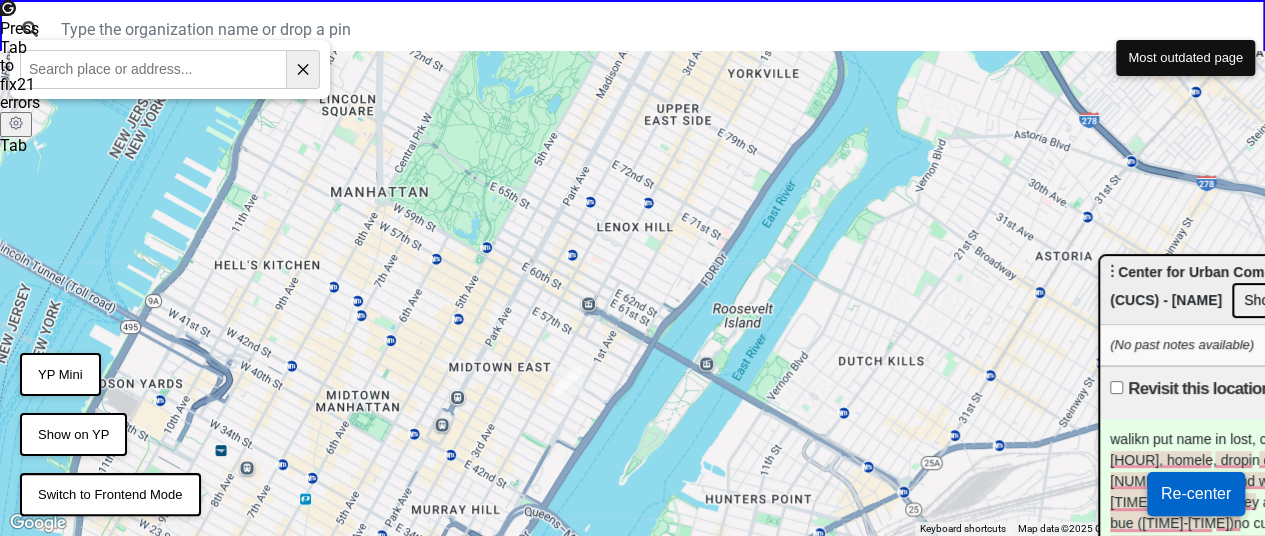 drag, startPoint x: 866, startPoint y: 157, endPoint x: 724, endPoint y: 385, distance: 268.6038 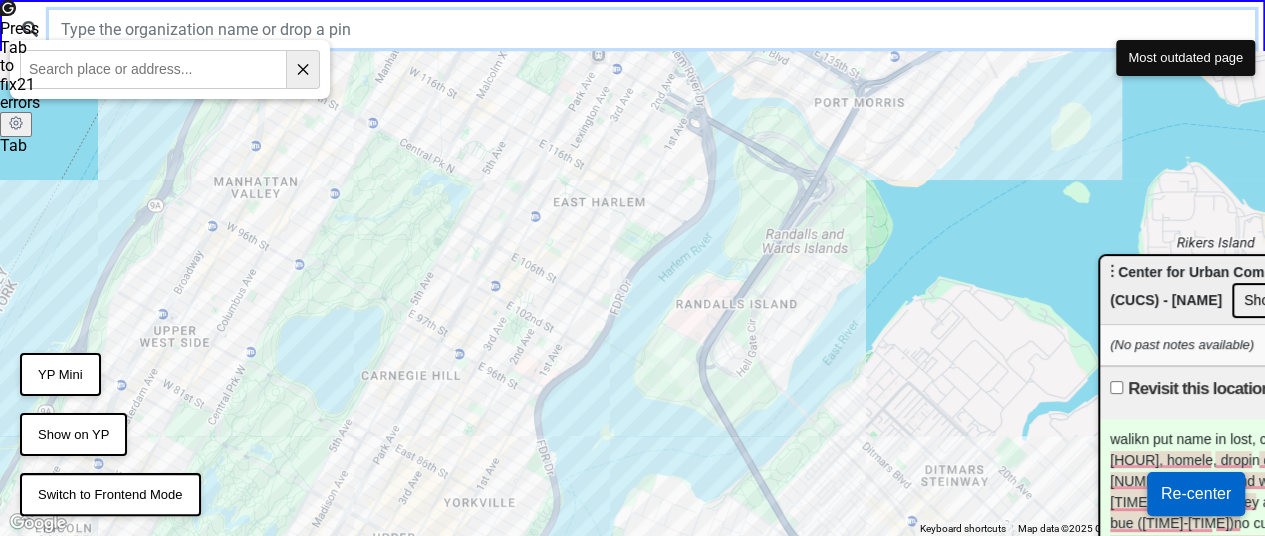 click at bounding box center (652, 29) 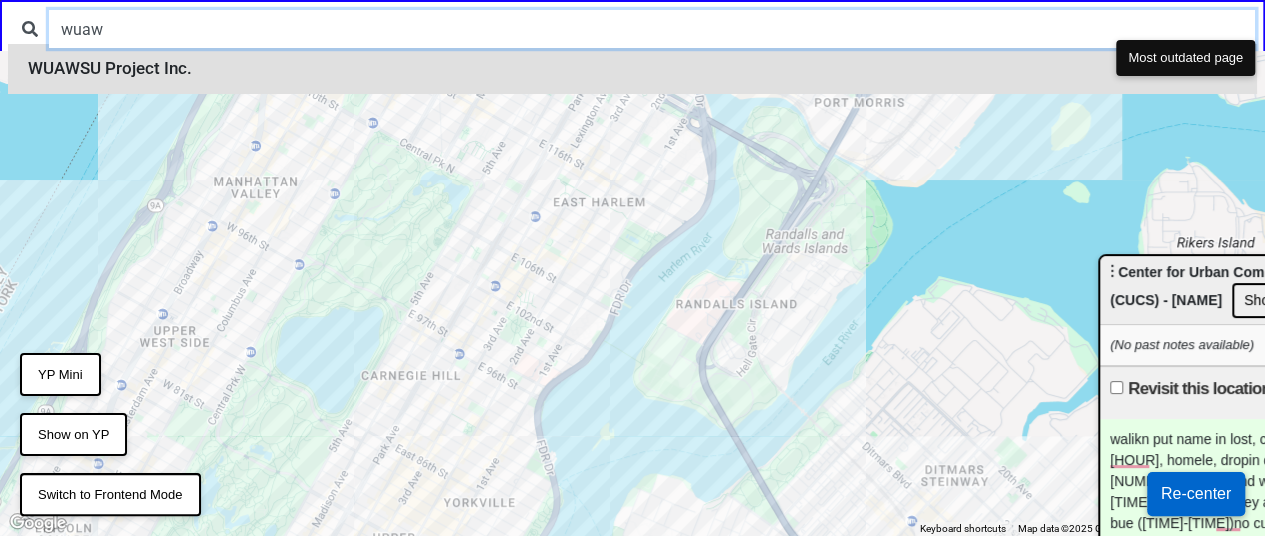 type on "wuaw" 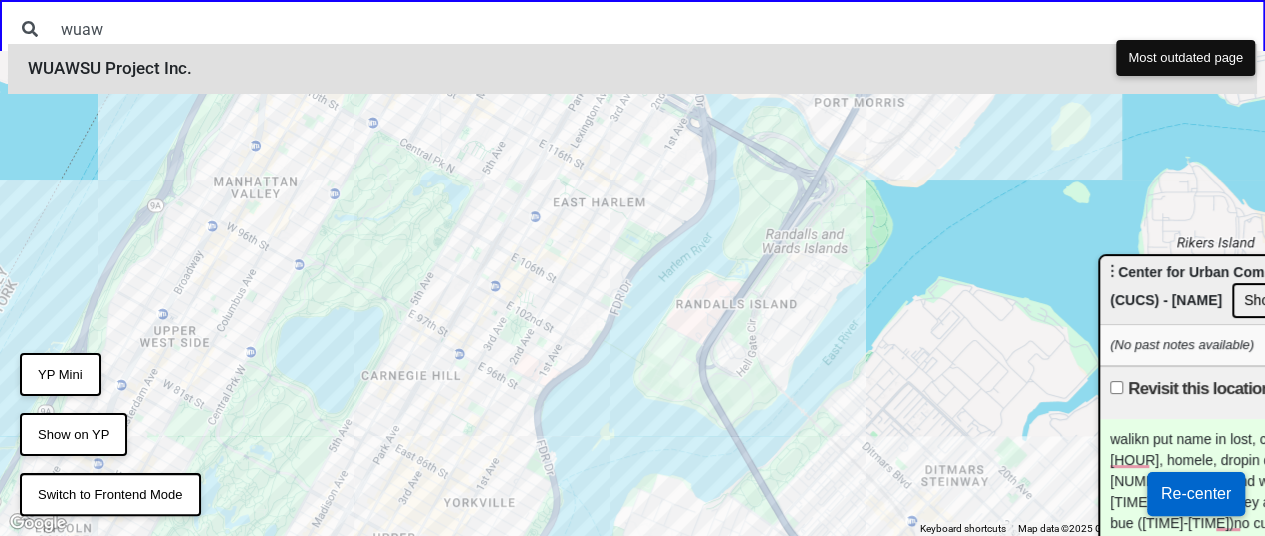 click on "WUAWSU Project Inc." at bounding box center [632, 69] 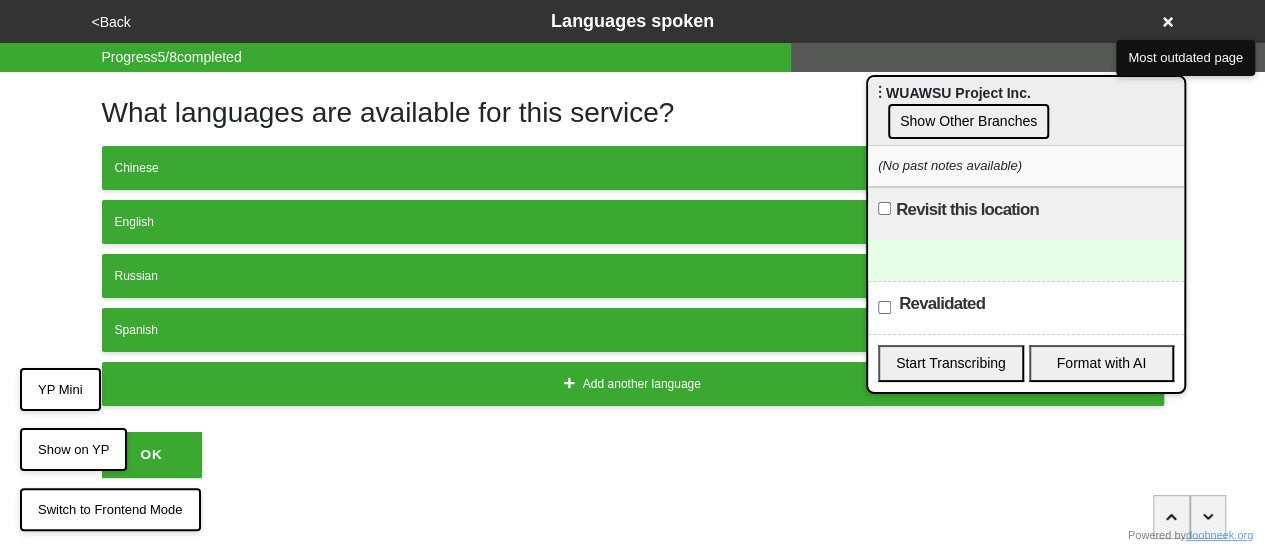 scroll, scrollTop: 0, scrollLeft: 0, axis: both 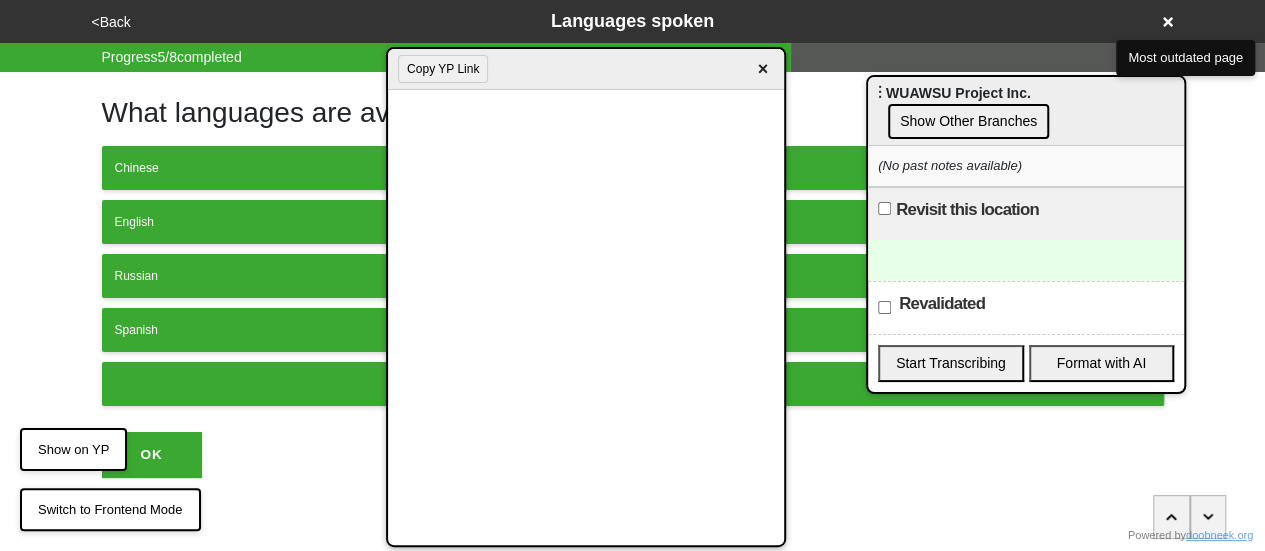 click on "×" at bounding box center (762, 69) 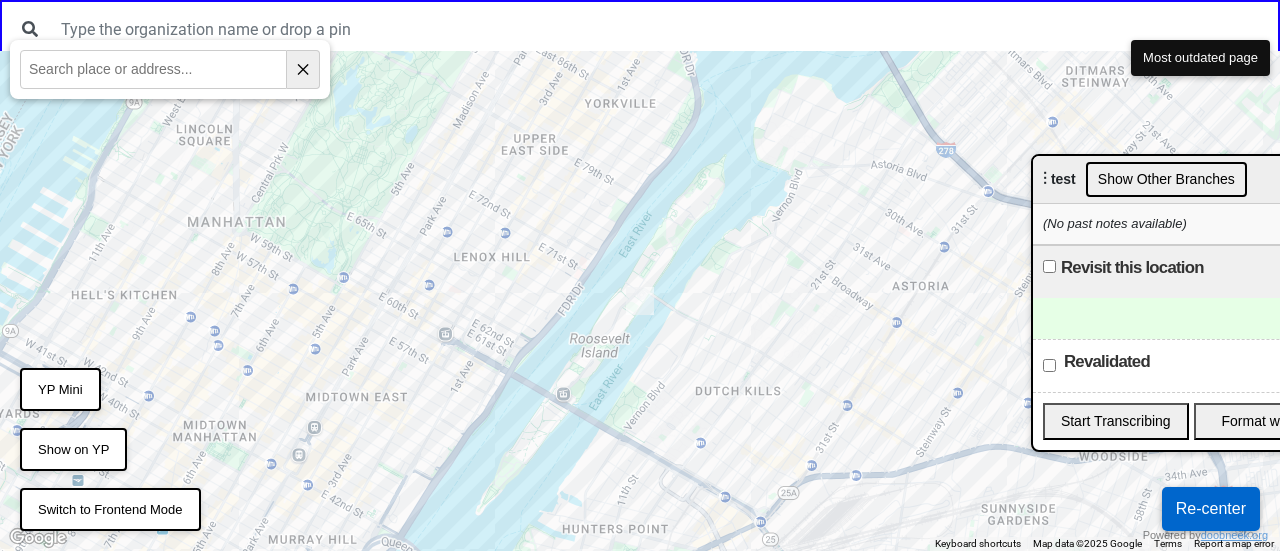 scroll, scrollTop: 0, scrollLeft: 0, axis: both 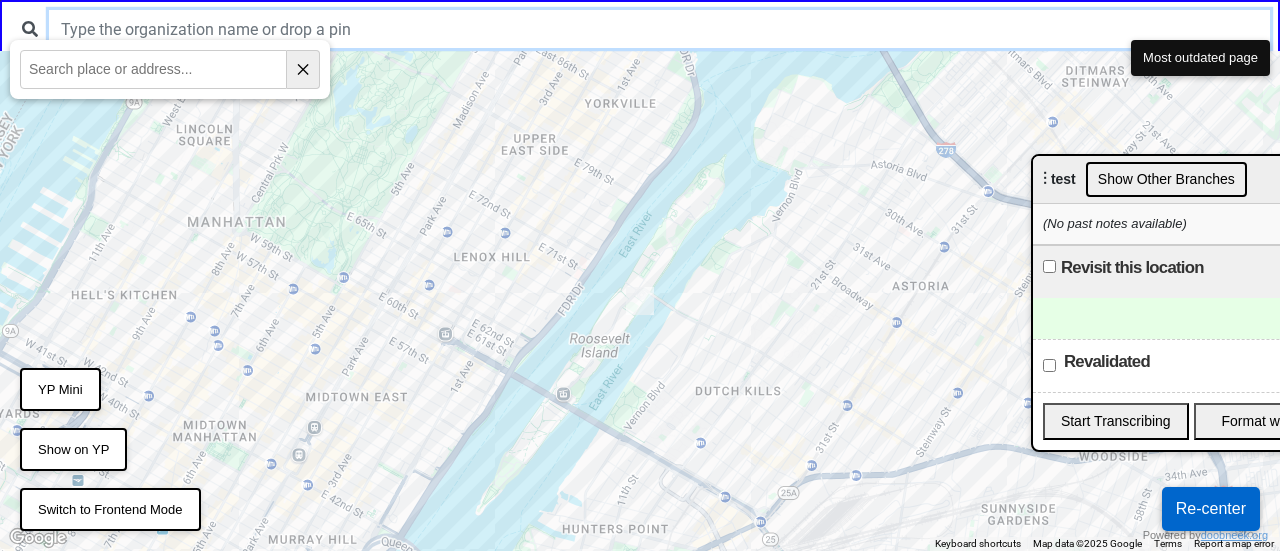 click at bounding box center [659, 29] 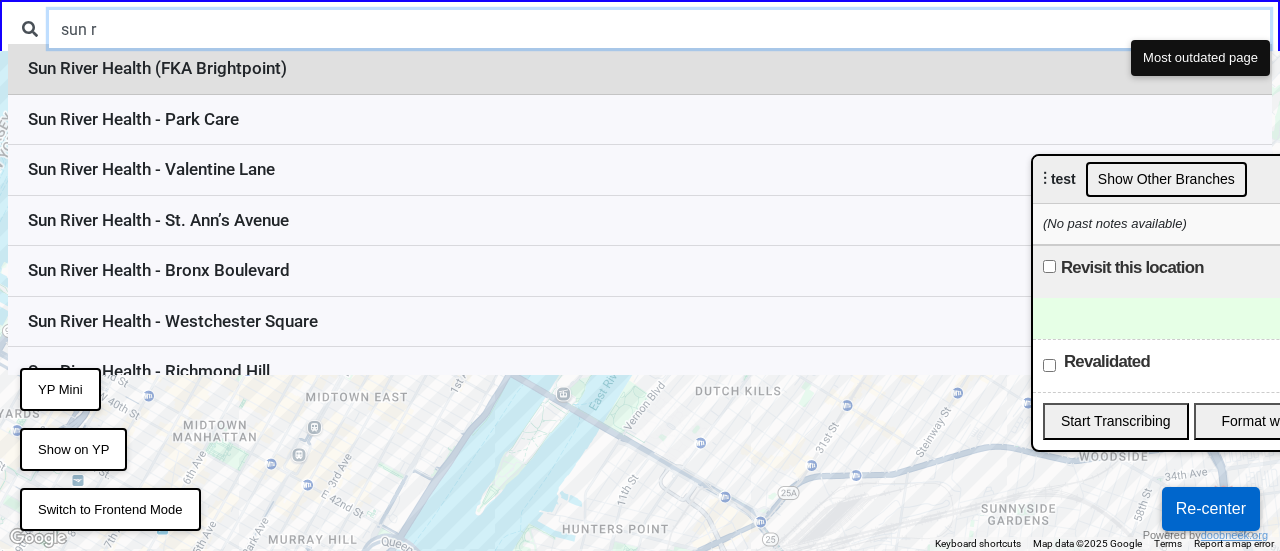 type on "sun r" 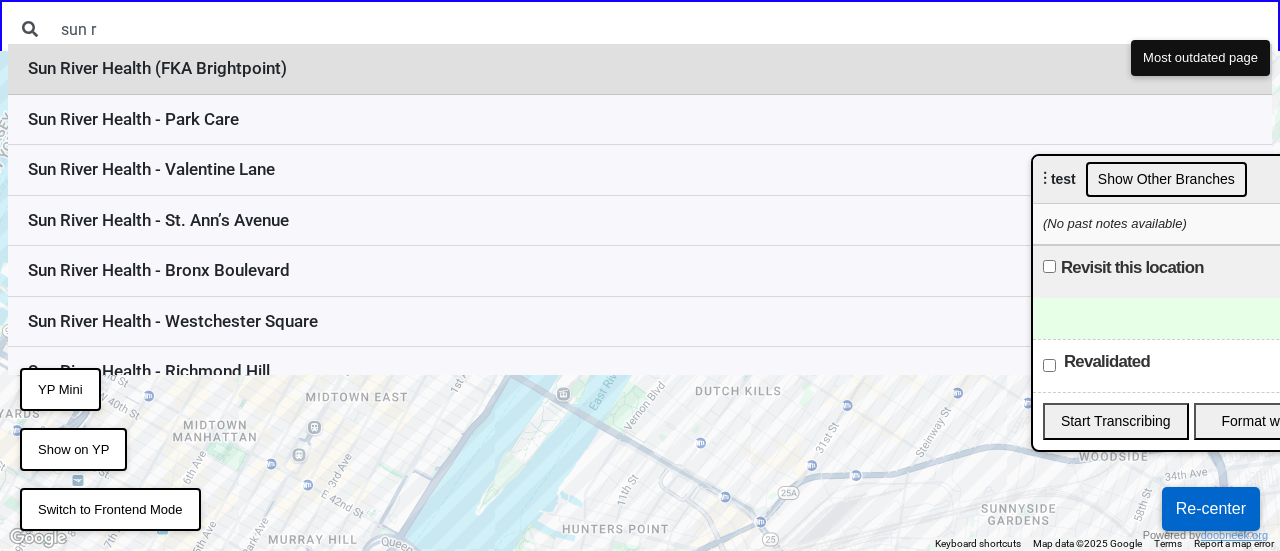 click on "Sun River Health (FKA Brightpoint)" at bounding box center [640, 69] 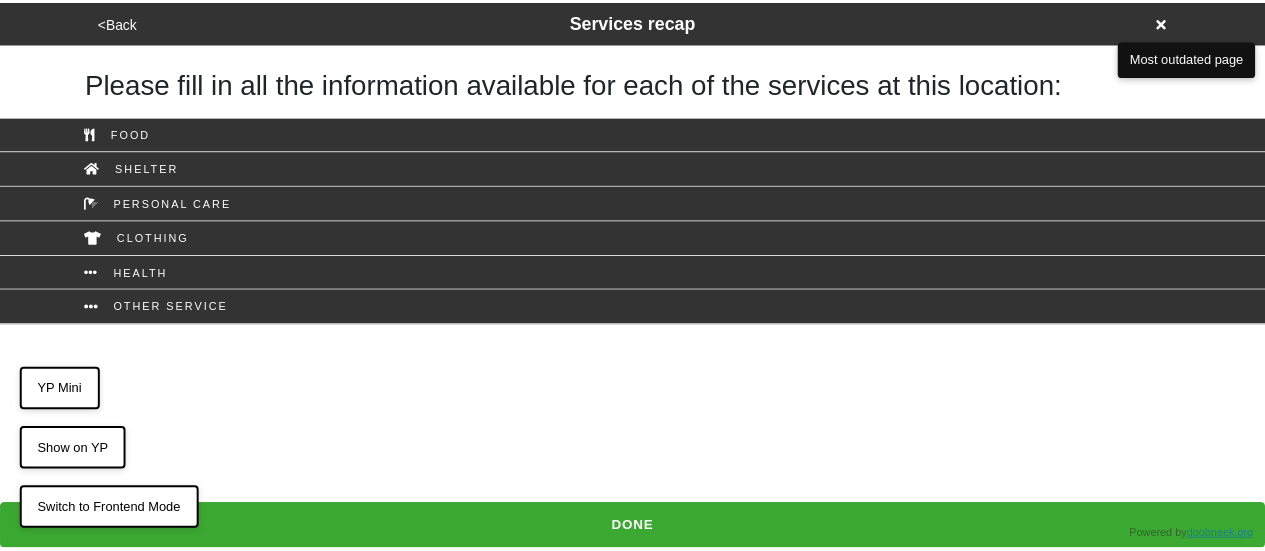 scroll, scrollTop: 0, scrollLeft: 0, axis: both 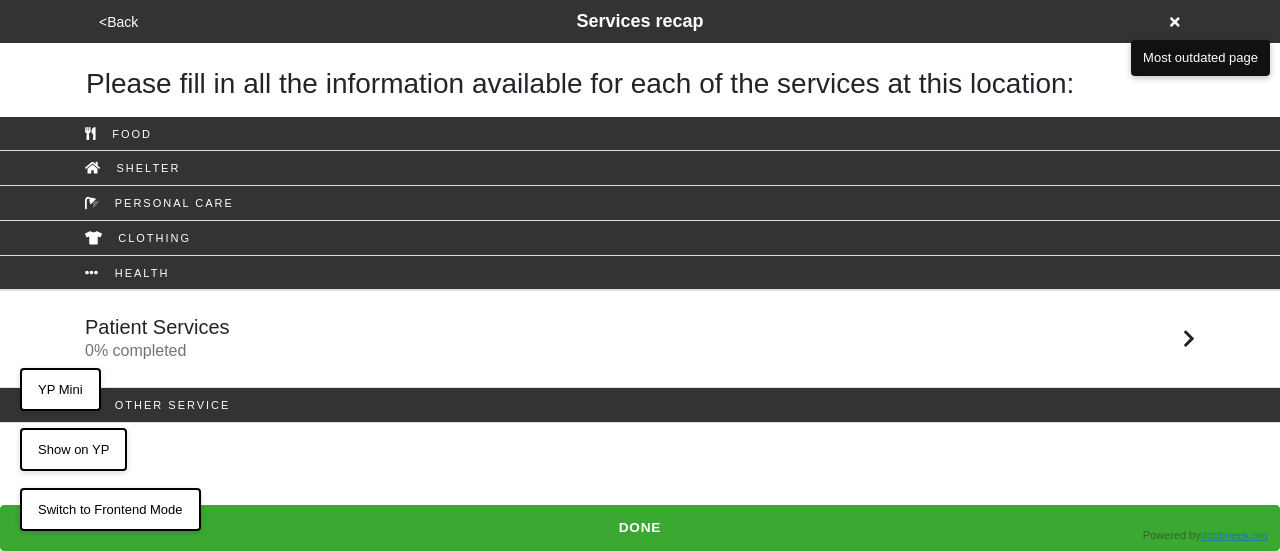 click on "Patient Services 0 % completed" at bounding box center [640, 339] 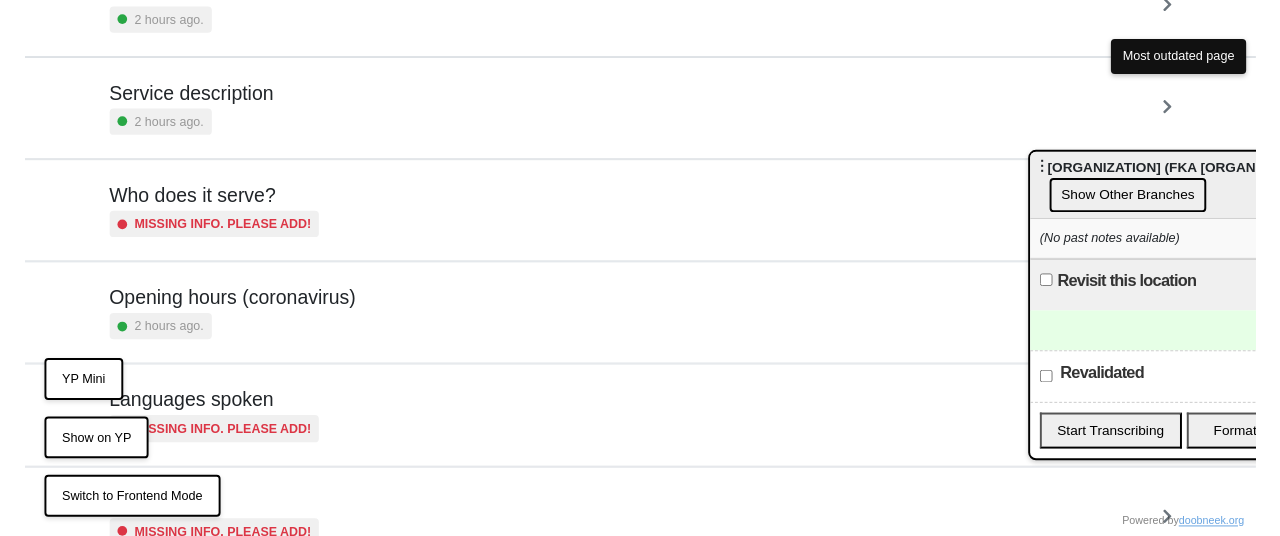 scroll, scrollTop: 0, scrollLeft: 0, axis: both 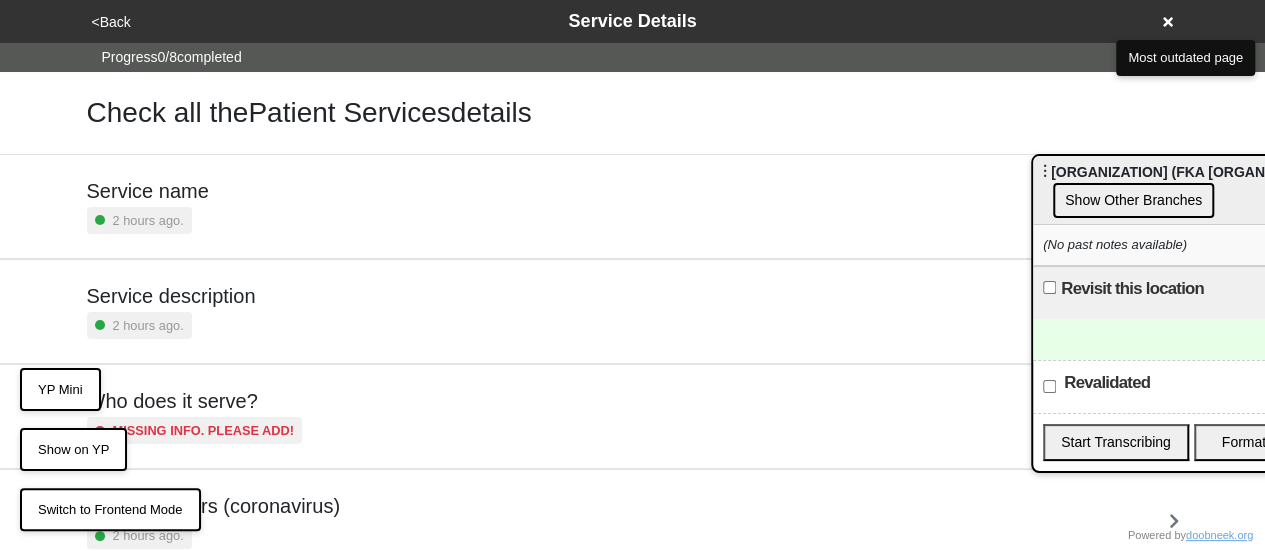 click on "<Back" at bounding box center [111, 22] 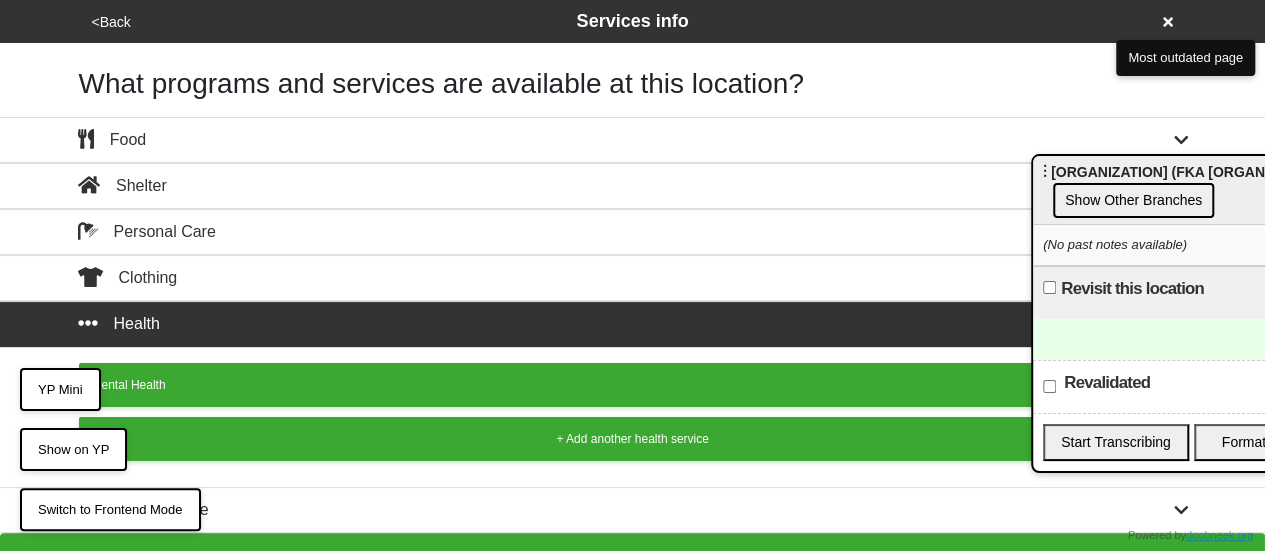 click on "Mental Health" at bounding box center [633, 385] 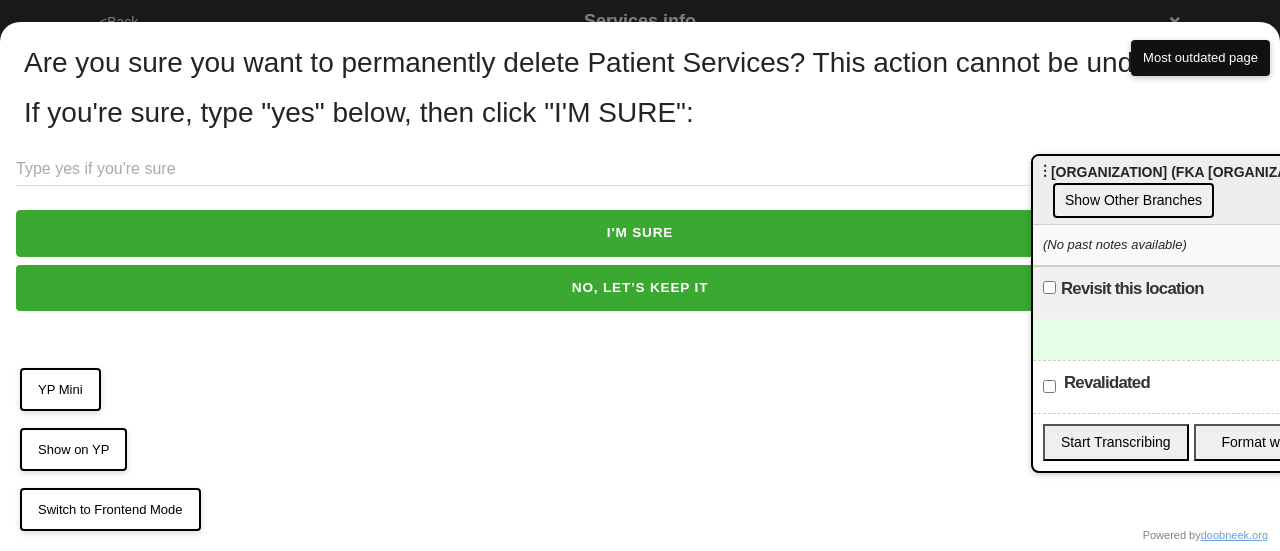 click at bounding box center (640, 169) 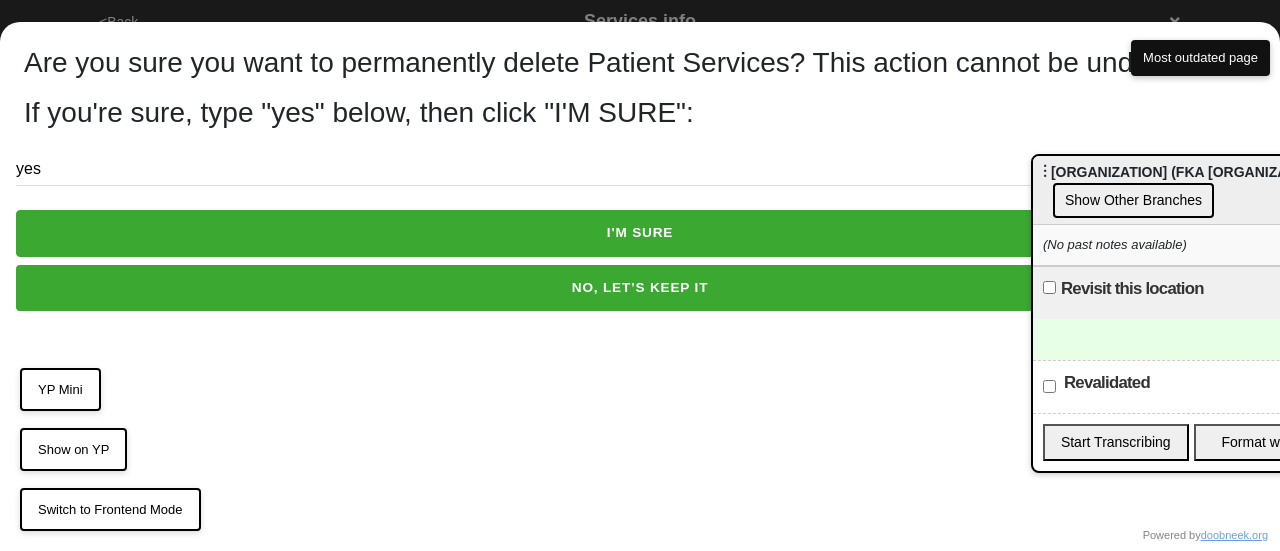 type on "yes" 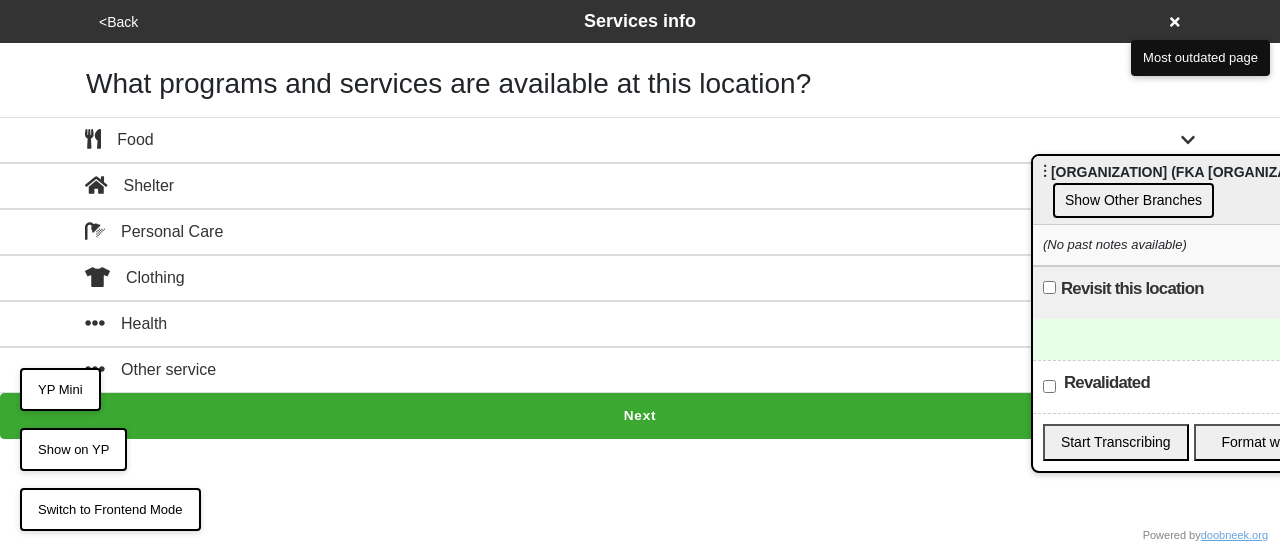 click on "<Back" at bounding box center (118, 22) 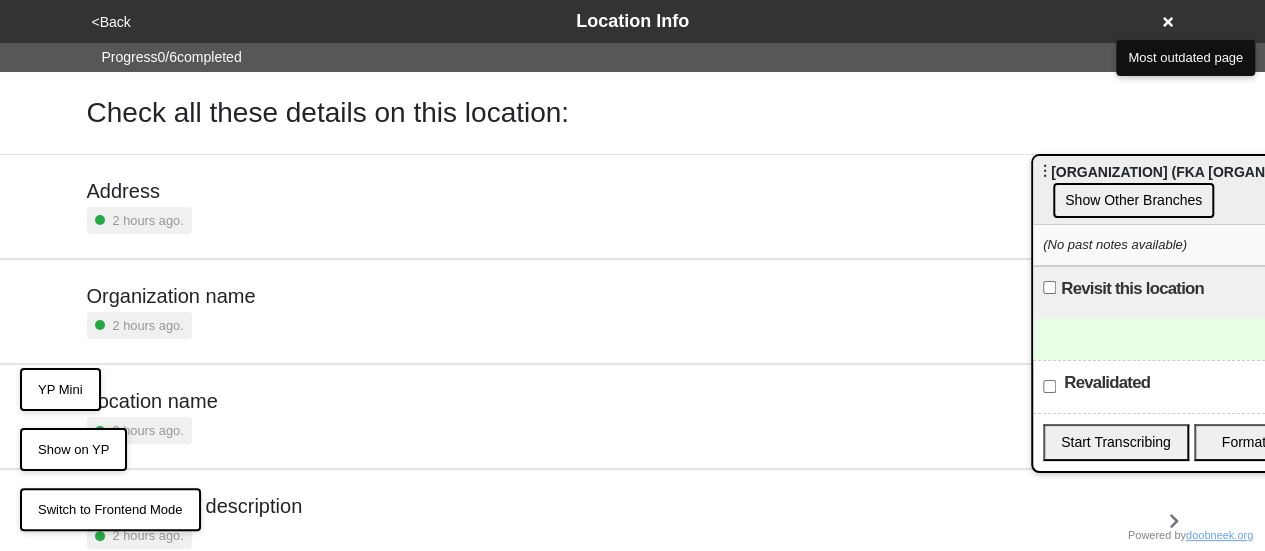 click at bounding box center [1191, 339] 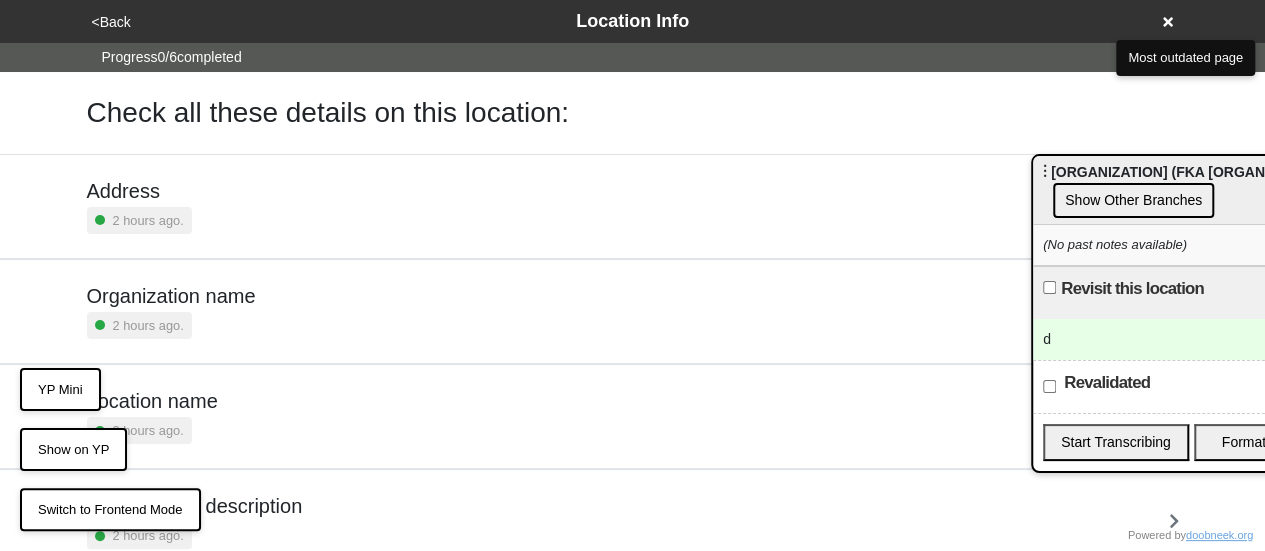 type 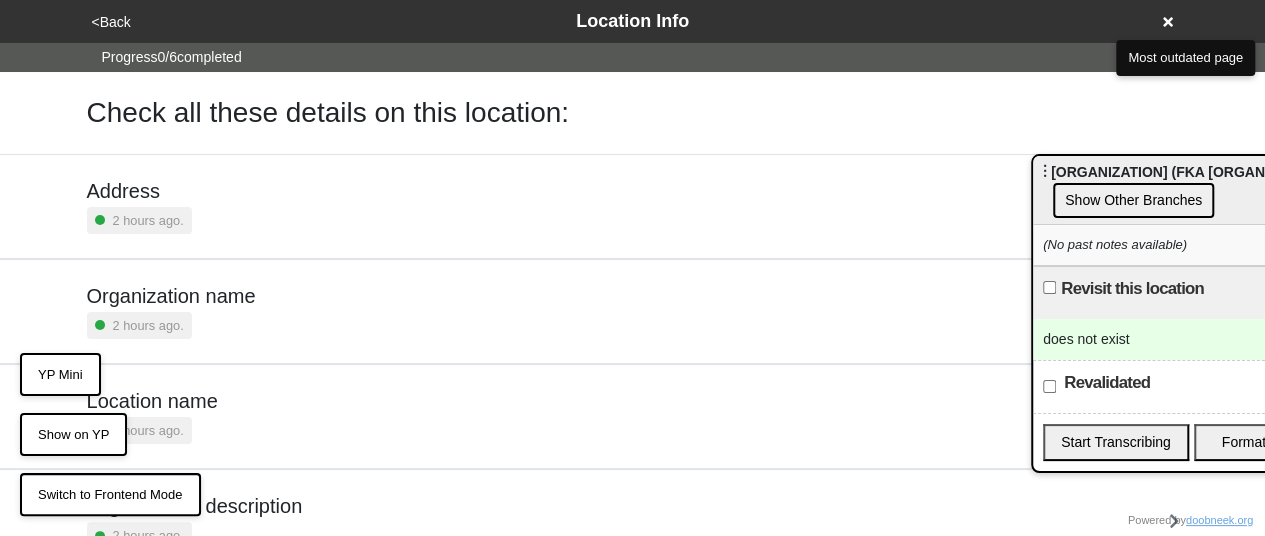 click on "<Back Location Info" at bounding box center [633, 21] 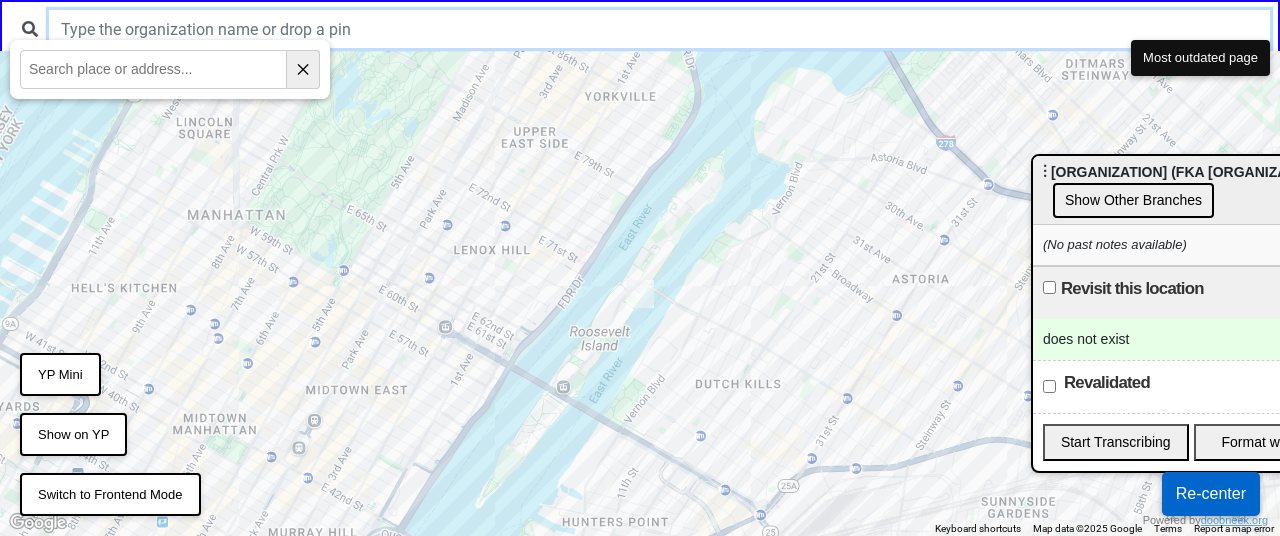 click at bounding box center (659, 29) 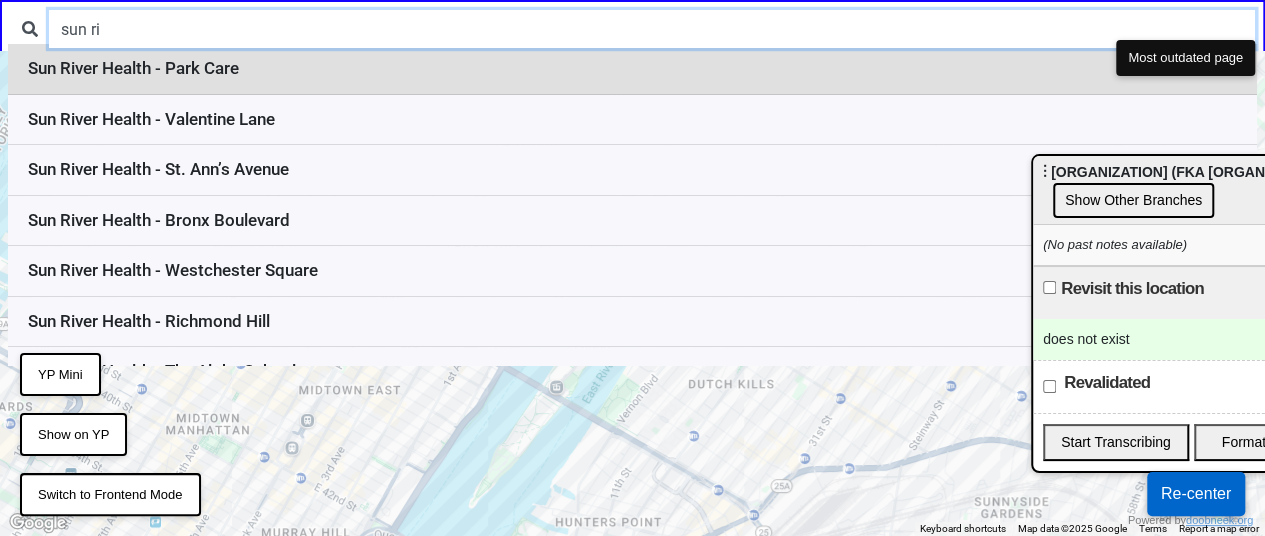 type on "sun ri" 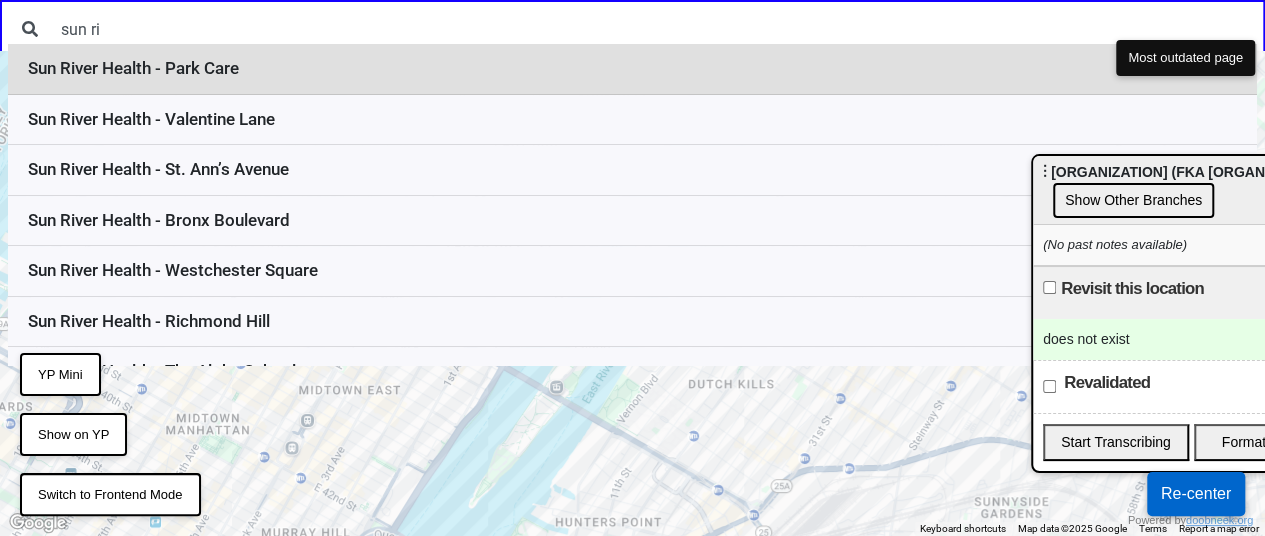 click on "Sun River Health - Park Care" at bounding box center [632, 69] 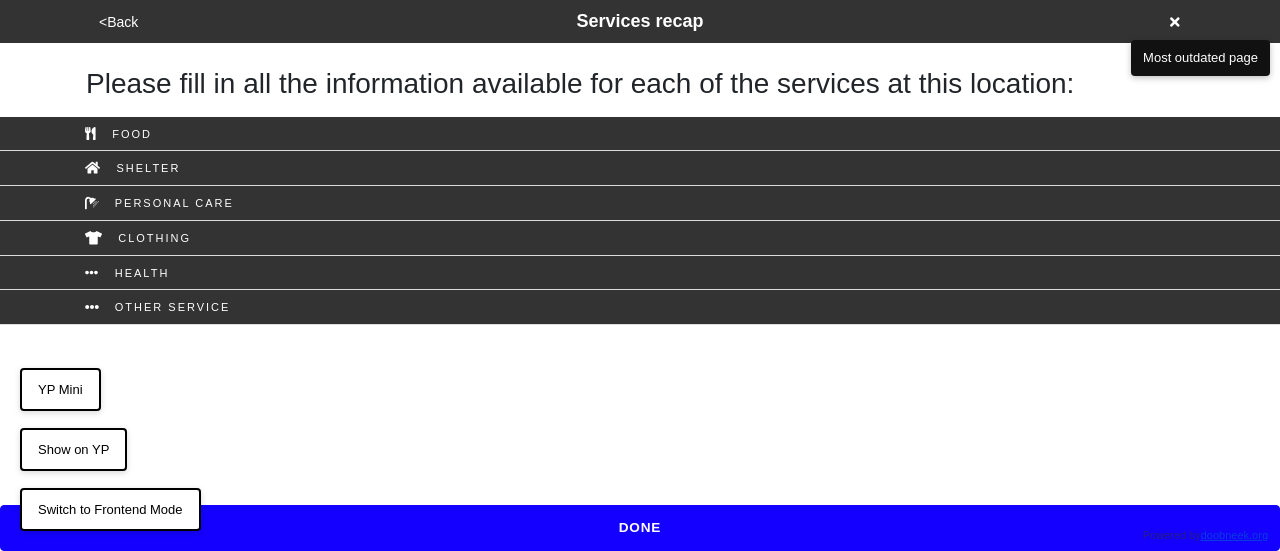 scroll, scrollTop: 0, scrollLeft: 0, axis: both 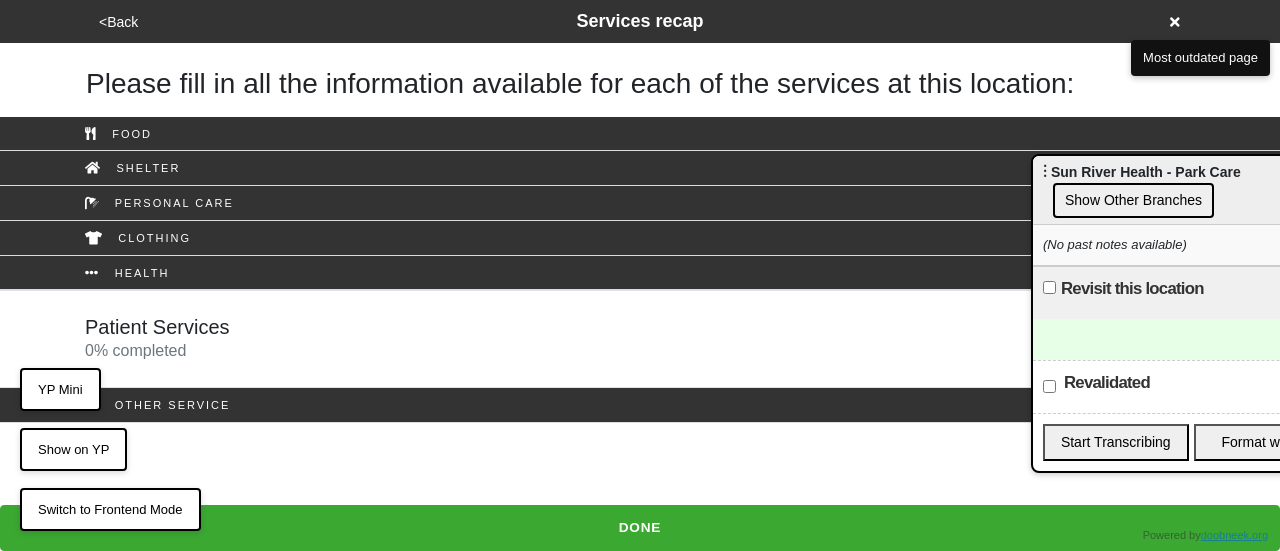 click 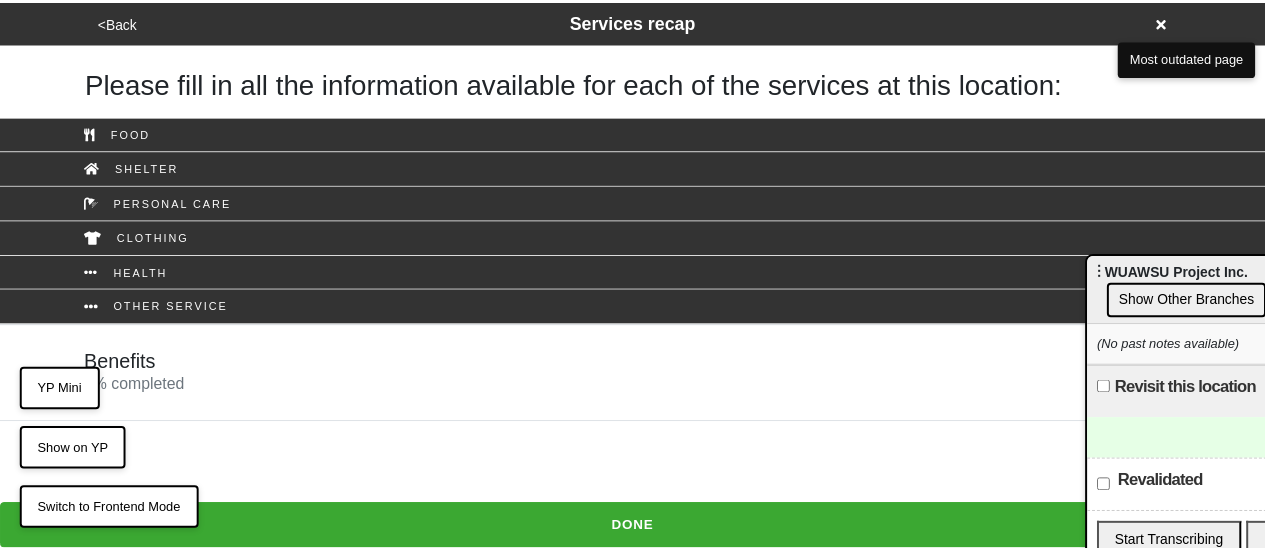 scroll, scrollTop: 0, scrollLeft: 0, axis: both 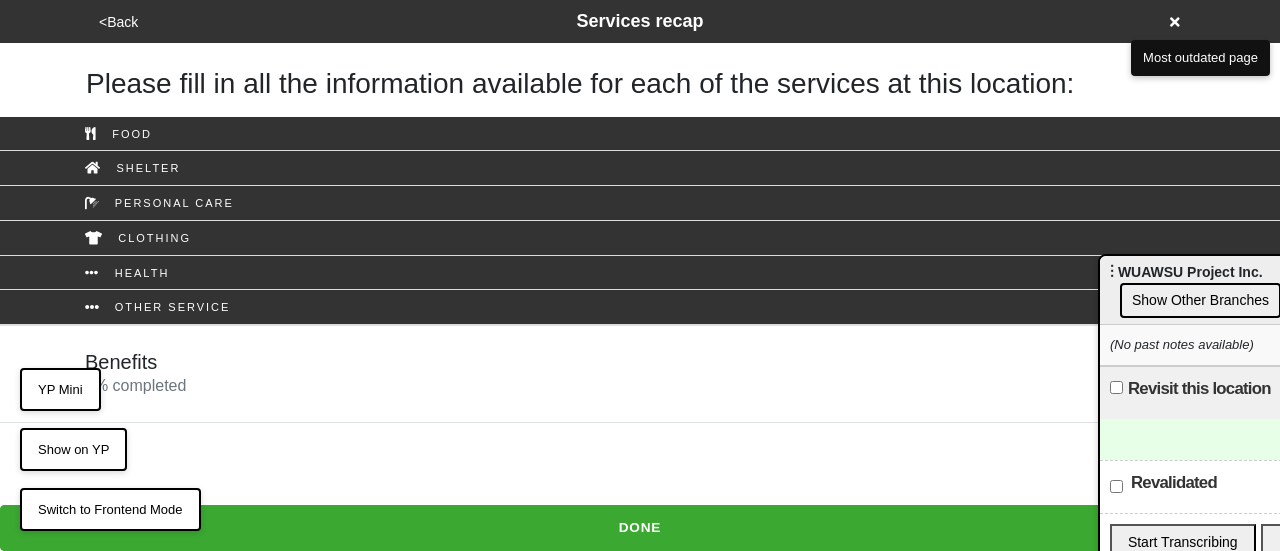 click on "Benefits 0 % completed" at bounding box center [135, 374] 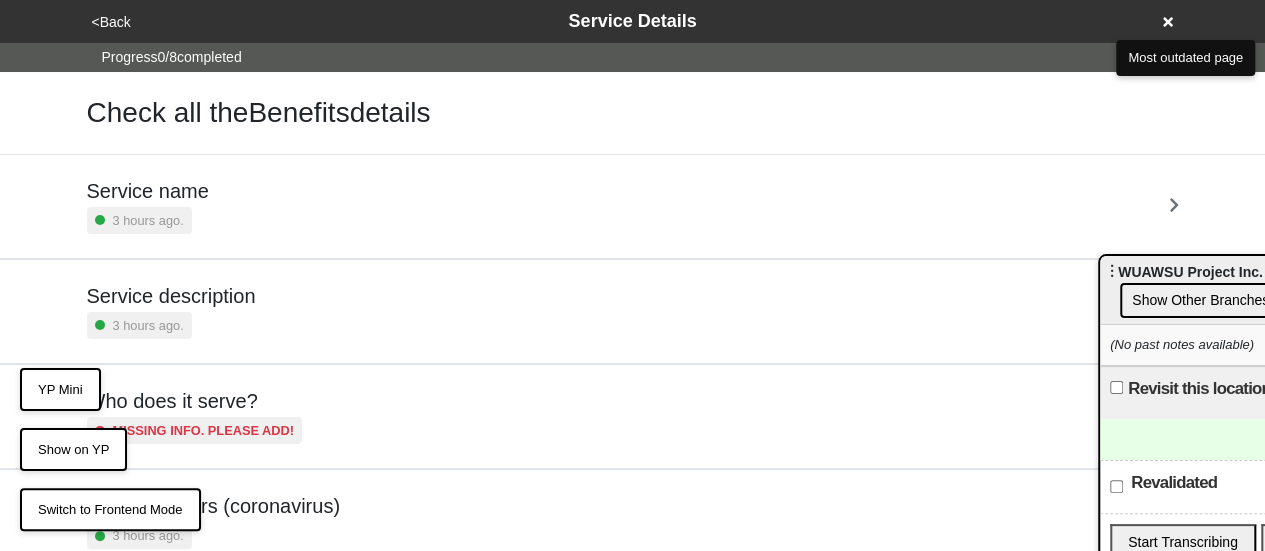 click on "Service name 3 hours ago." at bounding box center [633, 206] 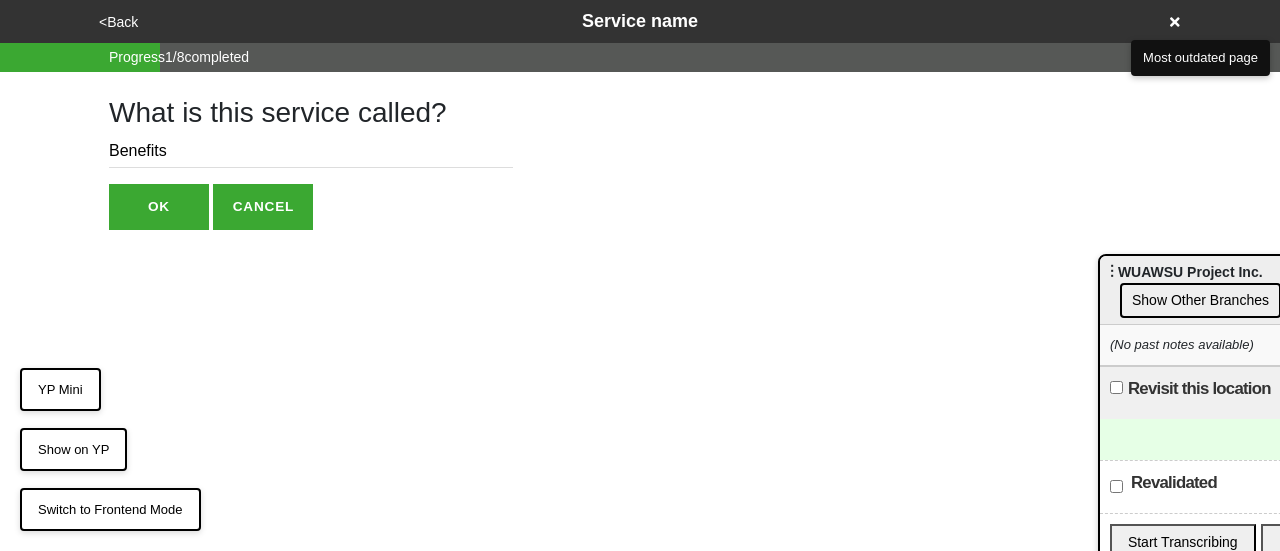click on "Benefits" at bounding box center (311, 151) 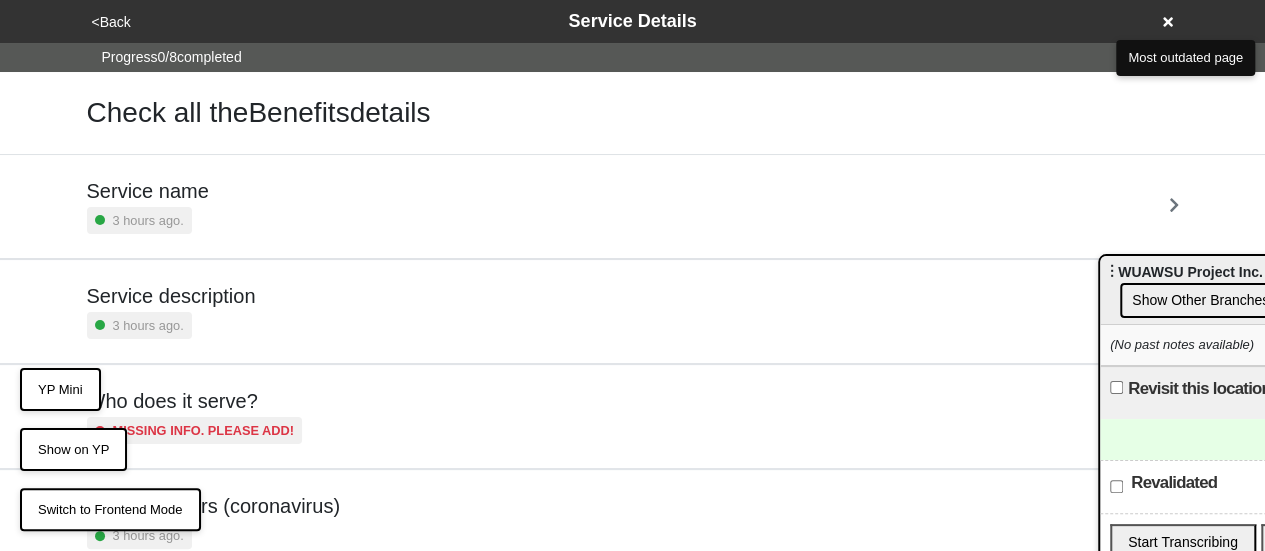 click on "<Back" at bounding box center (111, 22) 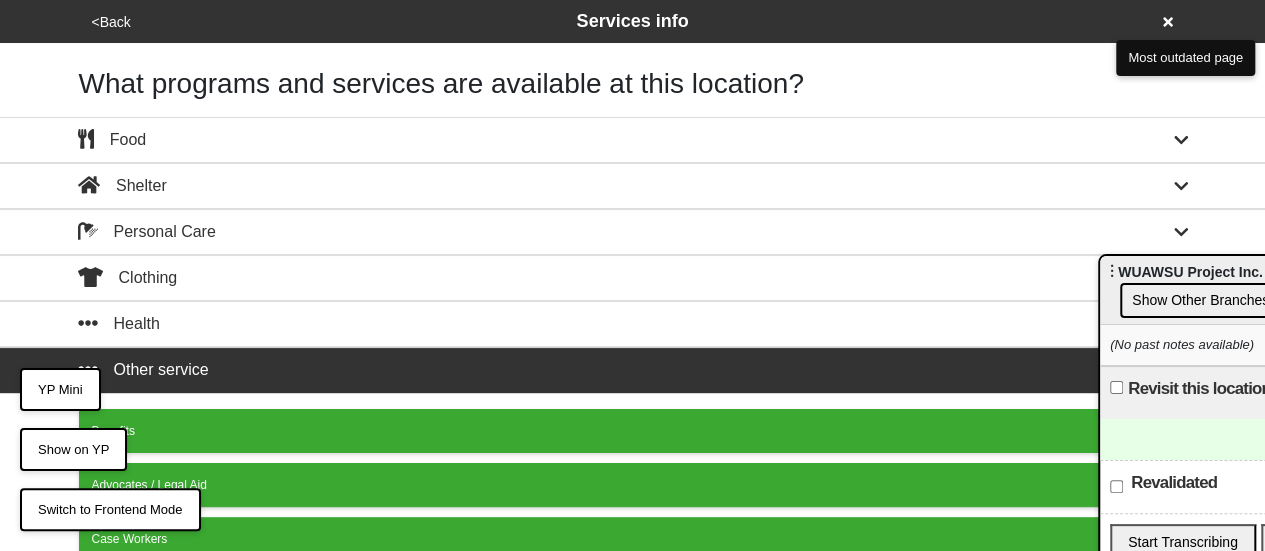 click on "<Back Services info" at bounding box center (633, 21) 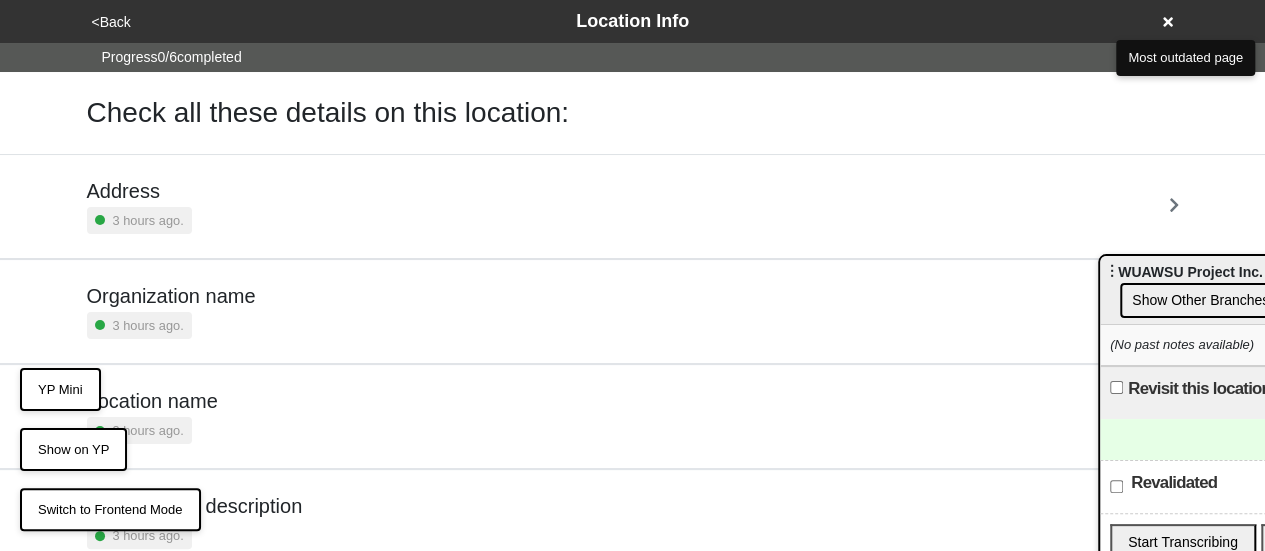 click on "<Back Location Info" at bounding box center [633, 21] 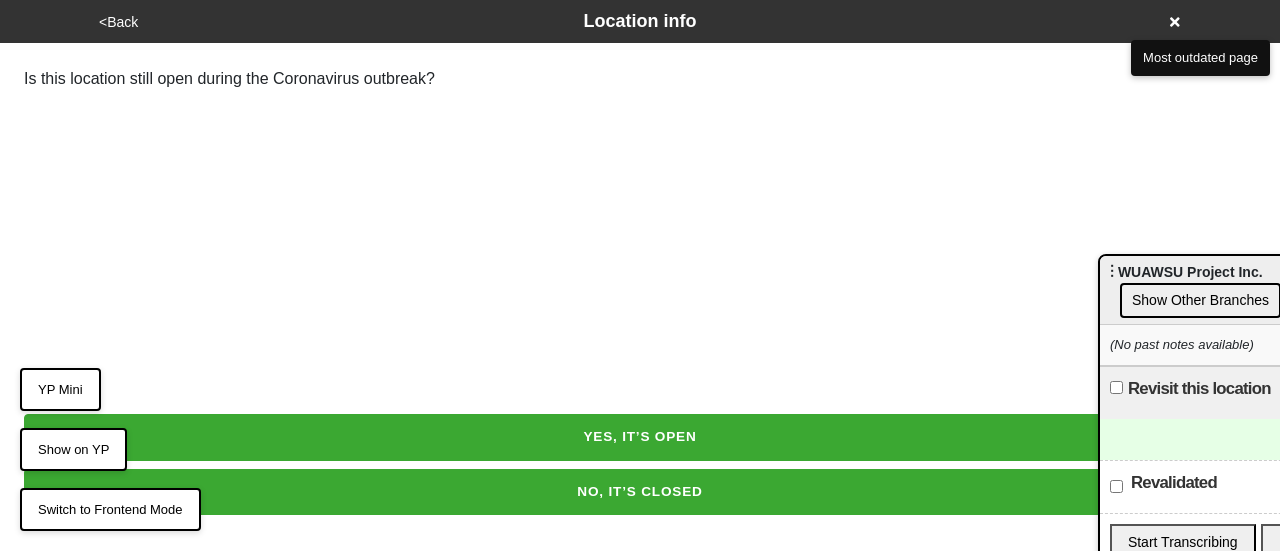 click on "NO, IT’S CLOSED" at bounding box center [640, 492] 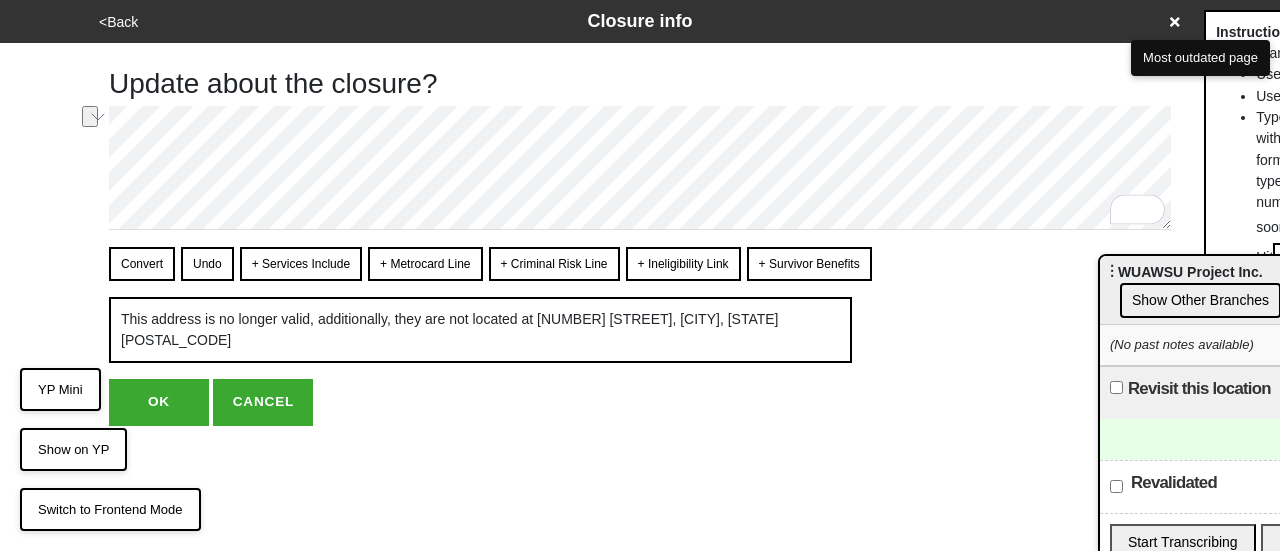 click on "Update about the closure? Convert Undo + Services Include + Metrocard Line + Criminal Risk Line + Ineligibility Link + Survivor Benefits This address is no longer valid, additionally, they are not located at 4419 Bruner Ave, Bronx, NY 10466
Instructions:
Start lines with  -  for em-dash bullets  <br> —
Use double line breaks to insert  <br>
Use single line breaks to insert  •
Type links (with or without  https:// ,  http://  or  www. ), numbers (any format, but if you wnat to add extension, type  ,extension_number  immediatley after the number), and emails and it all will be converted as soon as you hit  Convert
Hit  + Services Include  or other buttons starting with  +  to inject commonly used sentences into your text
Use  |(label)  at the end of the link to customize text.
Example:
yourpeer.nyc/ doobneek /
|(Visit  doobneek.org )
will convert to
d o o b n e e k d" at bounding box center (640, 234) 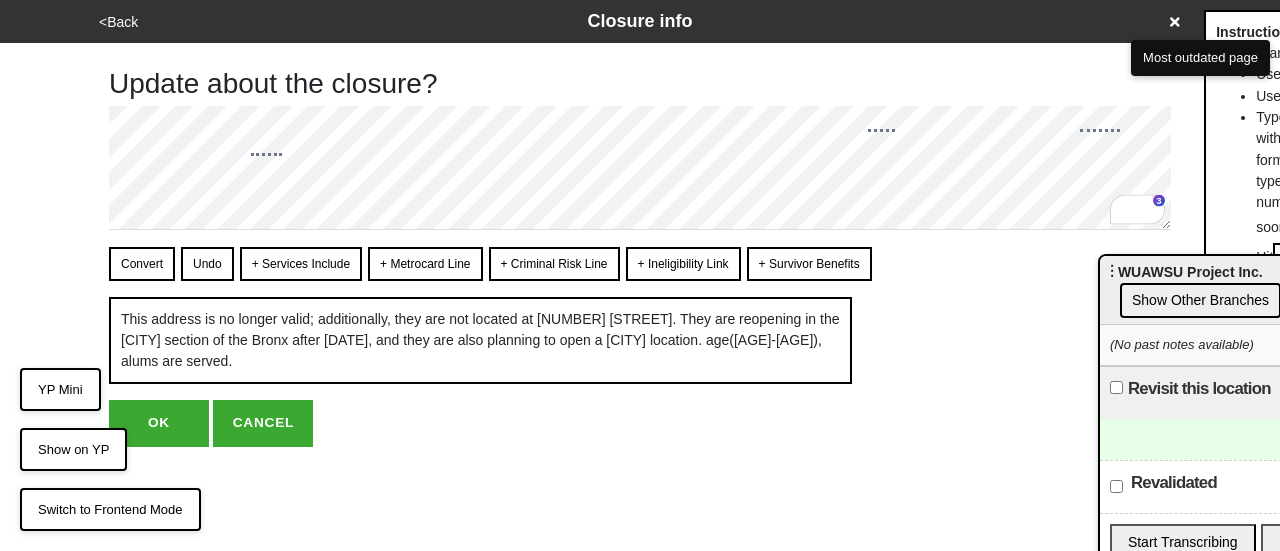 click on "Convert" at bounding box center (142, 264) 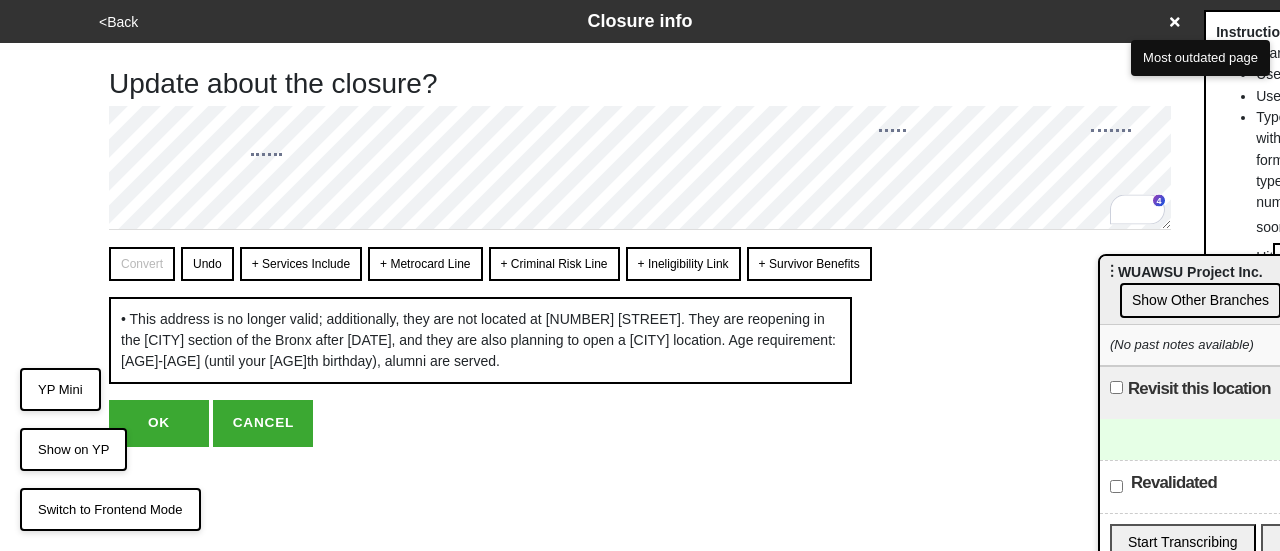 click on "OK" at bounding box center (159, 423) 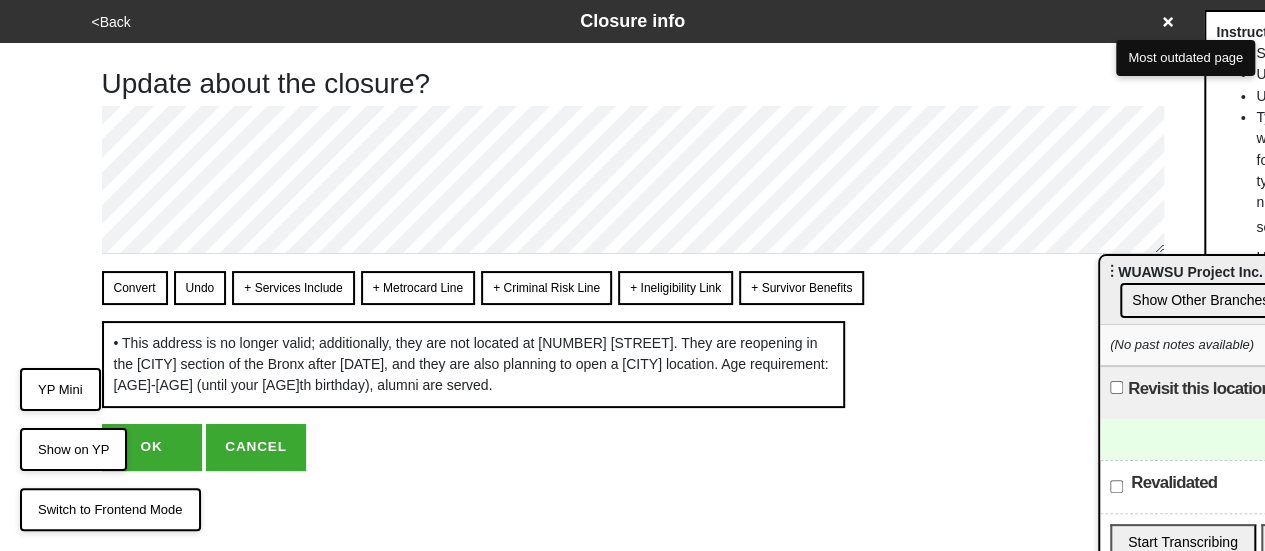 click on "OK" at bounding box center [152, 447] 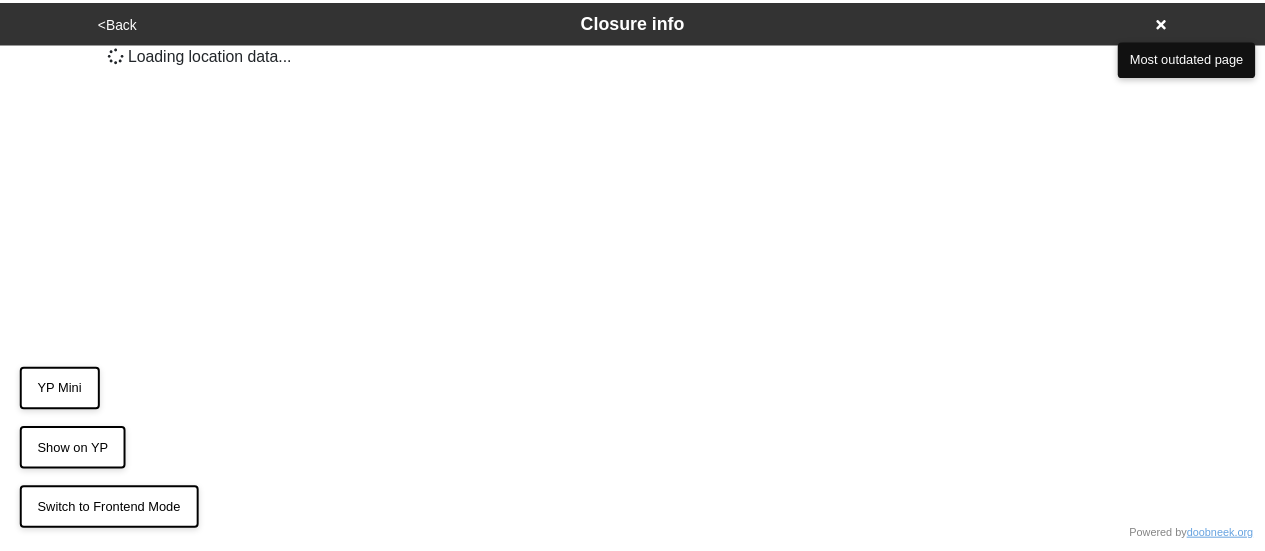 scroll, scrollTop: 0, scrollLeft: 0, axis: both 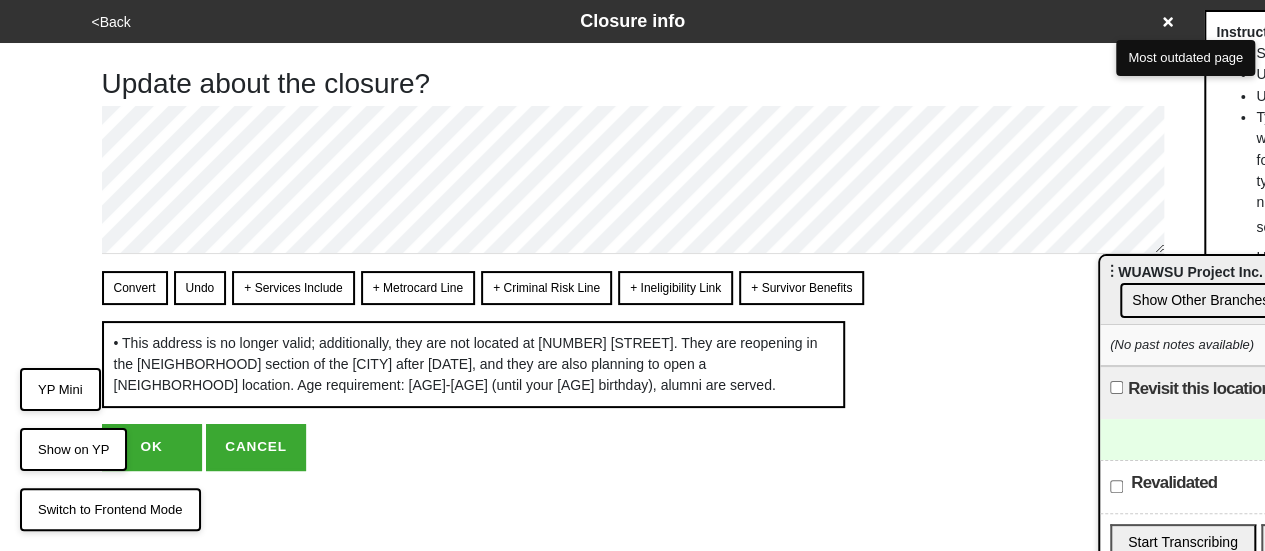 click on "OK" at bounding box center [152, 447] 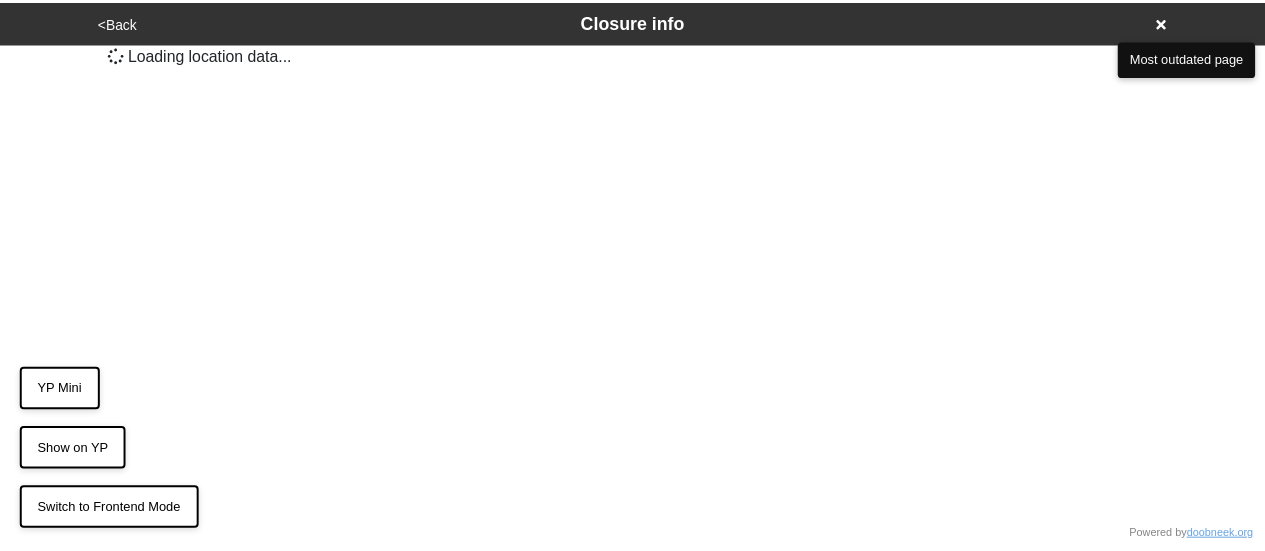 scroll, scrollTop: 0, scrollLeft: 0, axis: both 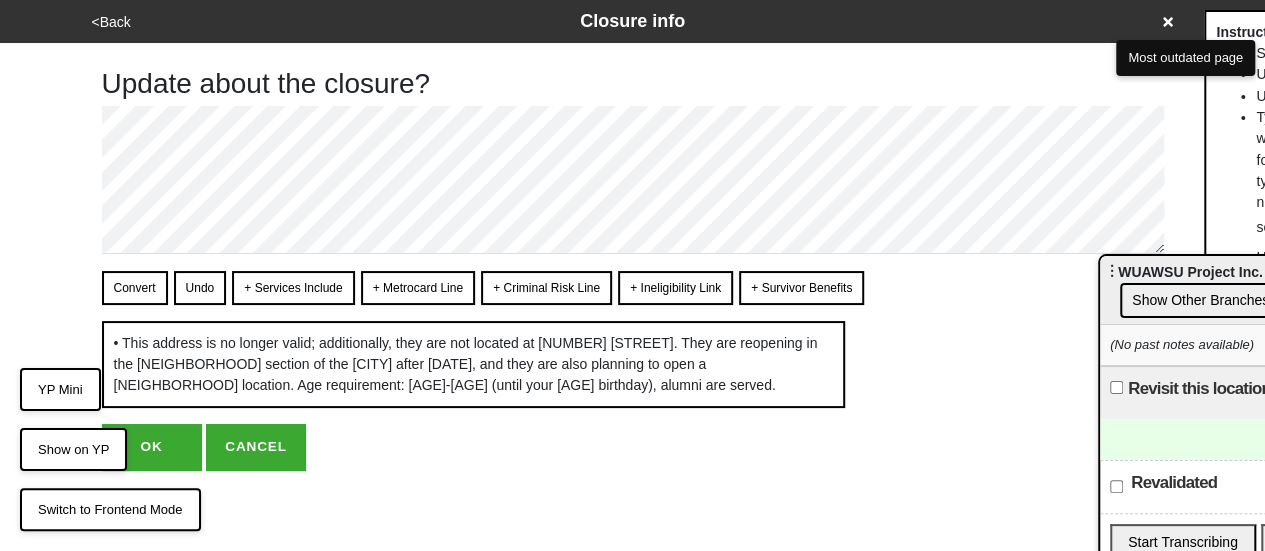 click on "OK" at bounding box center [152, 447] 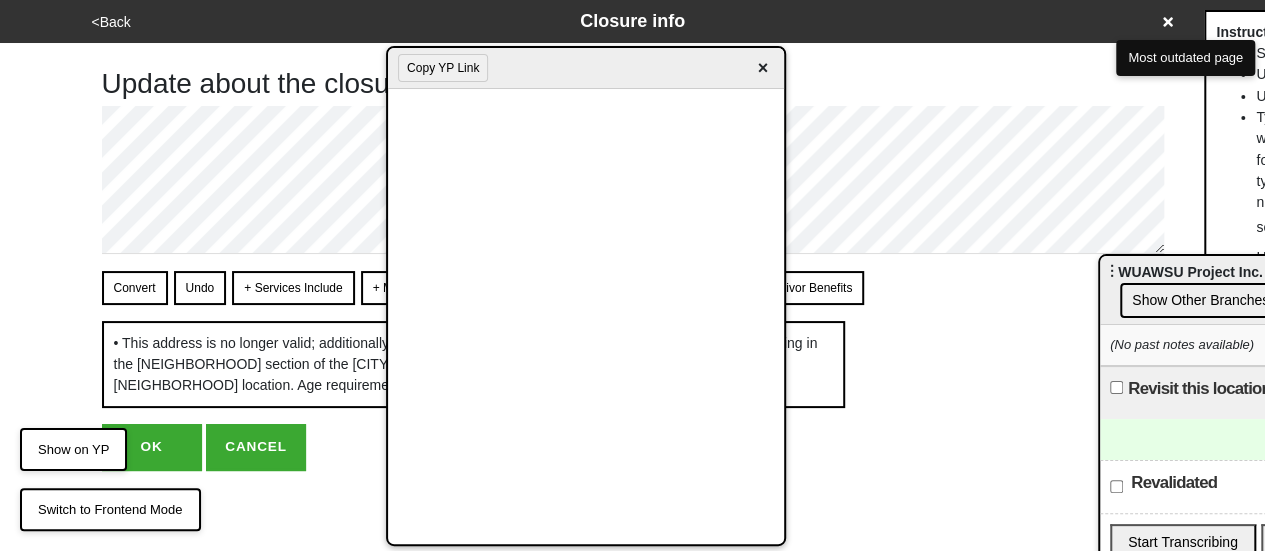 click on "×" at bounding box center [762, 68] 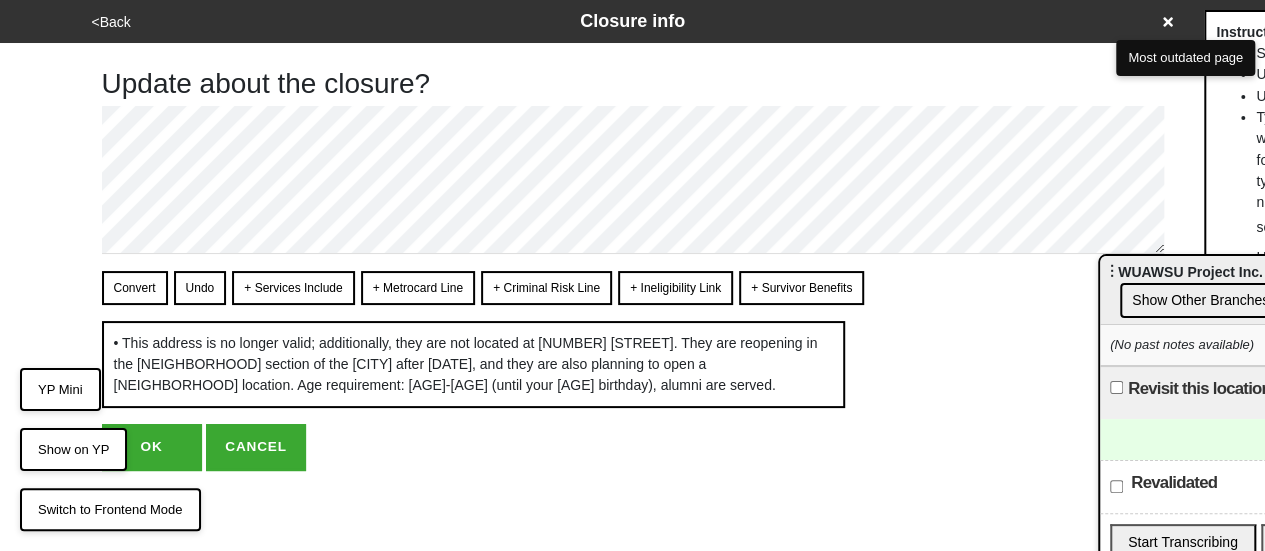 click on "OK" at bounding box center (152, 447) 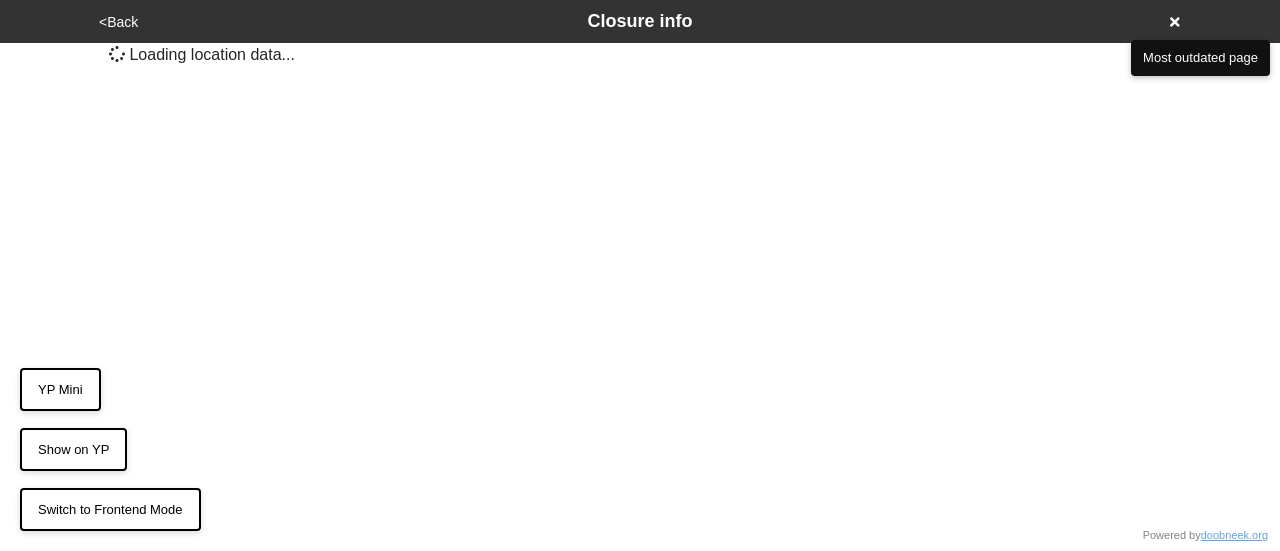 scroll, scrollTop: 0, scrollLeft: 0, axis: both 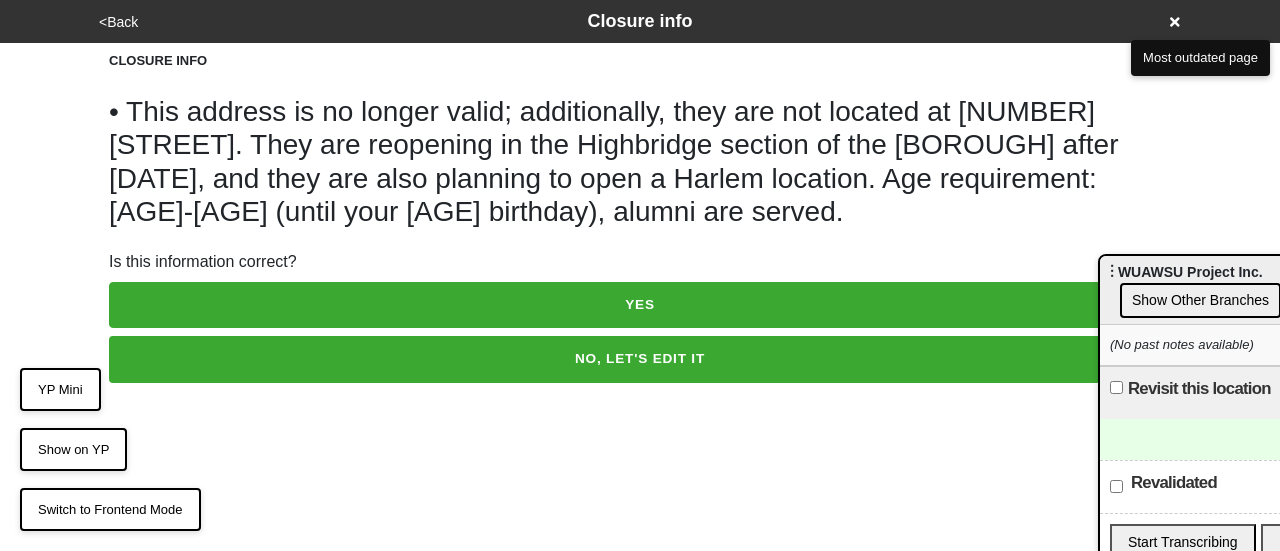 click on "YES" at bounding box center [640, 305] 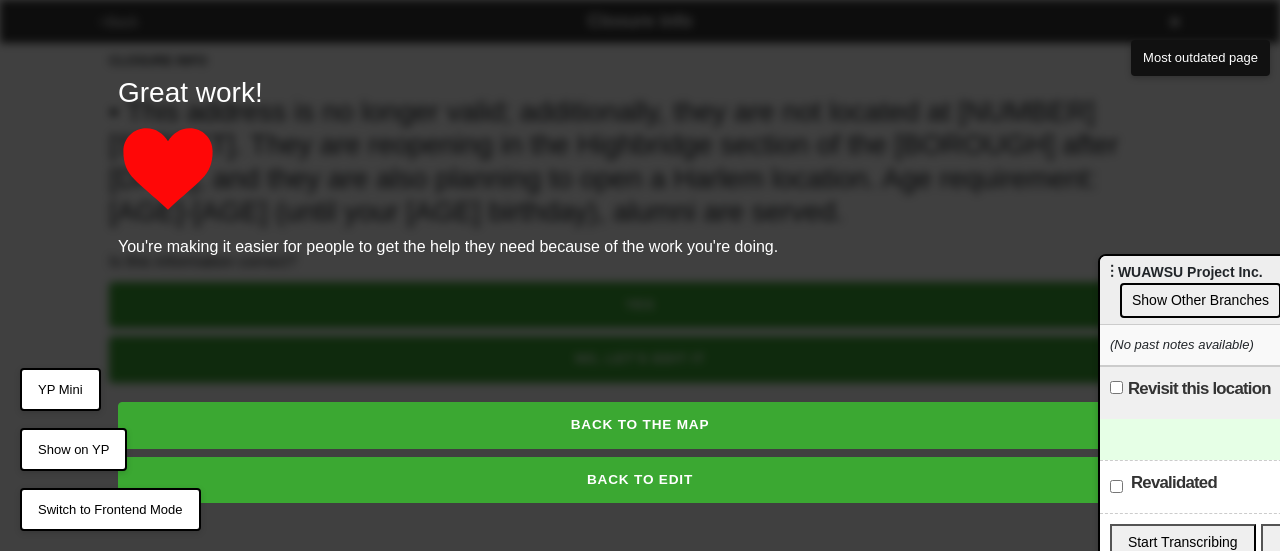 click on "BACK TO EDIT" at bounding box center (640, 480) 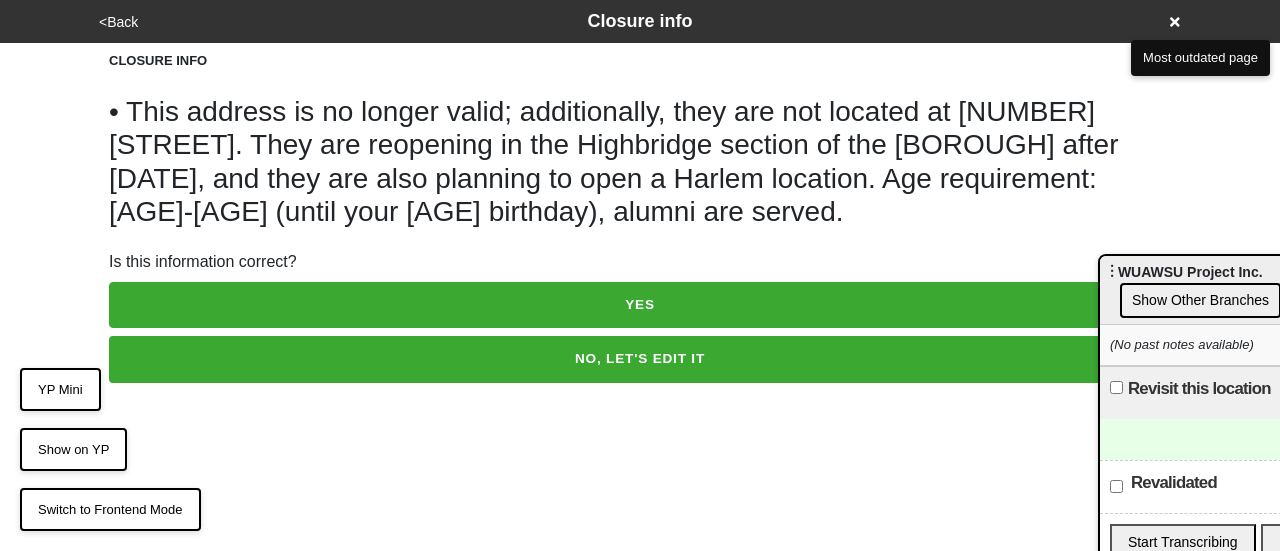 click on "NO, LET'S EDIT IT" at bounding box center [640, 359] 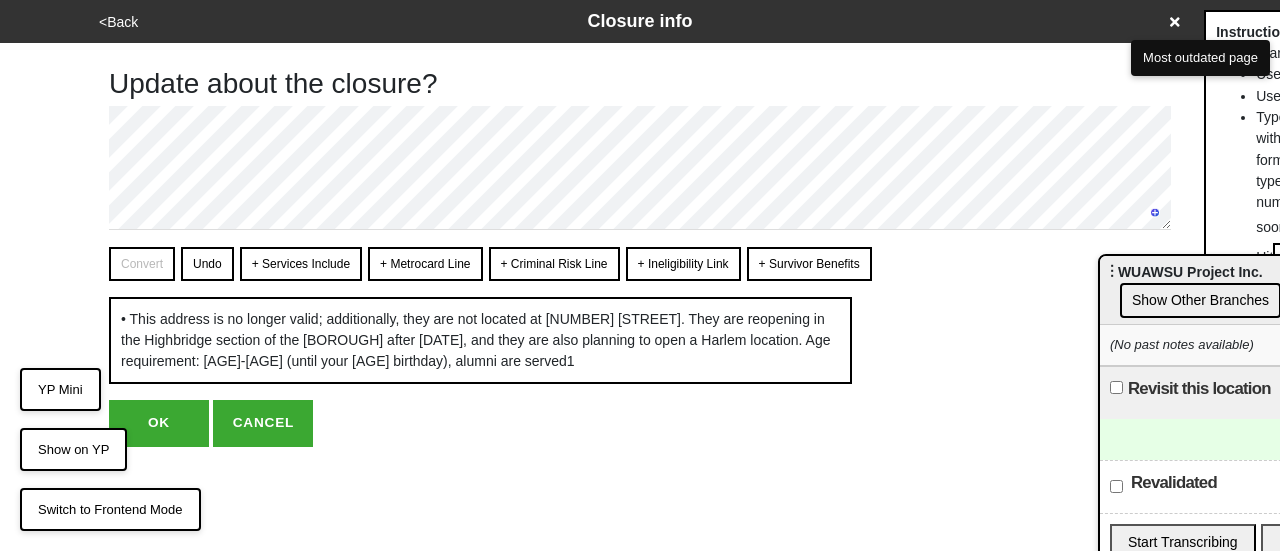 type on "x" 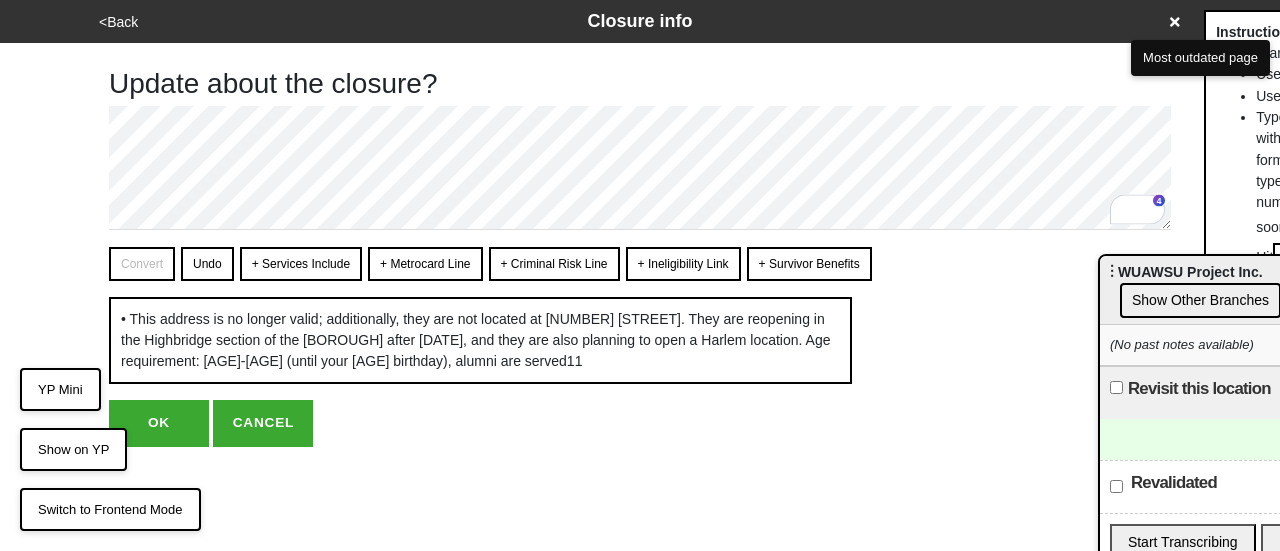 click on "OK" at bounding box center (159, 423) 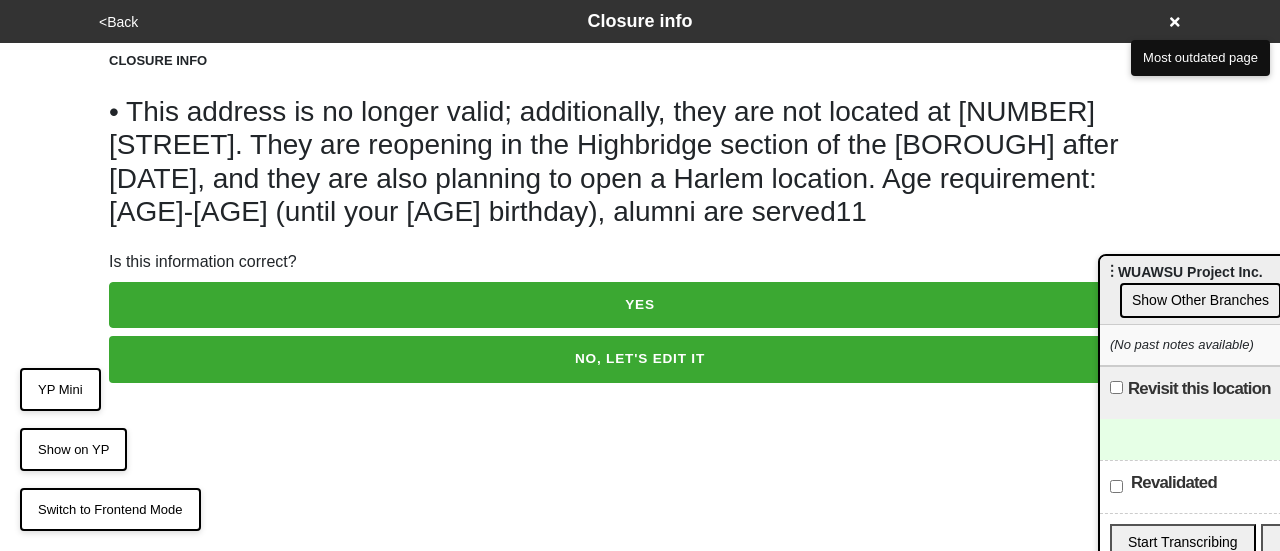 click on "<Back" at bounding box center [118, 22] 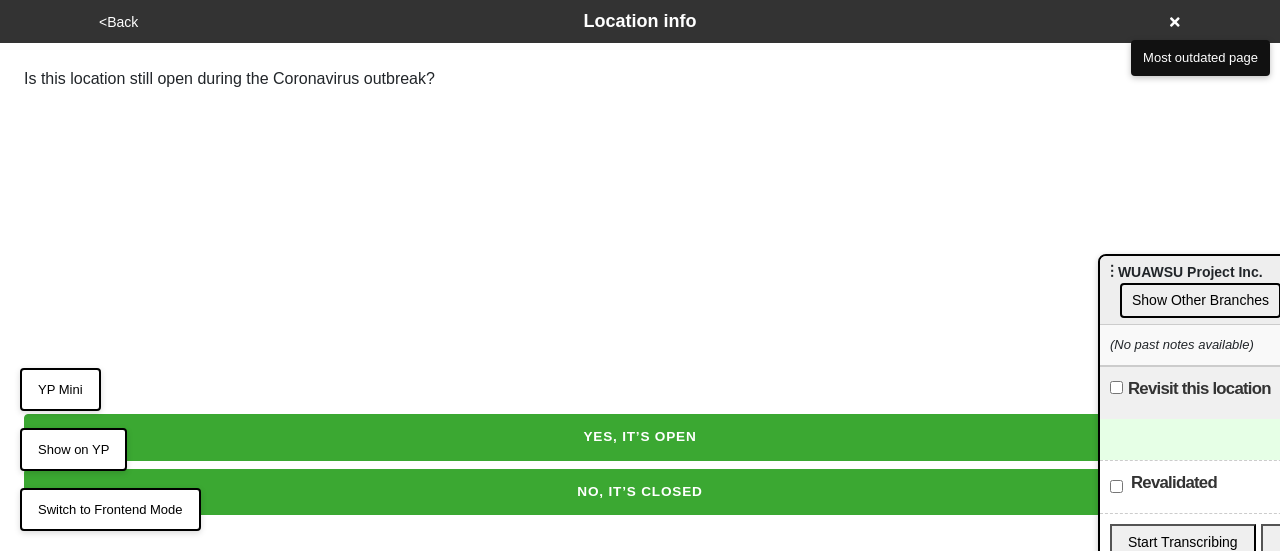 click on "NO, IT’S CLOSED" at bounding box center (640, 492) 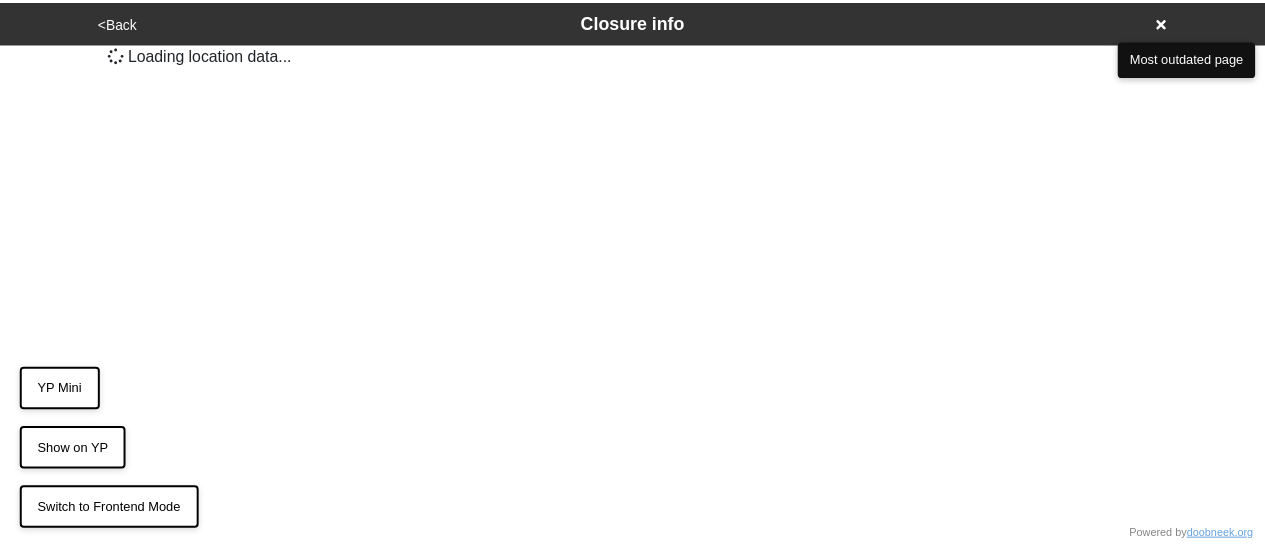 scroll, scrollTop: 0, scrollLeft: 0, axis: both 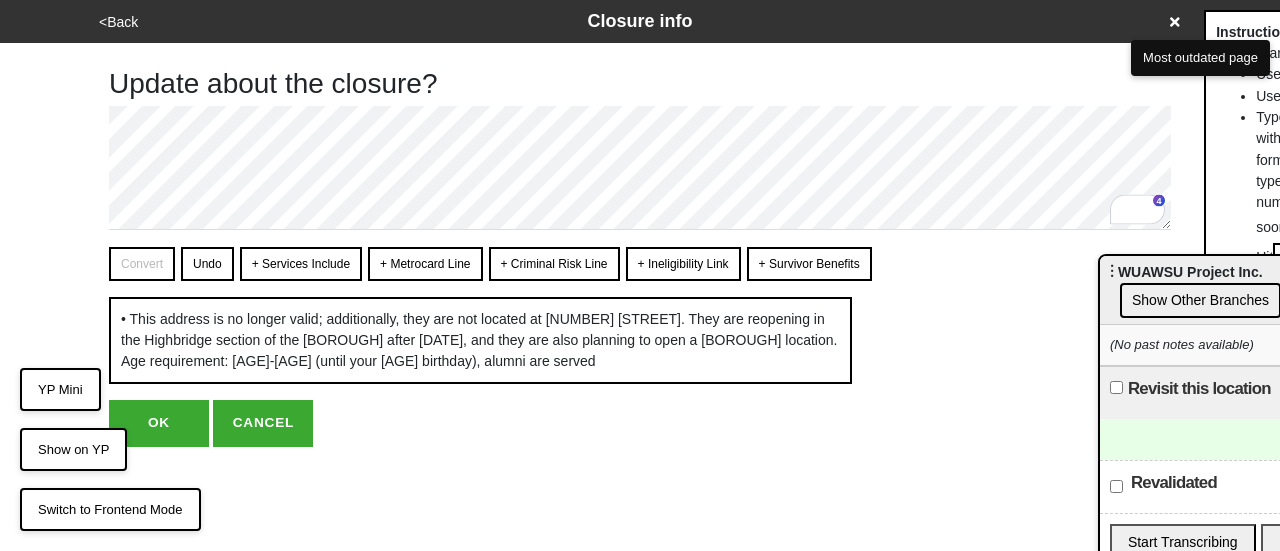 click on "OK" at bounding box center [159, 423] 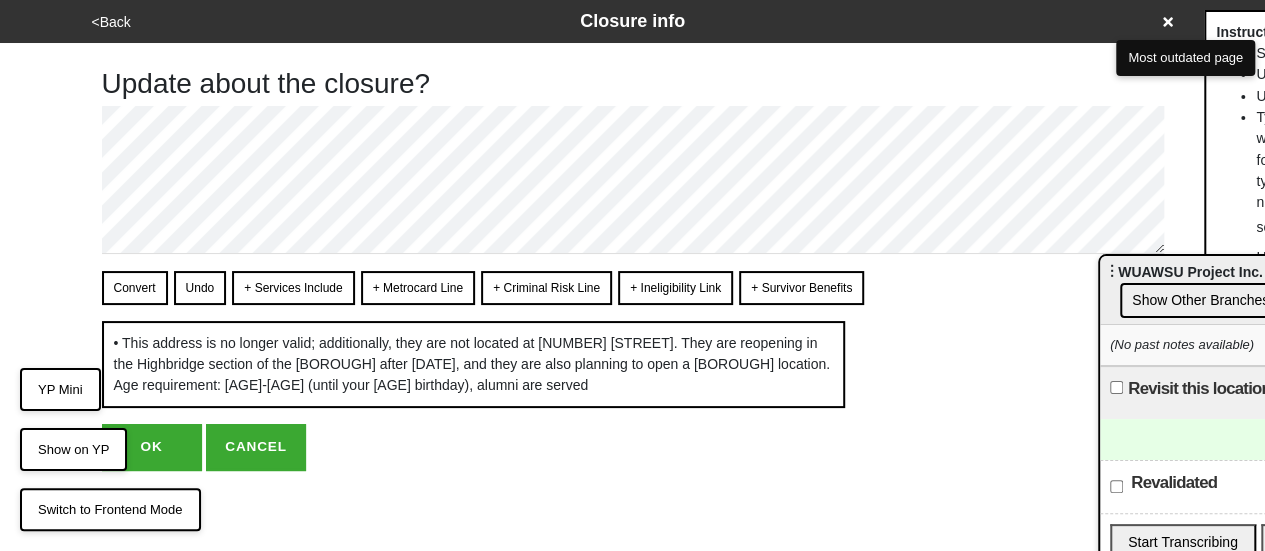 click on "YP Mini" at bounding box center [60, 390] 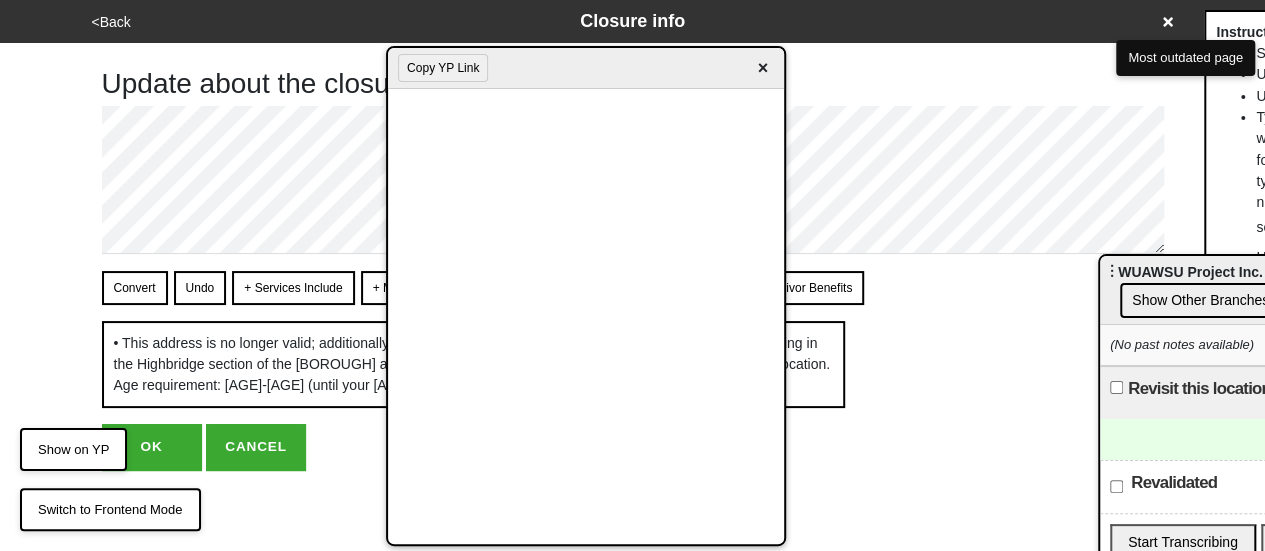 drag, startPoint x: 765, startPoint y: 73, endPoint x: 764, endPoint y: 87, distance: 14.035668 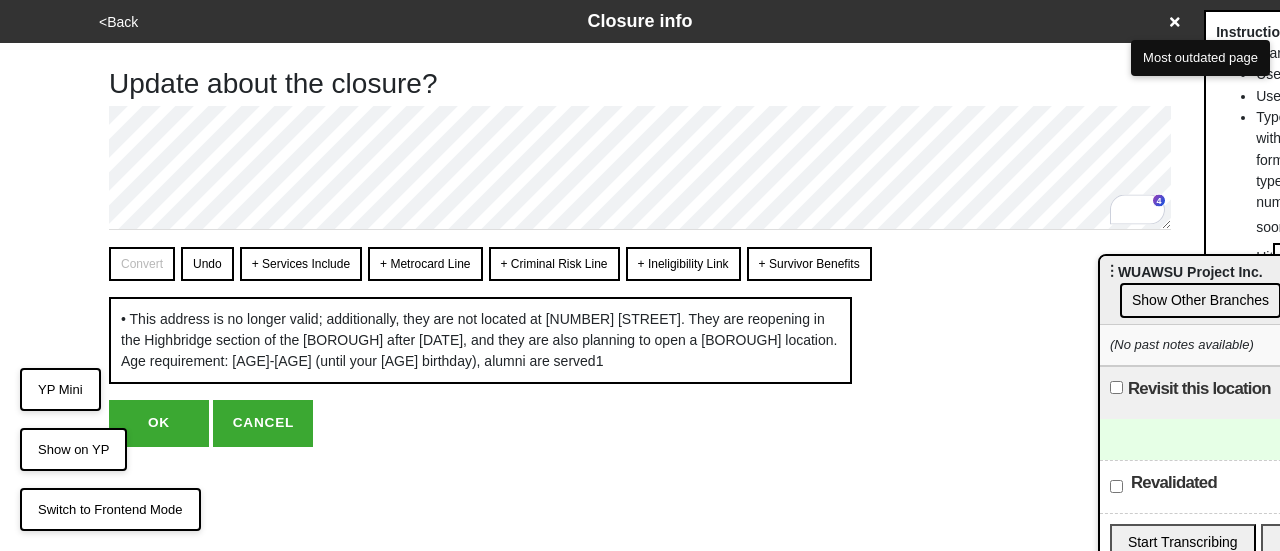 click on "YP Mini" at bounding box center [60, 390] 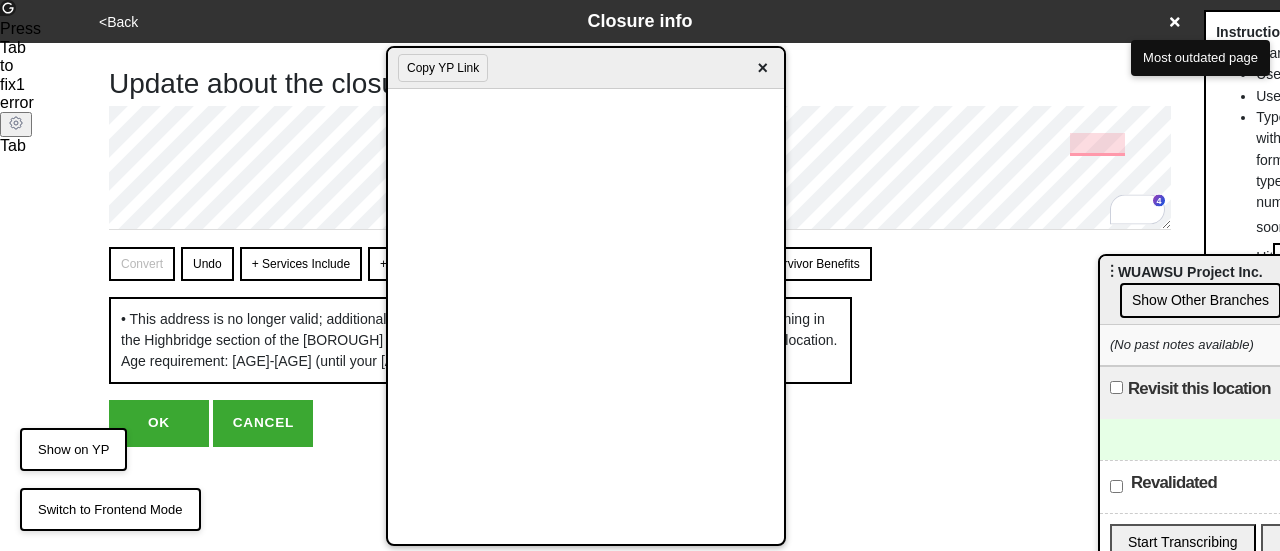 click on "OK" at bounding box center (159, 423) 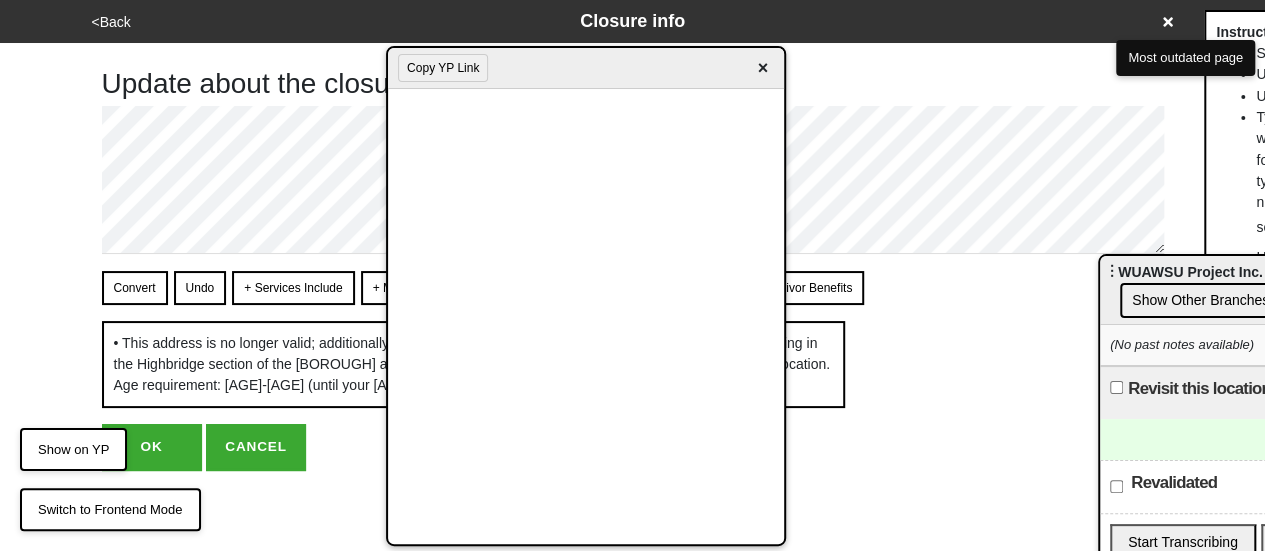 click on "×" at bounding box center [762, 68] 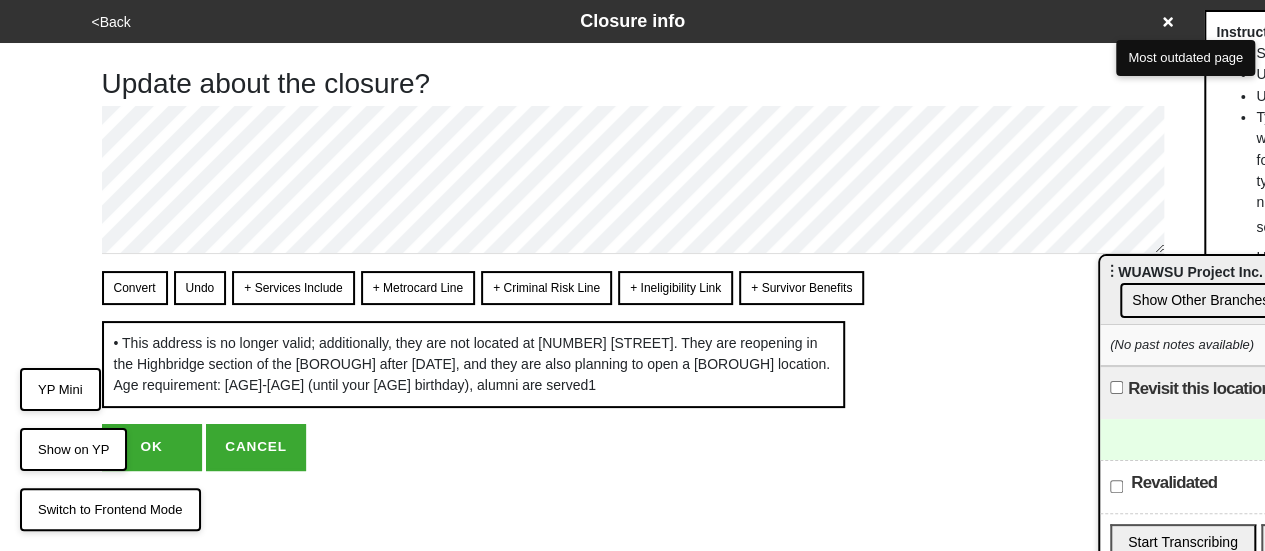 click on "YP Mini" at bounding box center [60, 390] 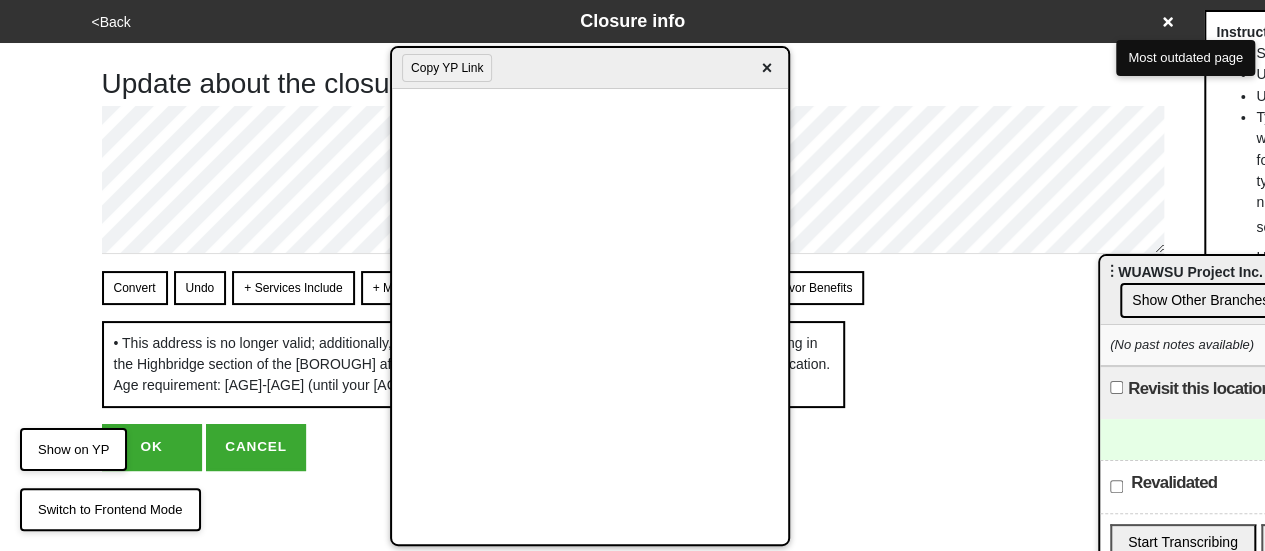 click on "×" at bounding box center (766, 68) 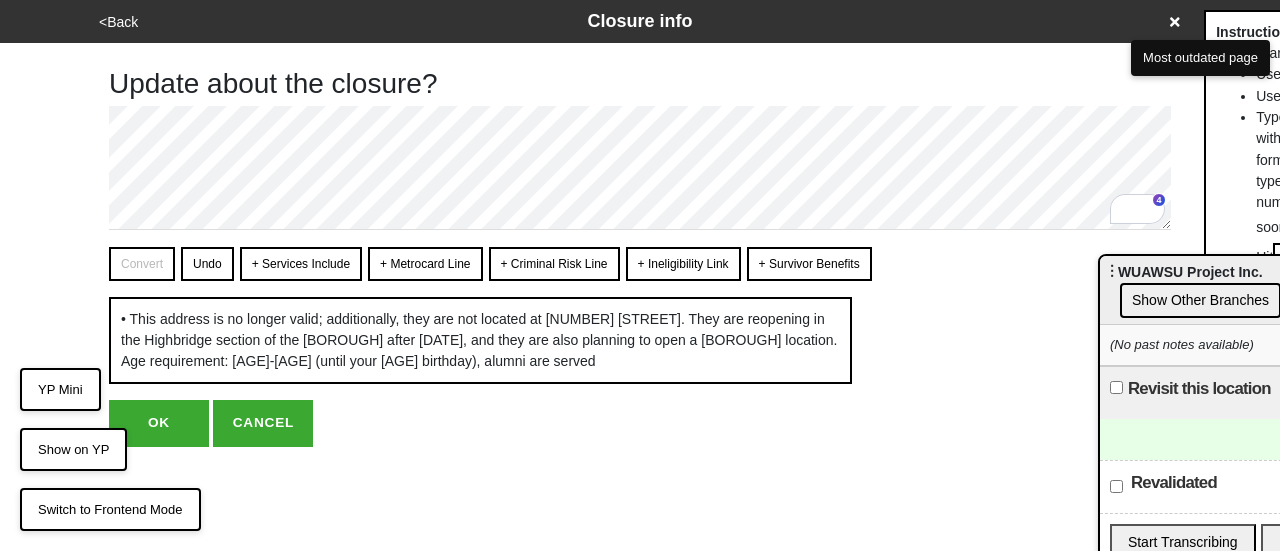 click on "OK" at bounding box center (159, 423) 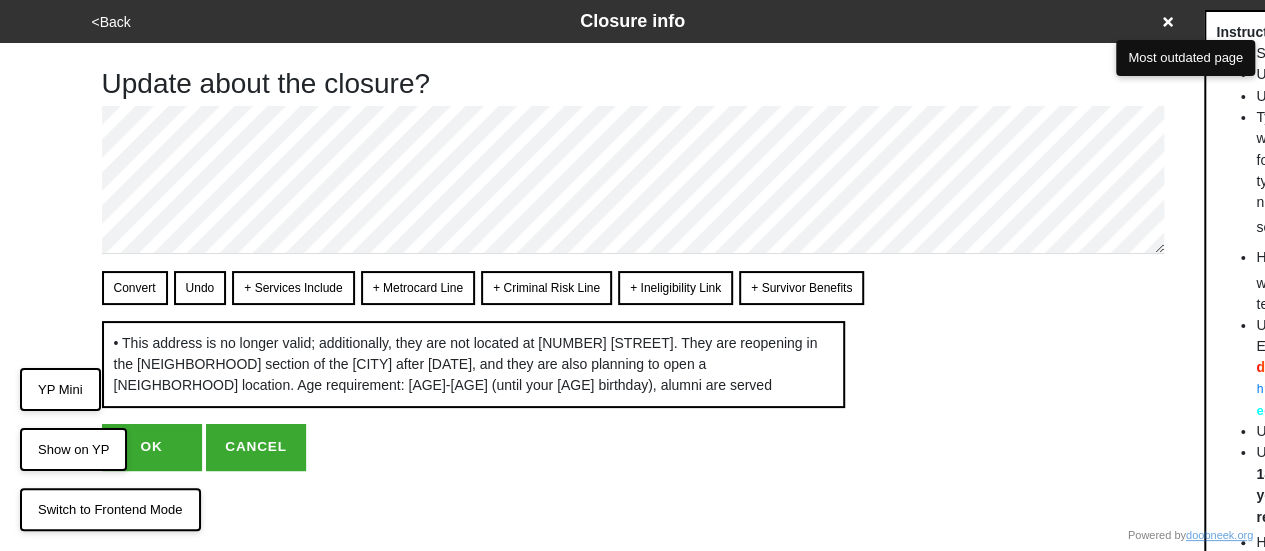 scroll, scrollTop: 0, scrollLeft: 0, axis: both 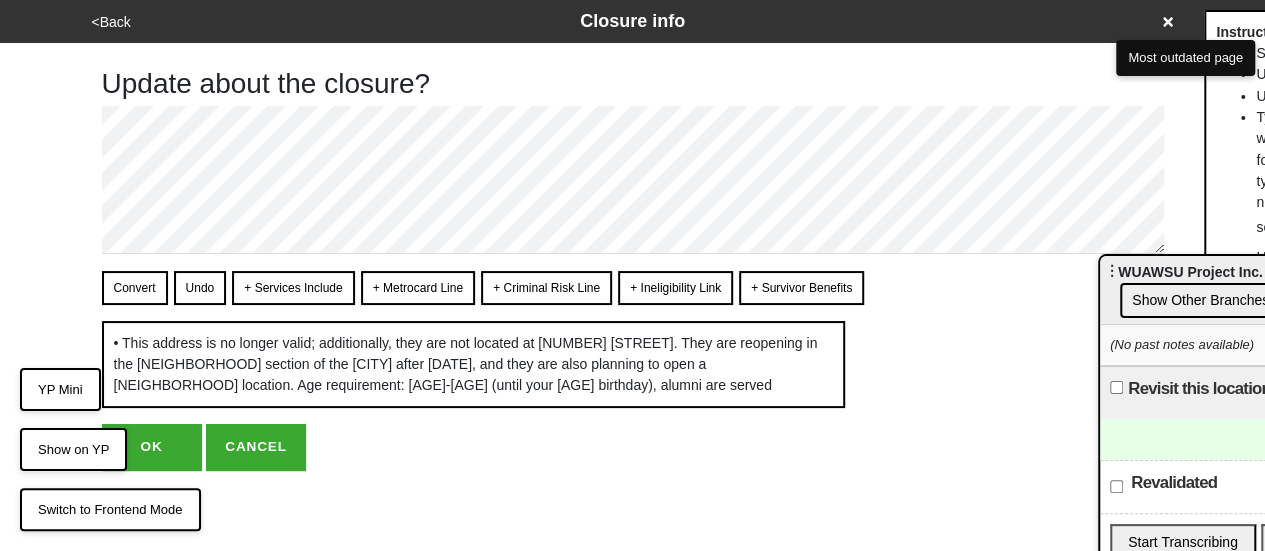 click on "OK" at bounding box center (152, 447) 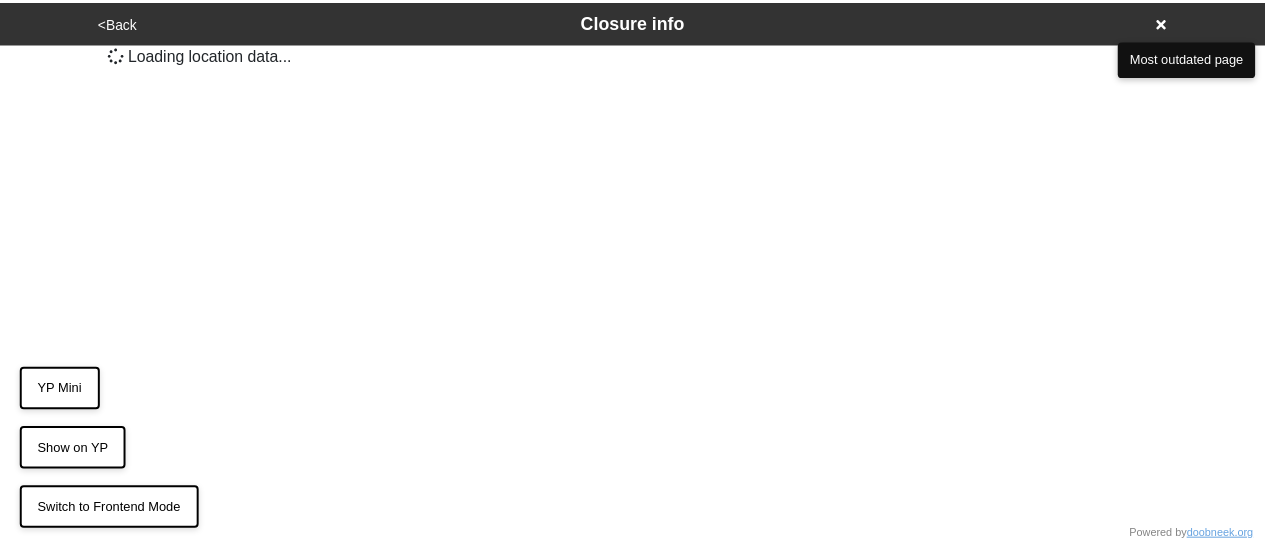 scroll, scrollTop: 0, scrollLeft: 0, axis: both 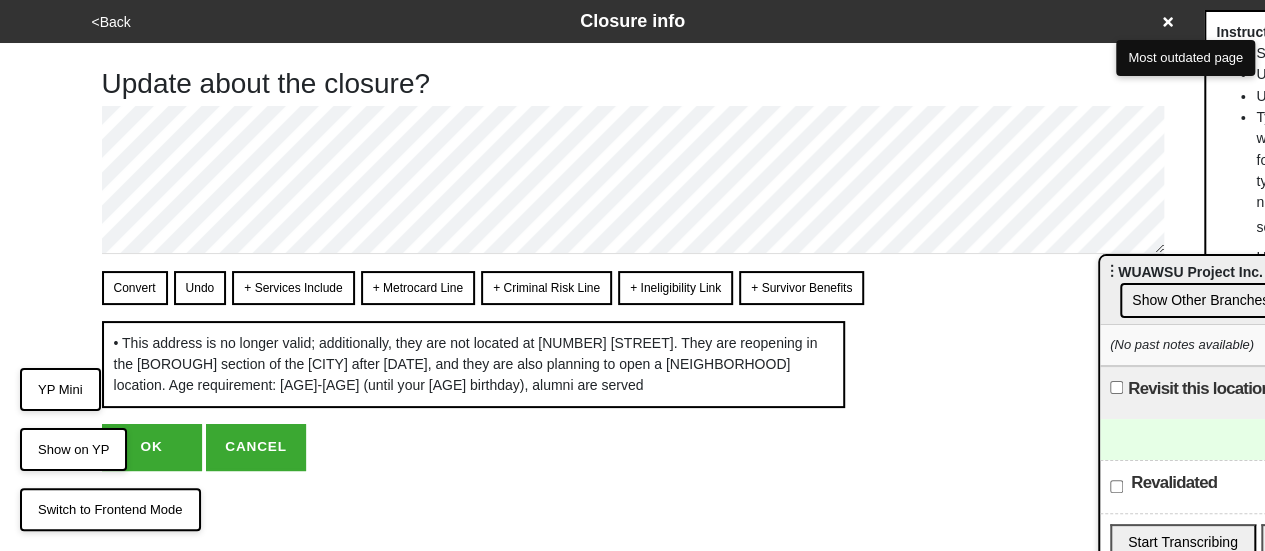 click on "OK" at bounding box center [152, 447] 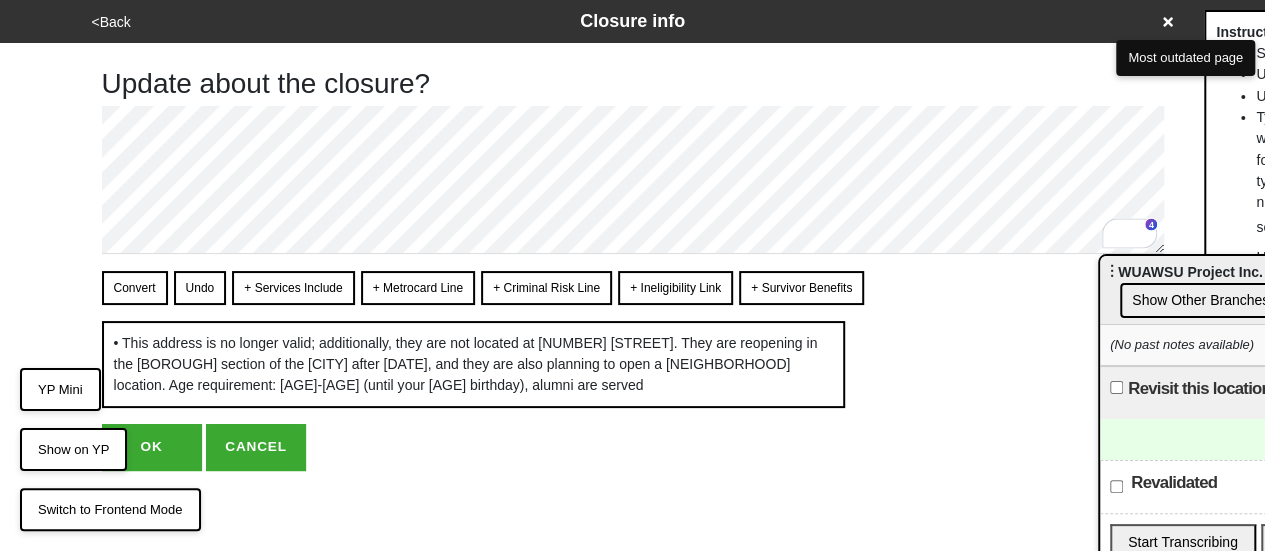 type on "x" 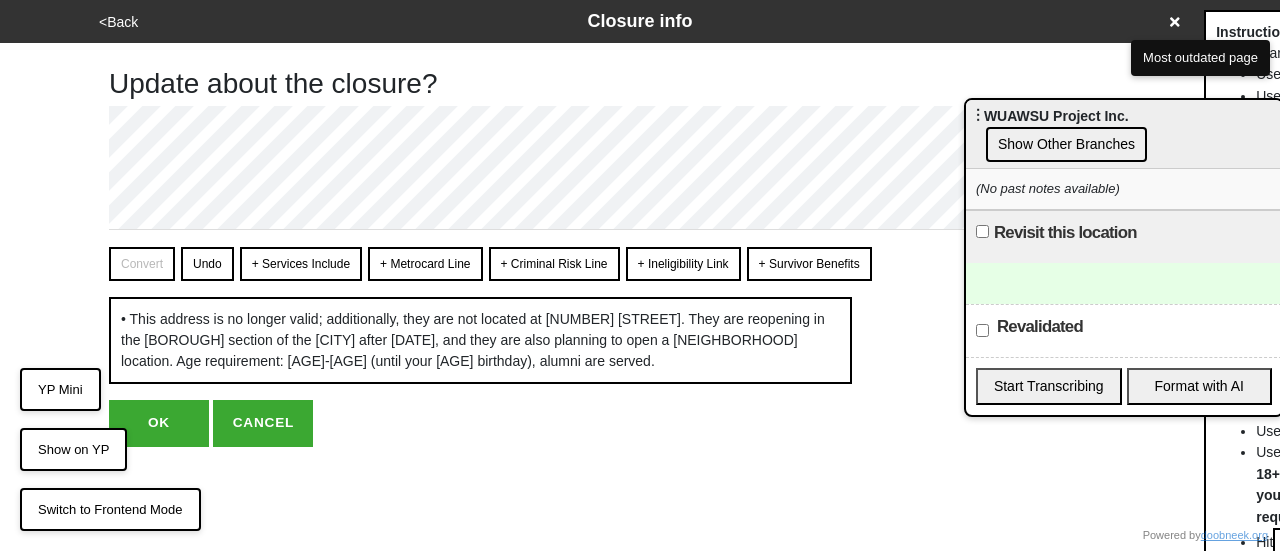 drag, startPoint x: 1188, startPoint y: 271, endPoint x: 899, endPoint y: 140, distance: 317.30426 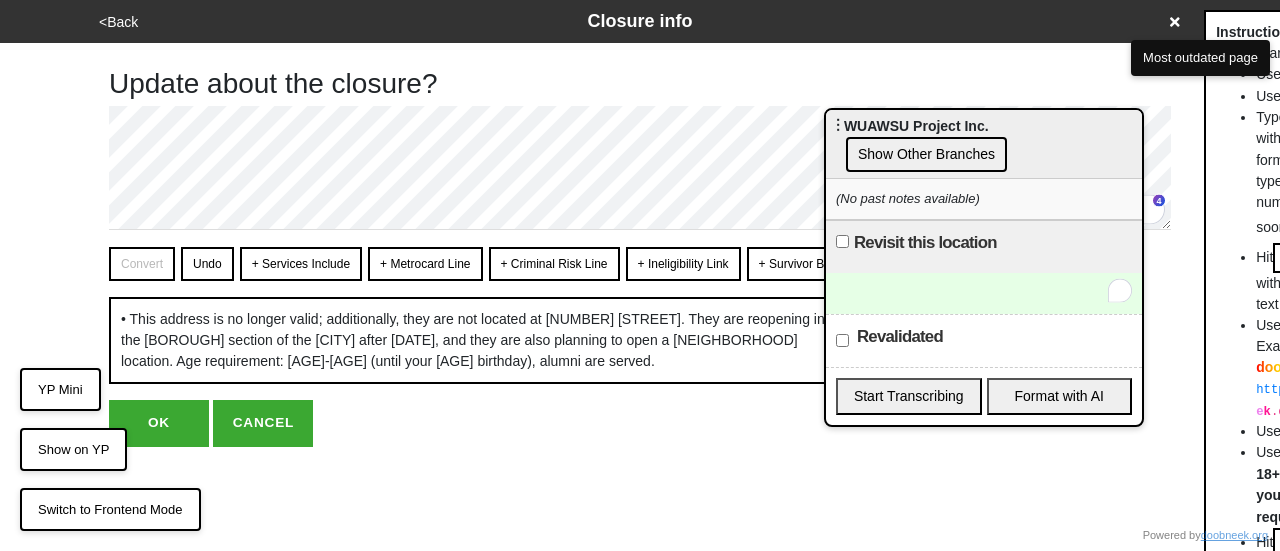 click at bounding box center (984, 293) 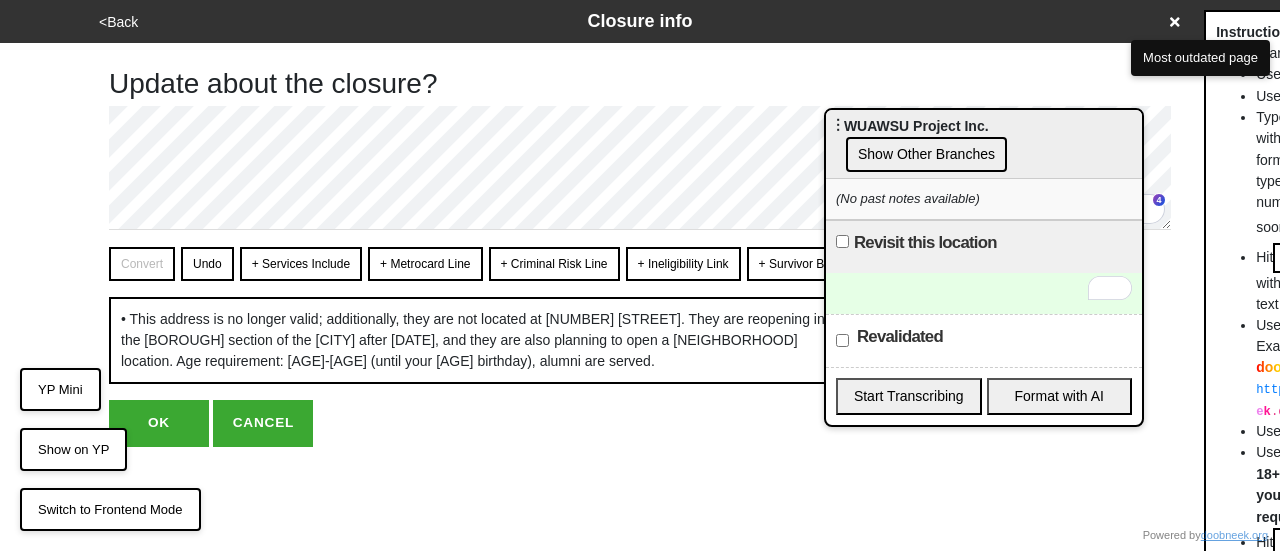 type 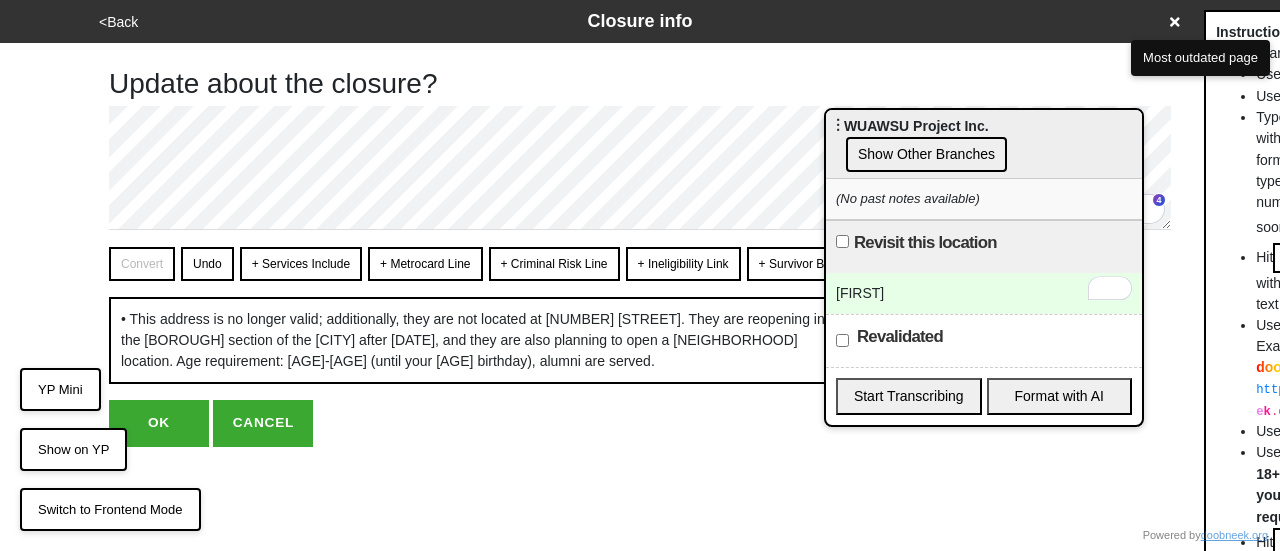 click on "Revisit this location" at bounding box center [842, 241] 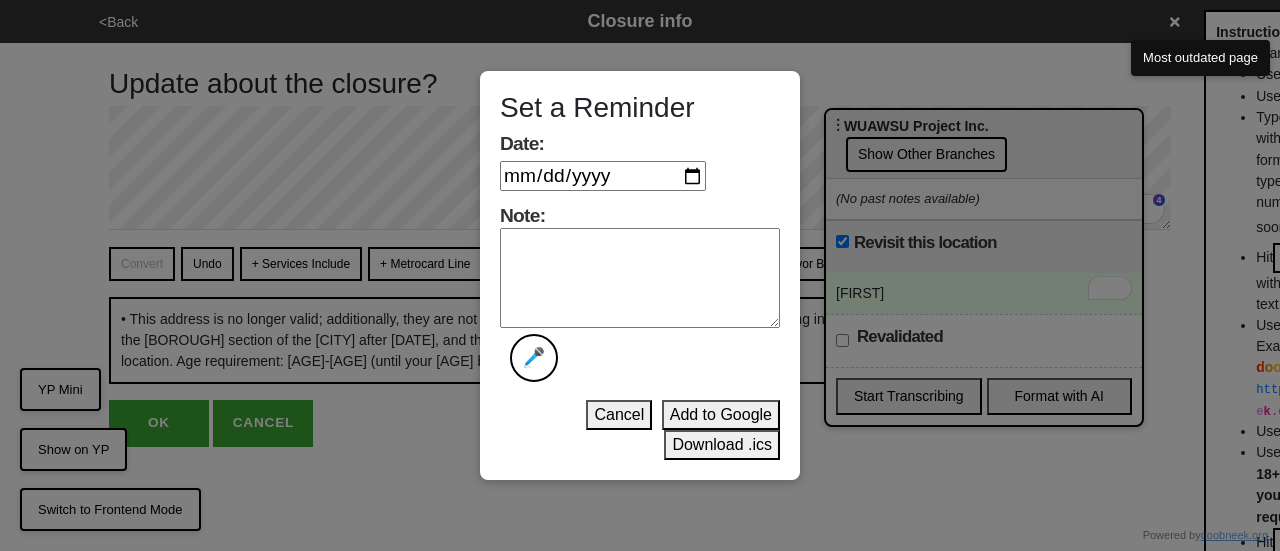 click on "Date:" at bounding box center (603, 176) 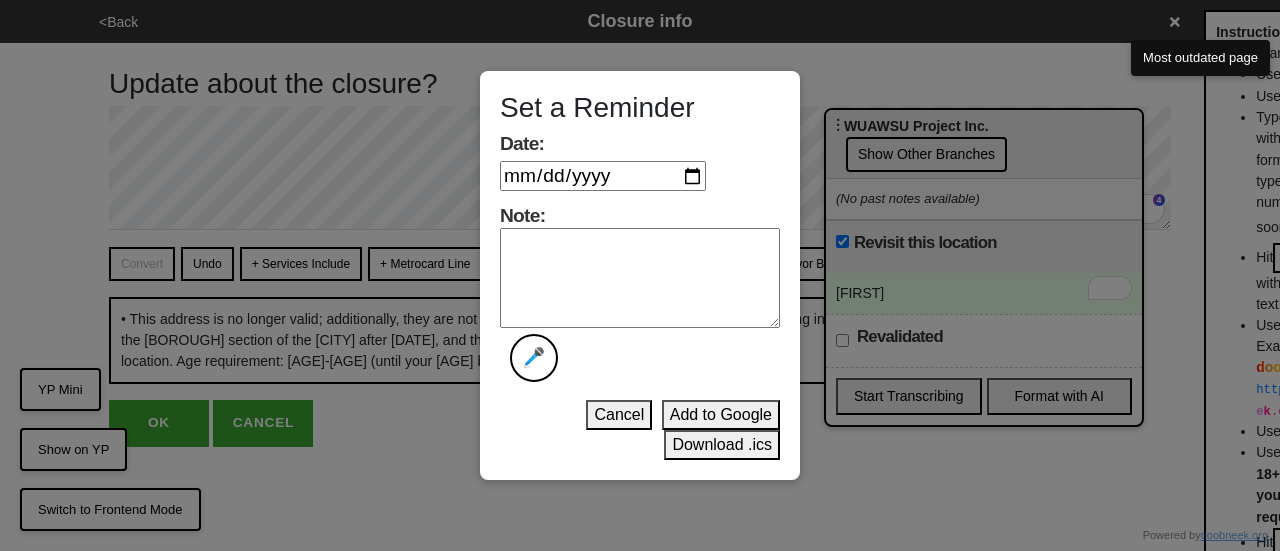 type on "2025-09-09" 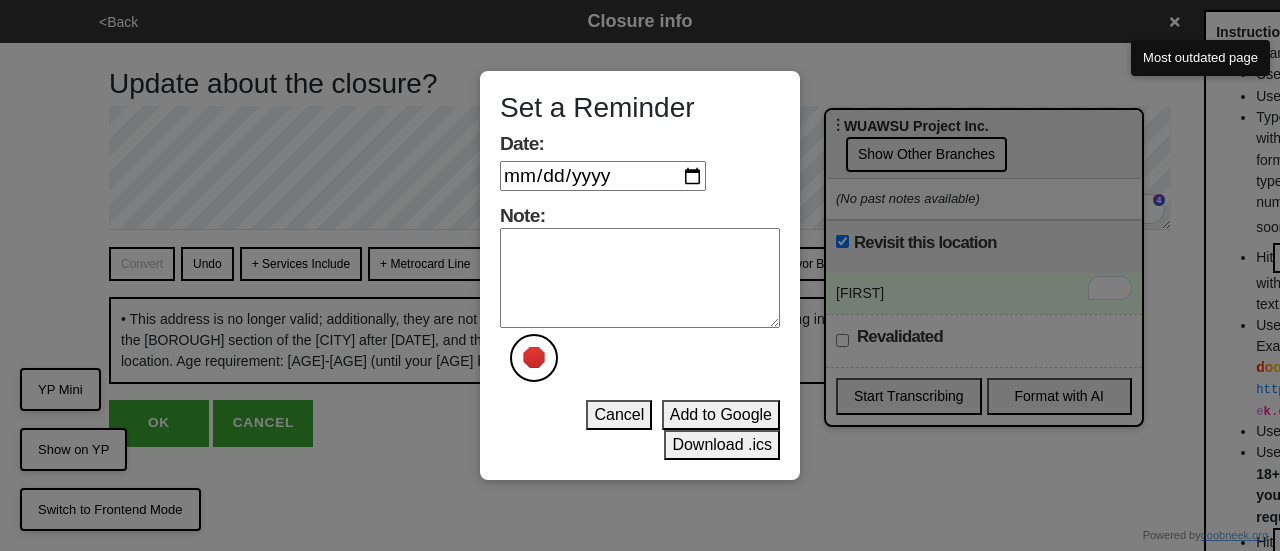 click on "🛑" at bounding box center (534, 358) 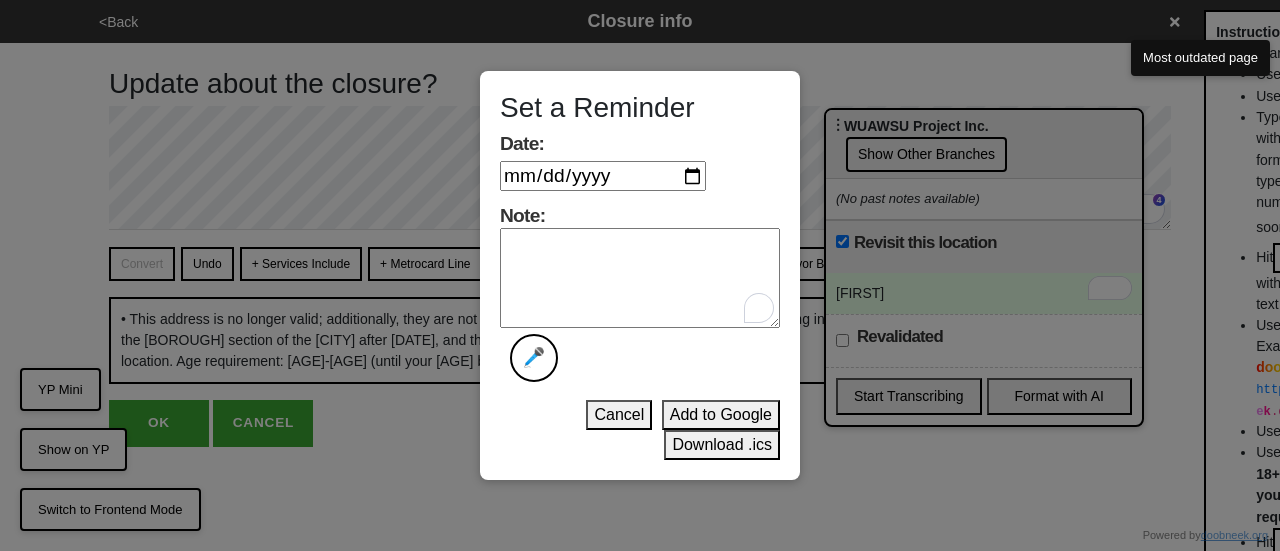 click on "Note: 🎤" at bounding box center (640, 278) 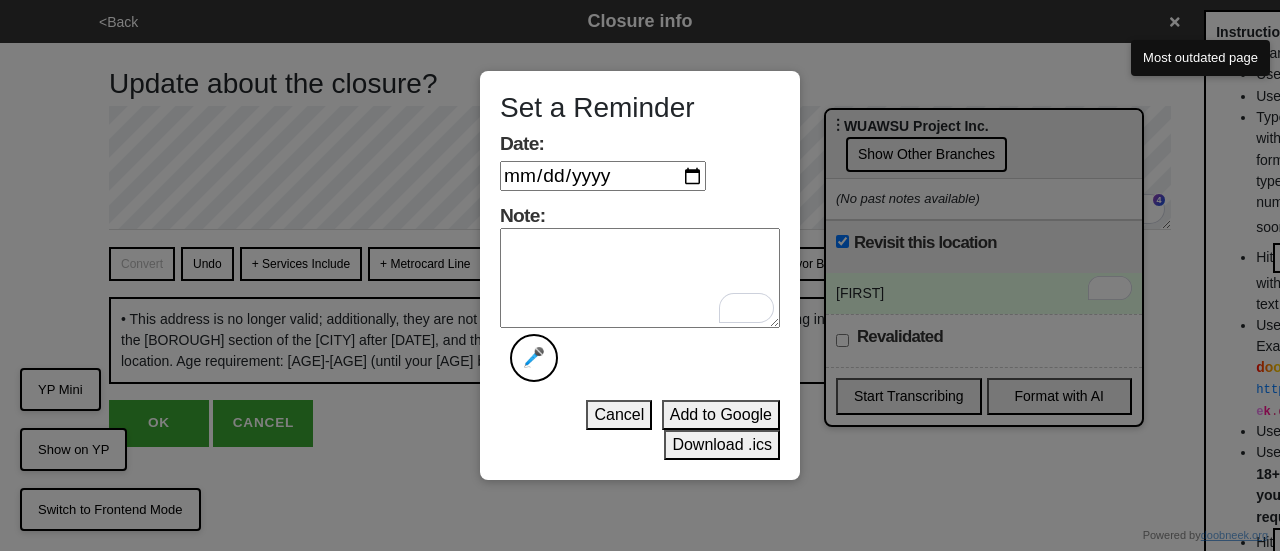 click on "Note: 🎤" at bounding box center (640, 278) 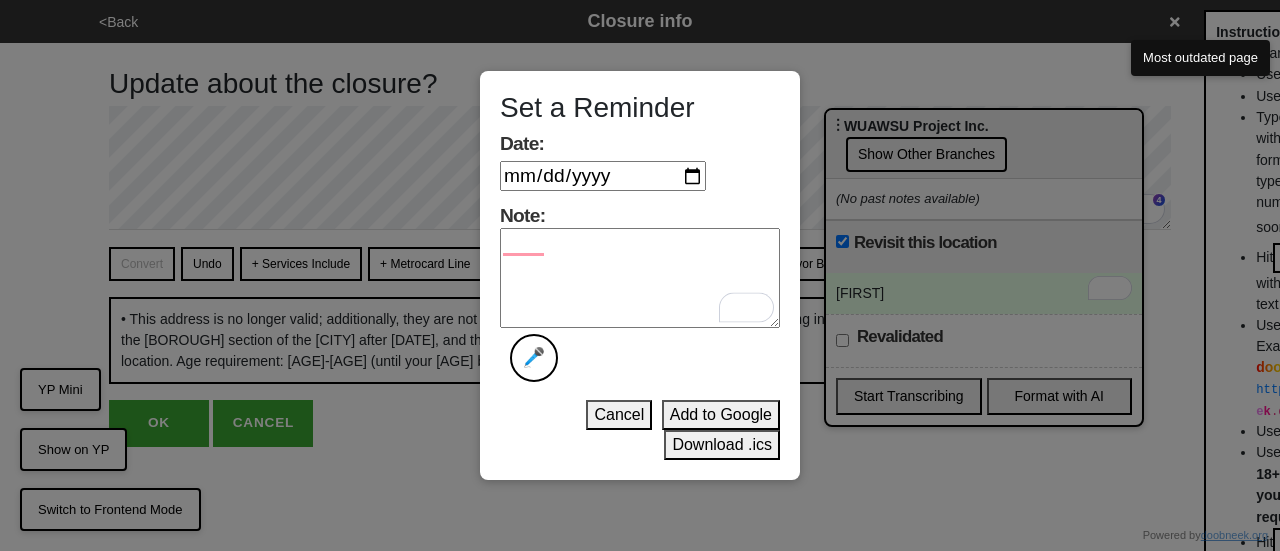 click on "Note: 🎤" at bounding box center (640, 278) 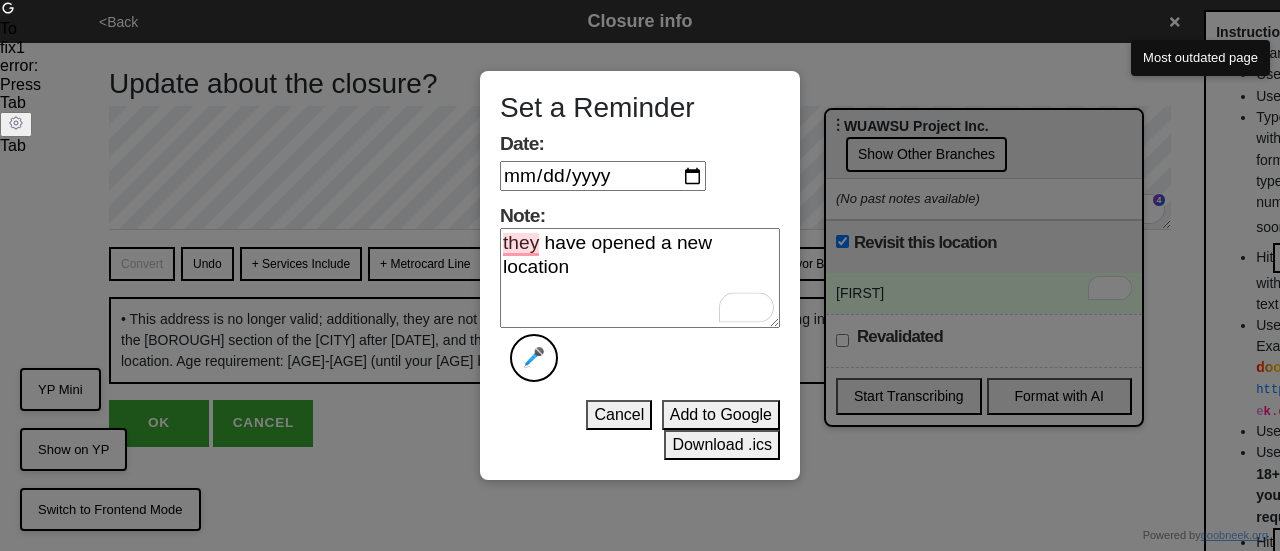 type on "they have opened a new location" 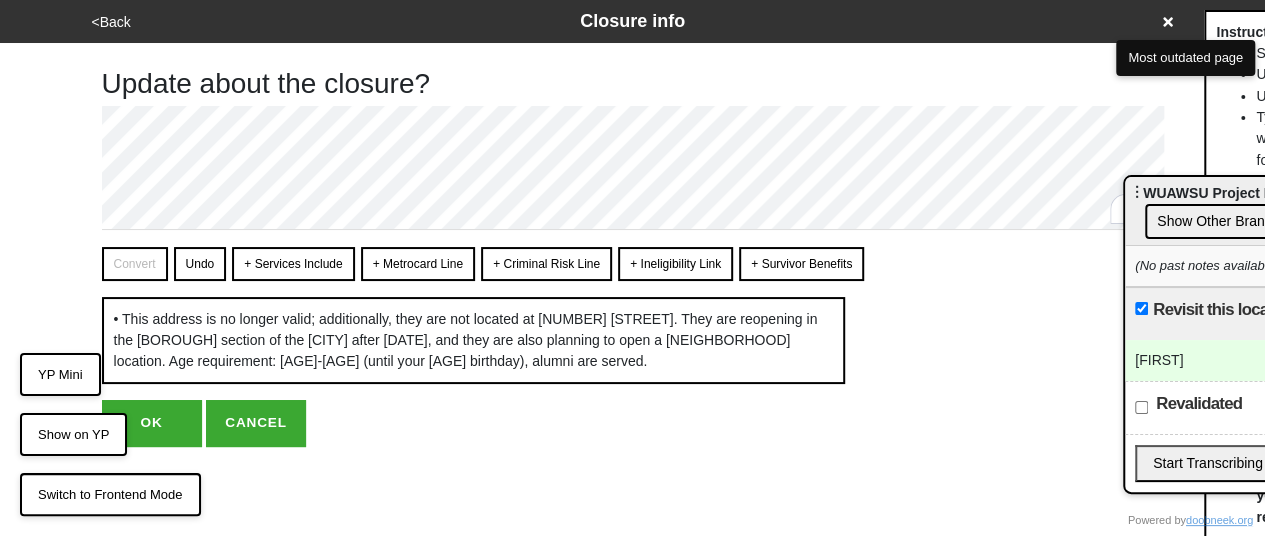 drag, startPoint x: 876, startPoint y: 124, endPoint x: 1175, endPoint y: 191, distance: 306.41476 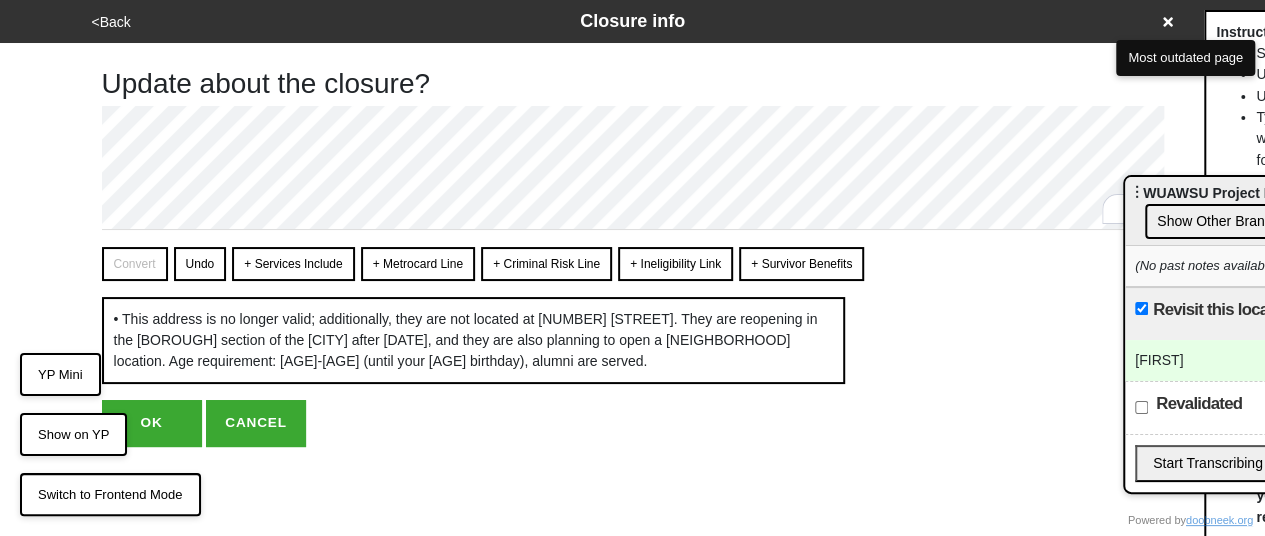 click on "OK" at bounding box center [152, 423] 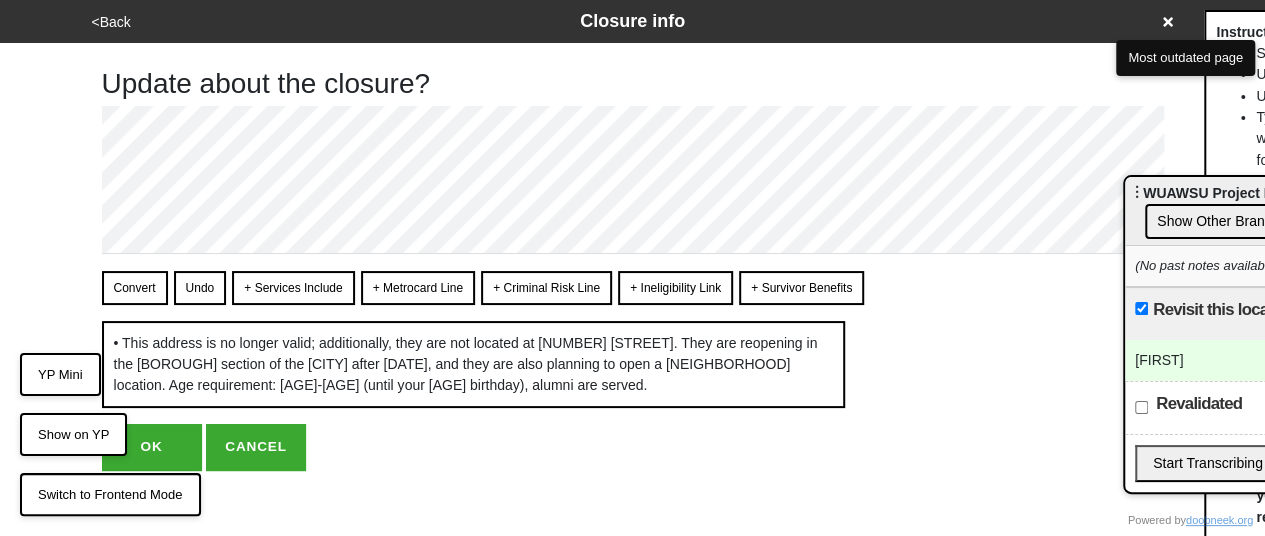 click on "OK" at bounding box center [152, 447] 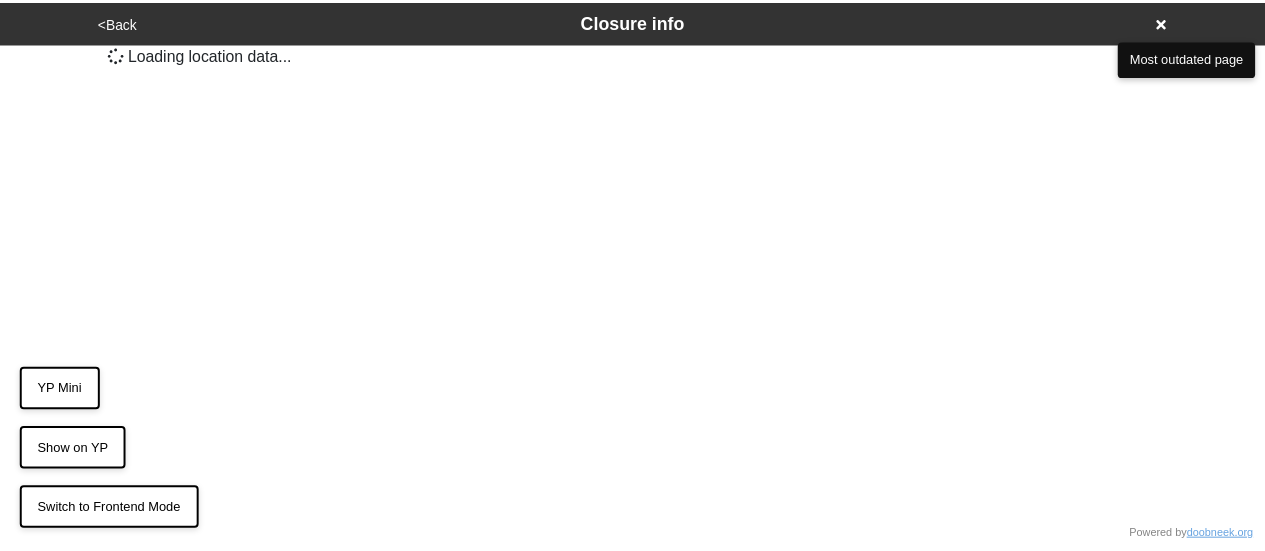 scroll, scrollTop: 0, scrollLeft: 0, axis: both 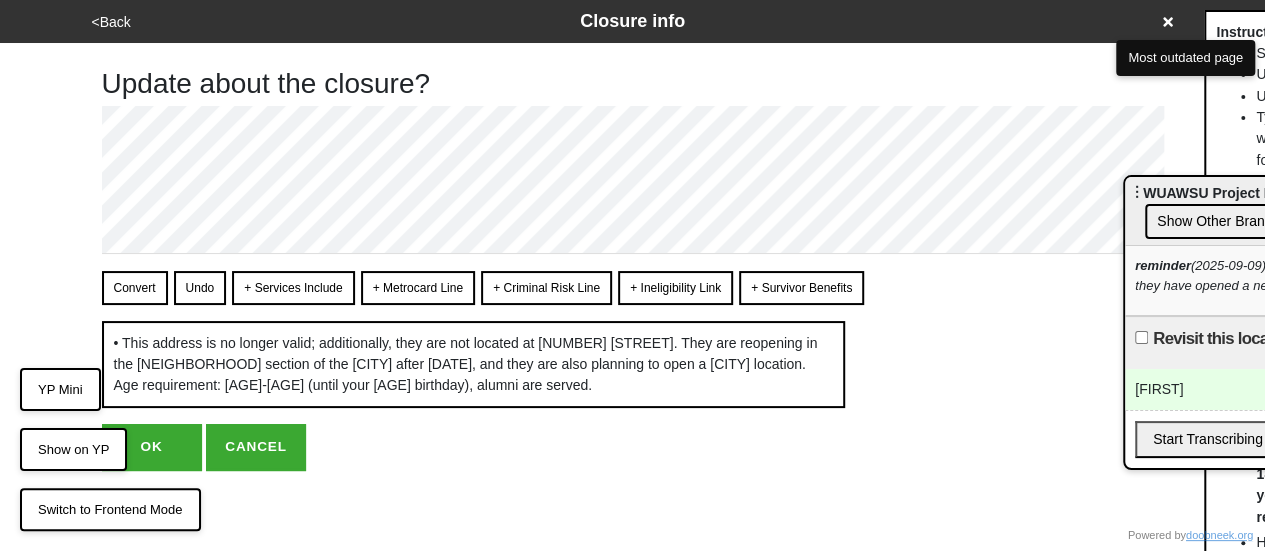 click on "OK" at bounding box center (152, 447) 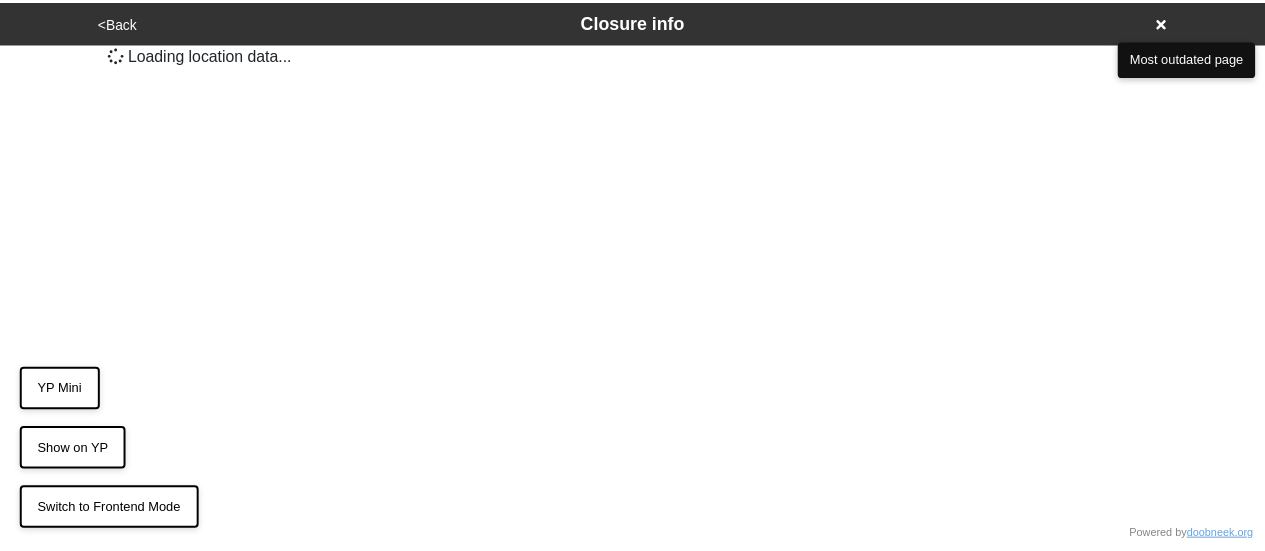 scroll, scrollTop: 0, scrollLeft: 0, axis: both 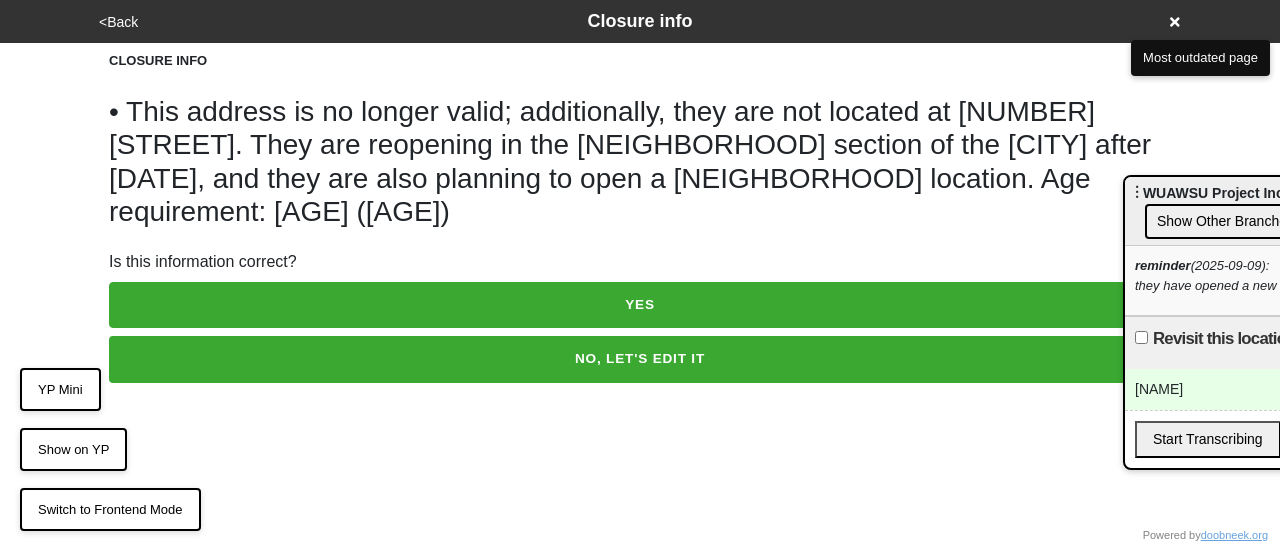 click on "YES" at bounding box center [640, 305] 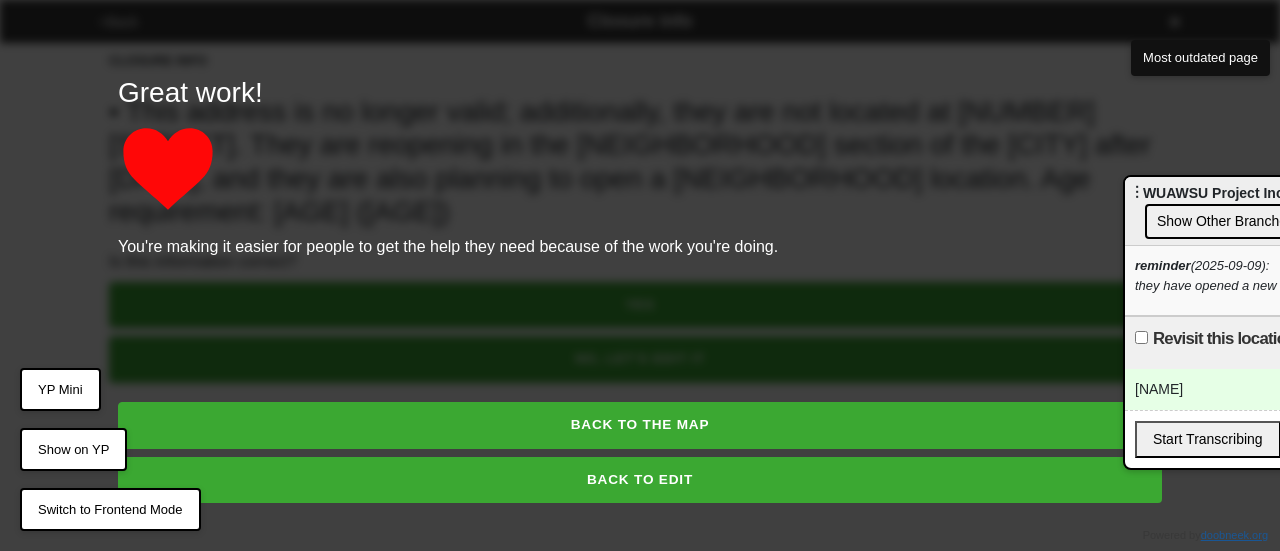 click on "Great work! You're making it easier for people to get the help they need because of the work you're doing. BACK TO THE MAP BACK TO EDIT" at bounding box center [640, 275] 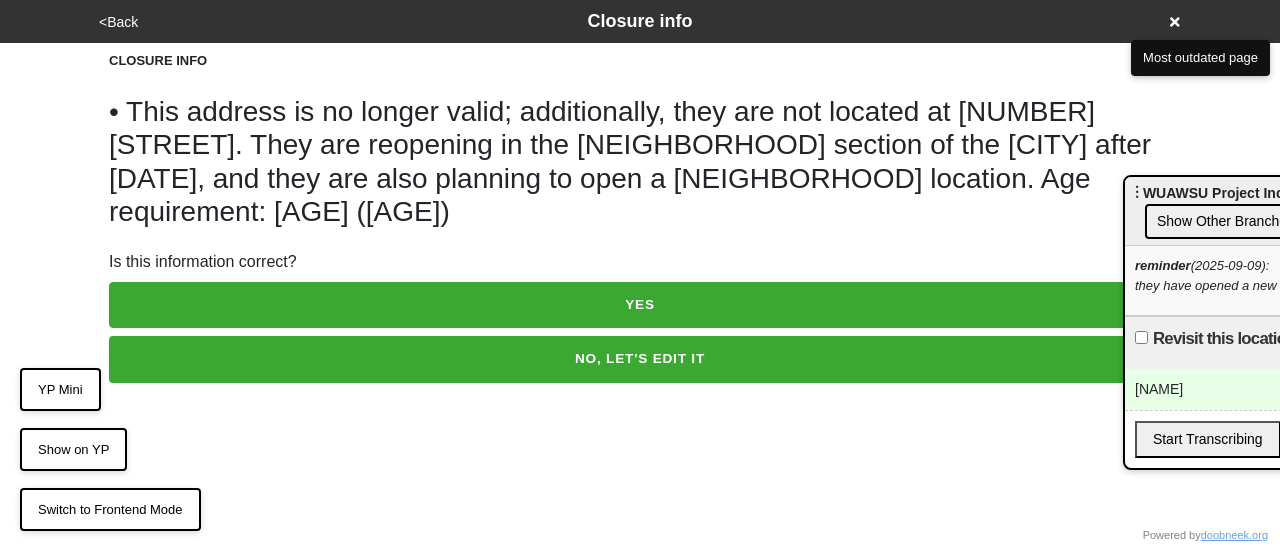 click on "YES" at bounding box center [640, 301] 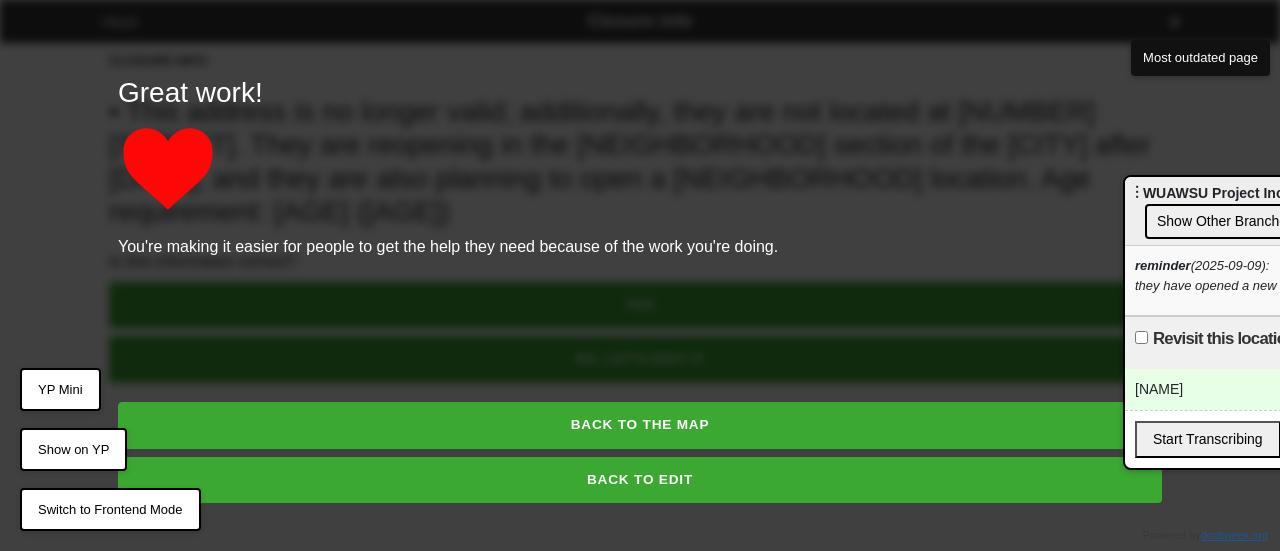 click on "BACK TO EDIT" at bounding box center (640, 480) 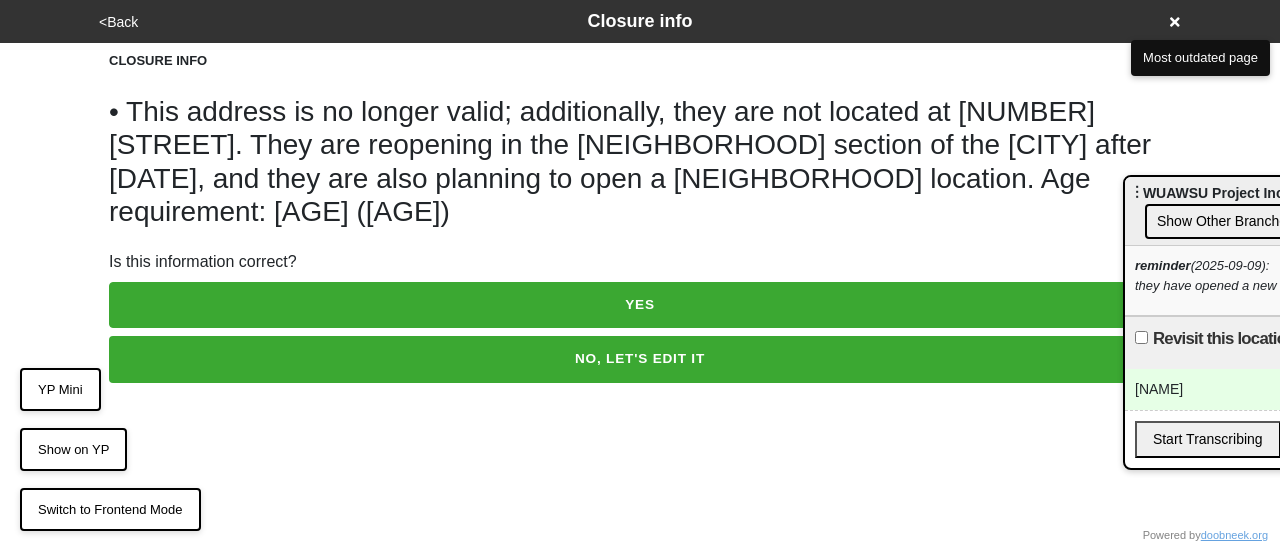 click on "NO, LET'S EDIT IT" at bounding box center (640, 359) 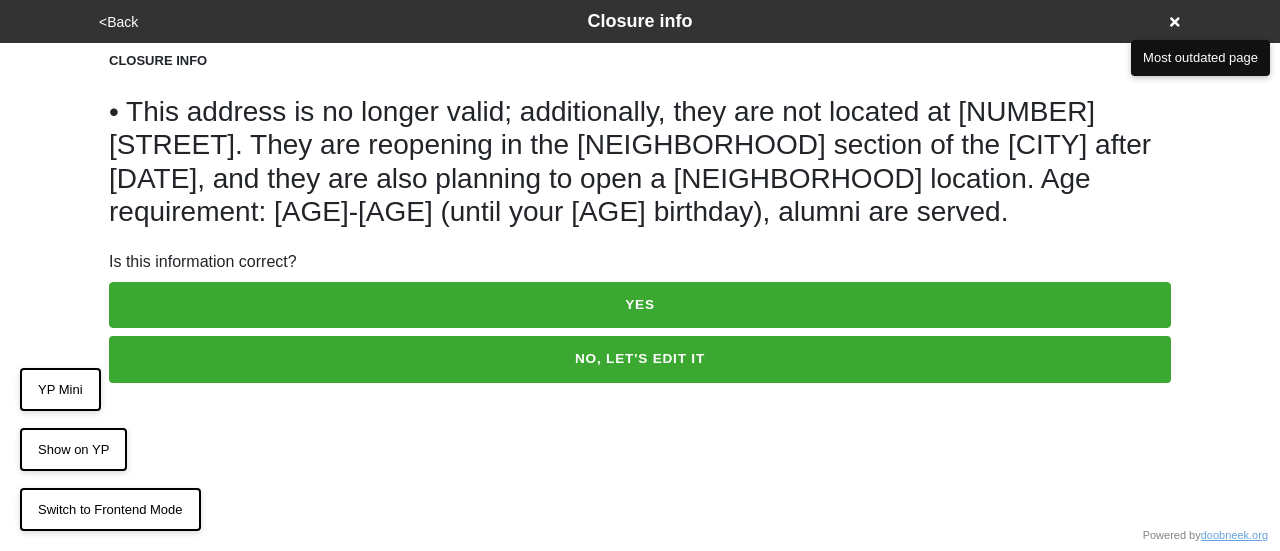 scroll, scrollTop: 0, scrollLeft: 0, axis: both 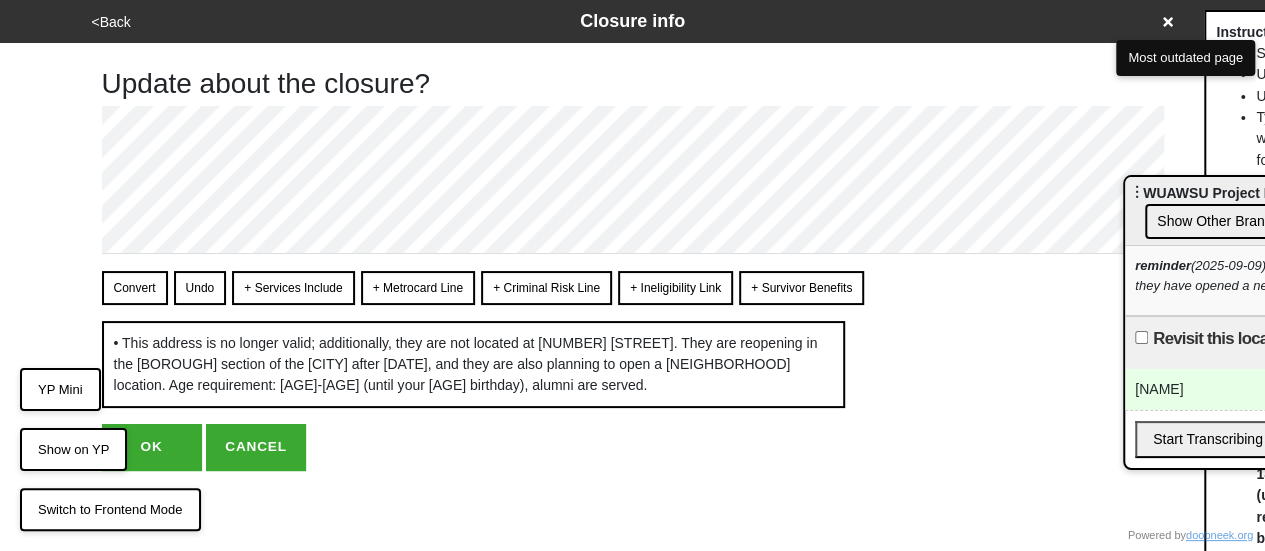 click on "OK" at bounding box center (152, 447) 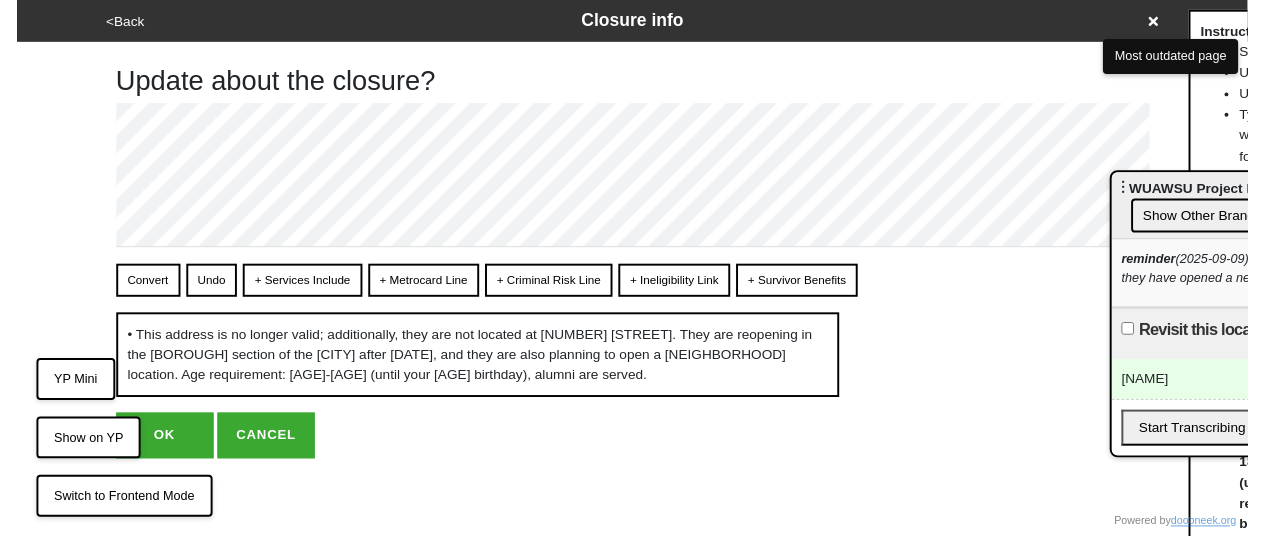 scroll, scrollTop: 0, scrollLeft: 0, axis: both 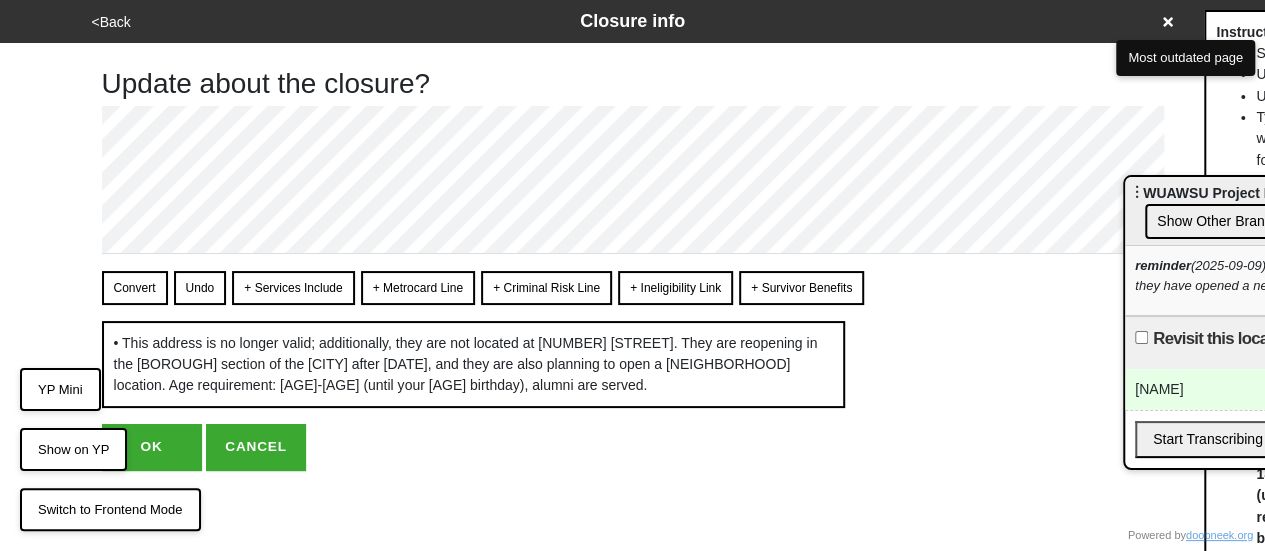 click on "karen" at bounding box center (1283, 389) 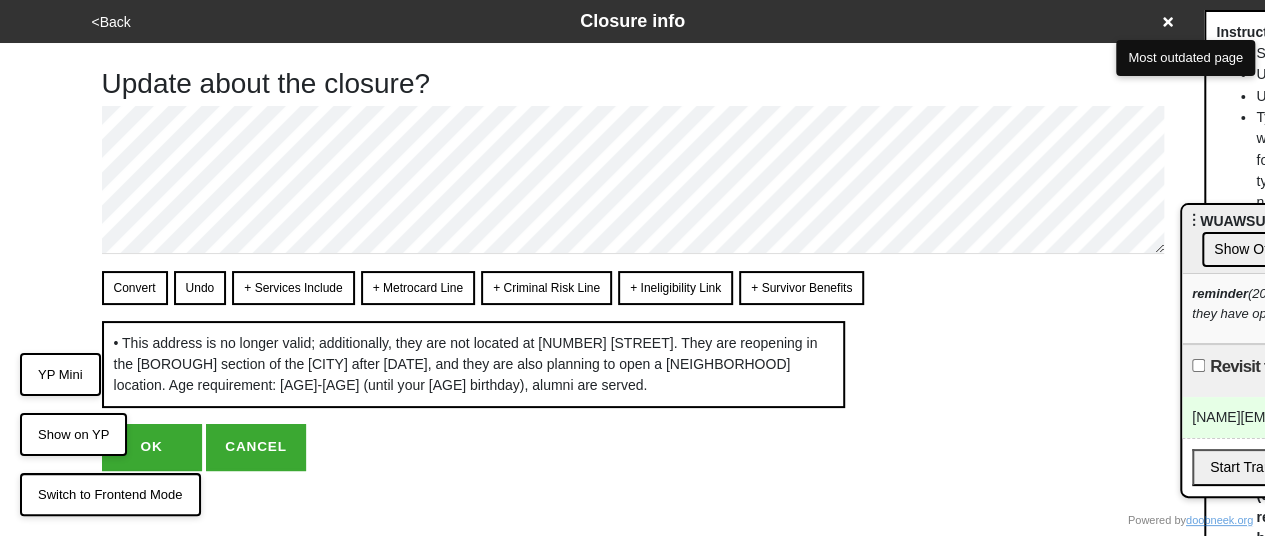 drag, startPoint x: 1199, startPoint y: 189, endPoint x: 1256, endPoint y: 217, distance: 63.505905 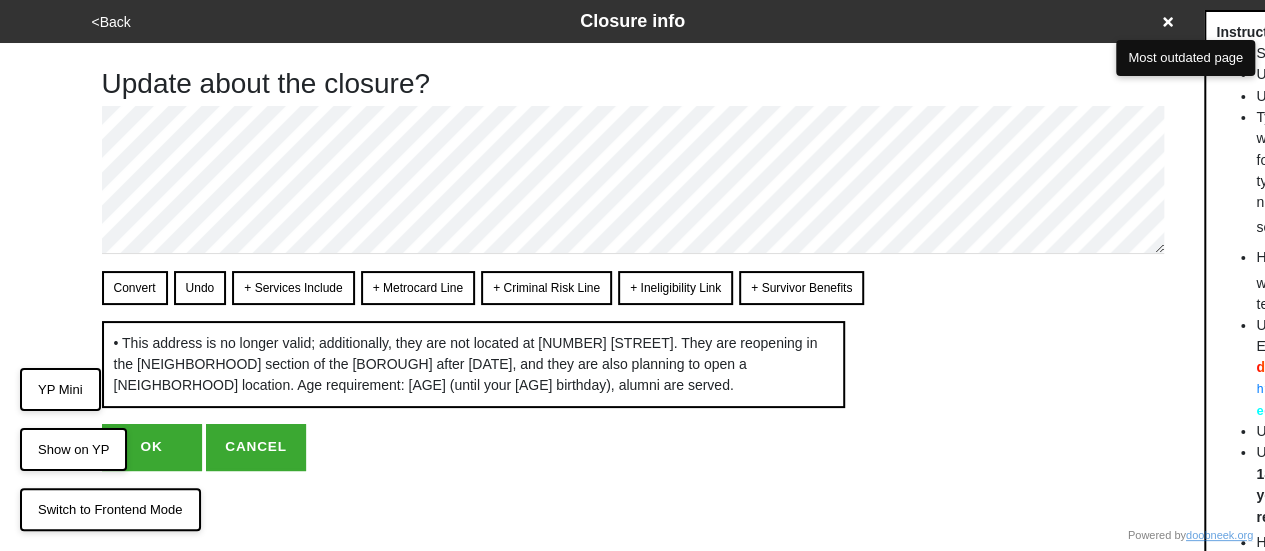scroll, scrollTop: 0, scrollLeft: 0, axis: both 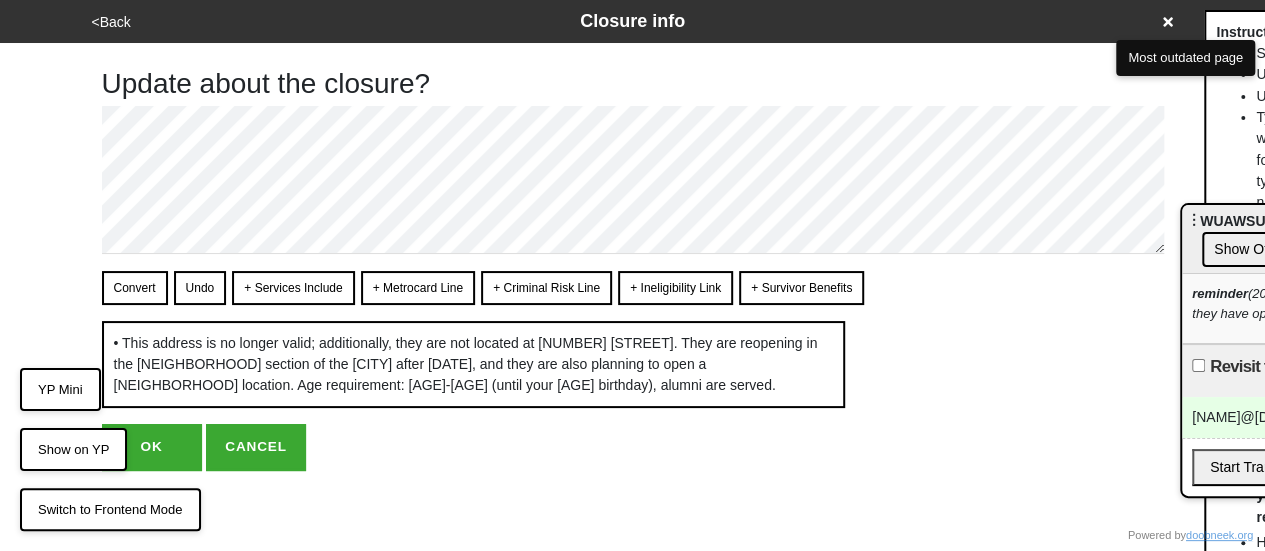 click on "OK" at bounding box center [152, 447] 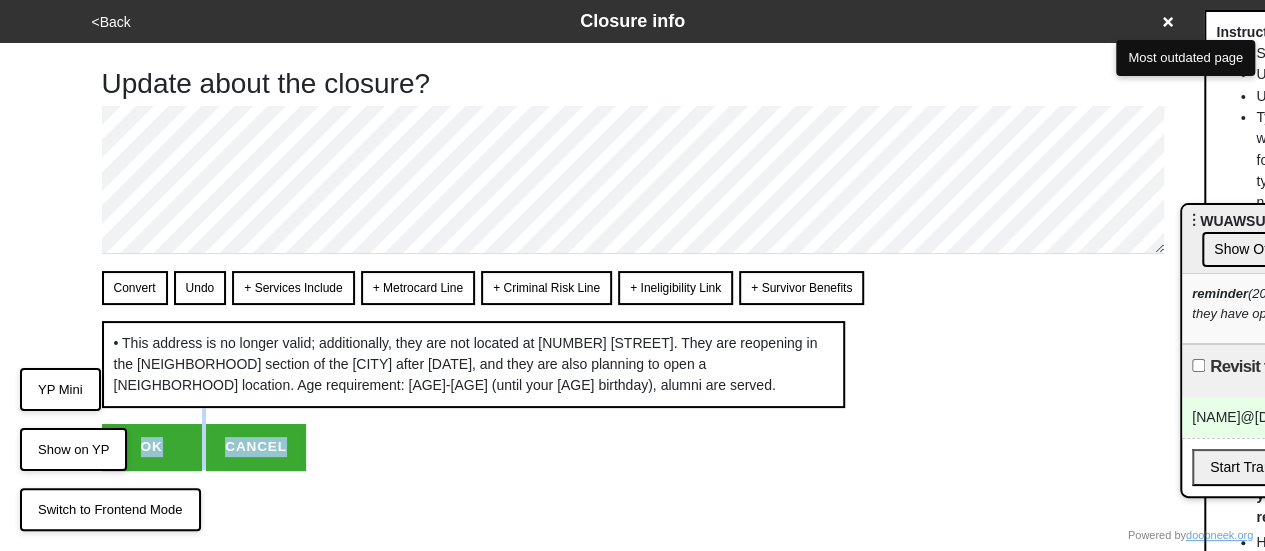 click on "Update about the closure? Convert Undo + Services Include + Metrocard Line + Criminal Risk Line + Ineligibility Link + Survivor Benefits • This address is no longer valid; additionally, they are not located at 4419 Bruner Ave. They are reopening in the Highbridge section of the Bronx after September 9, 2025, and they are also planning to open a Harlem location. Age requirement: 21-26 (until your 27th birthday), alumni are served.
Instructions:
Start lines with  -  for em-dash bullets  <br> —
Use double line breaks to insert  <br>
Use single line breaks to insert  •
Type links (with or without  https:// ,  http://  or  www. ), numbers (any format, but if you wnat to add extension, type  ,extension_number  immediatley after the number), and emails and it all will be converted as soon as you hit  Convert
Hit  + Services Include  or other buttons starting with  +
Use  |(label)
yourpeer.nyc/" at bounding box center (633, 257) 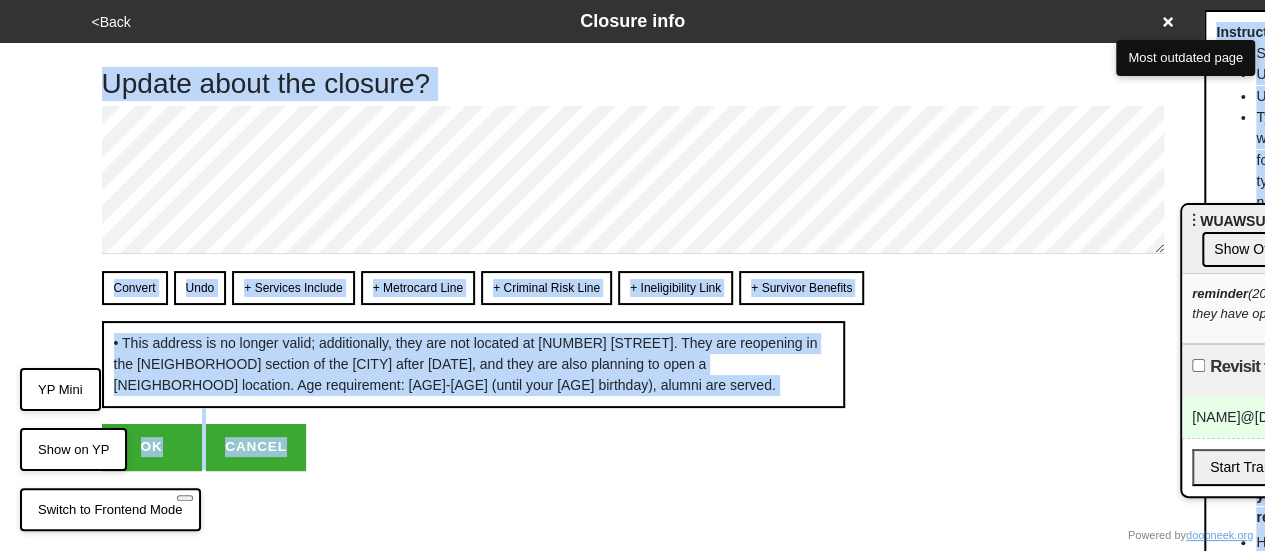 click on "OK" at bounding box center [152, 447] 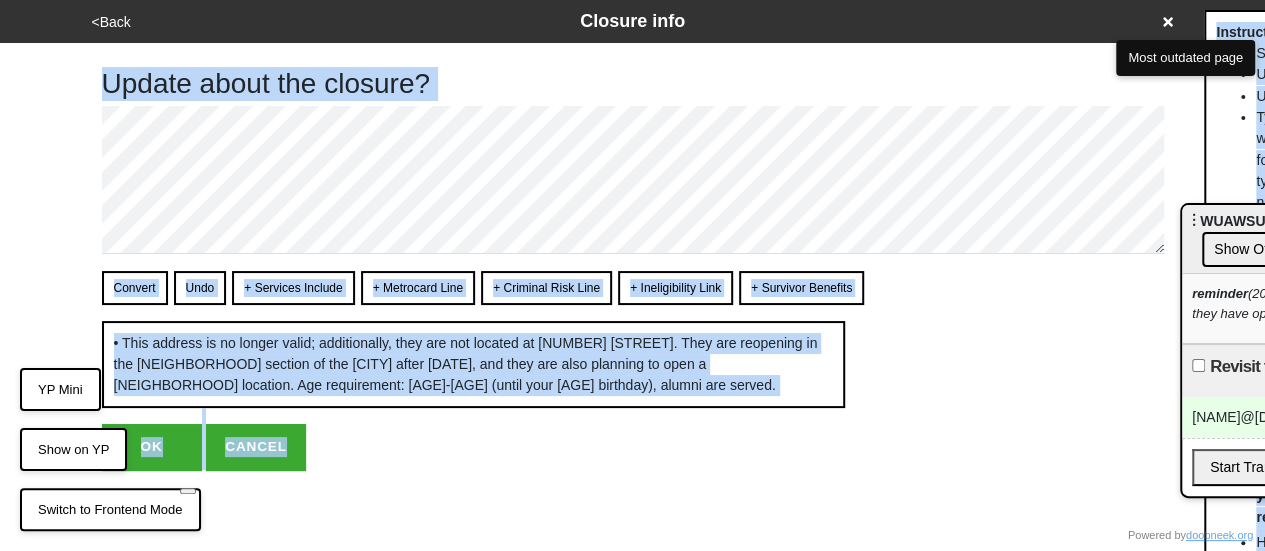 click on "OK" at bounding box center [152, 447] 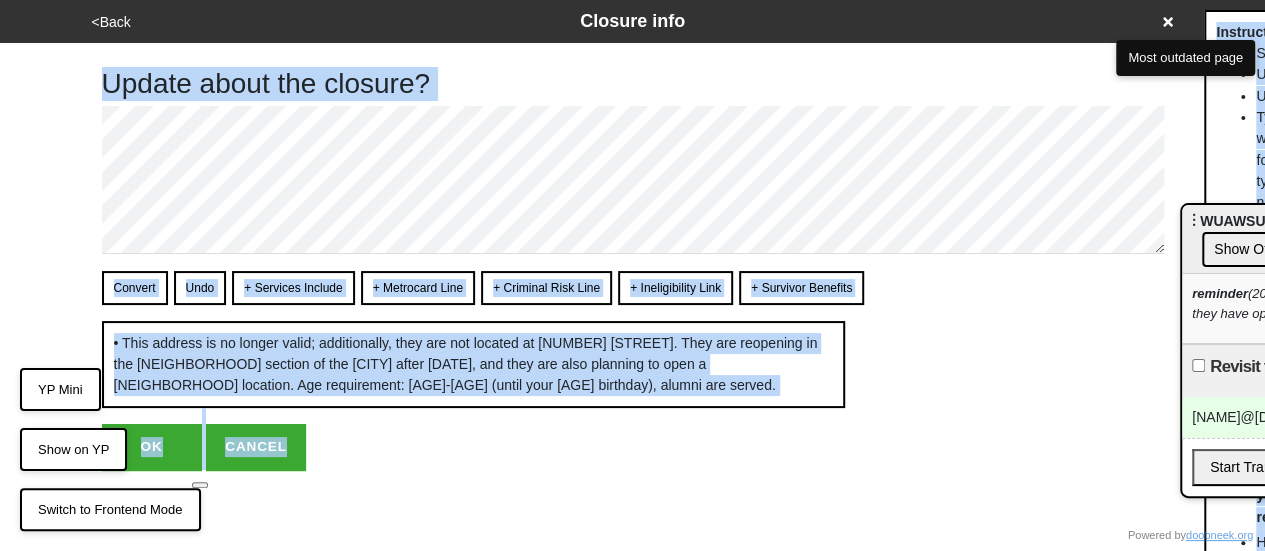 click on "OK" at bounding box center [152, 447] 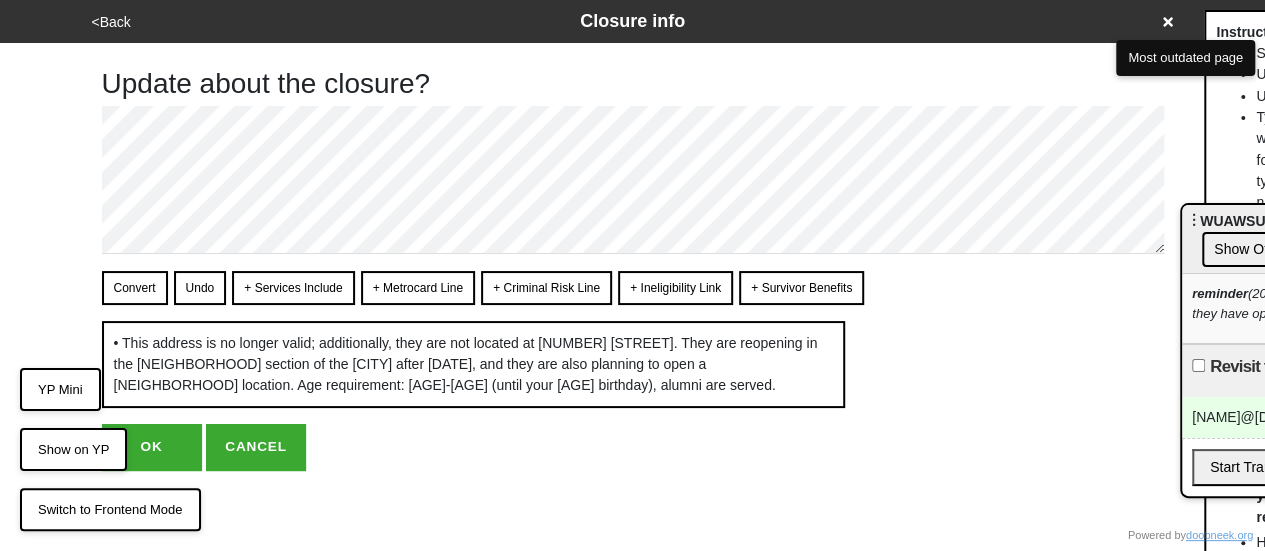 click on "OK" at bounding box center (152, 447) 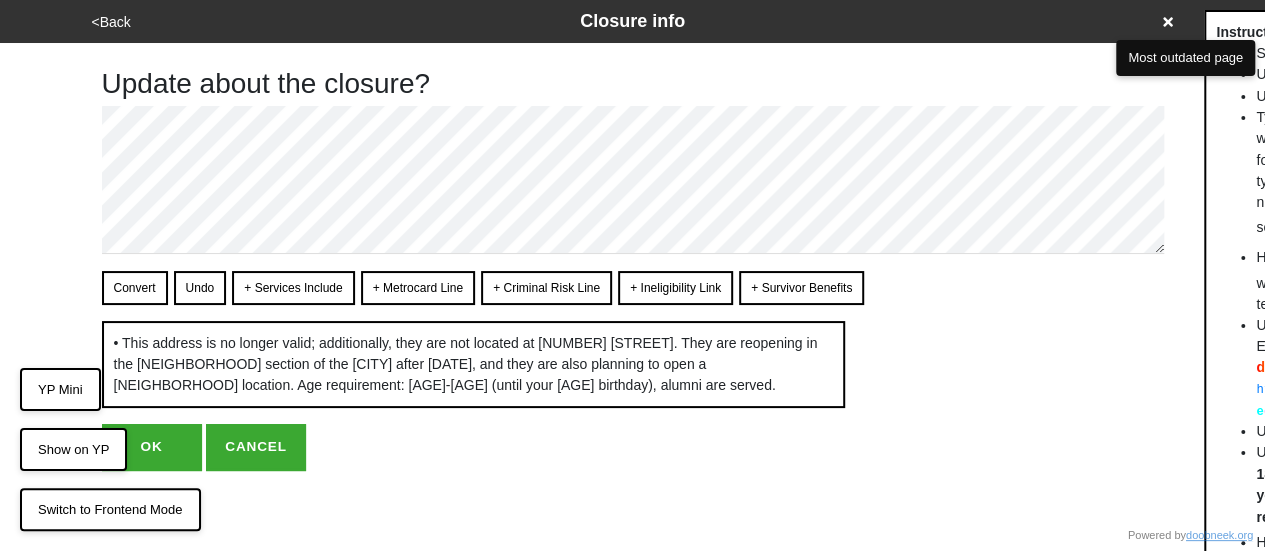 scroll, scrollTop: 0, scrollLeft: 0, axis: both 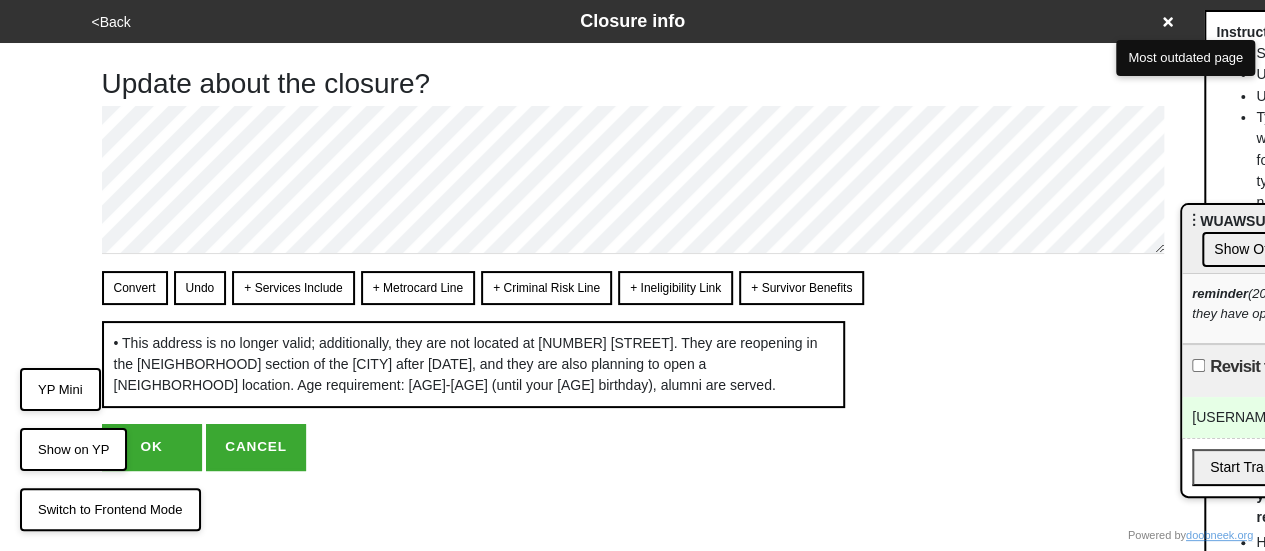 click on "OK" at bounding box center [152, 447] 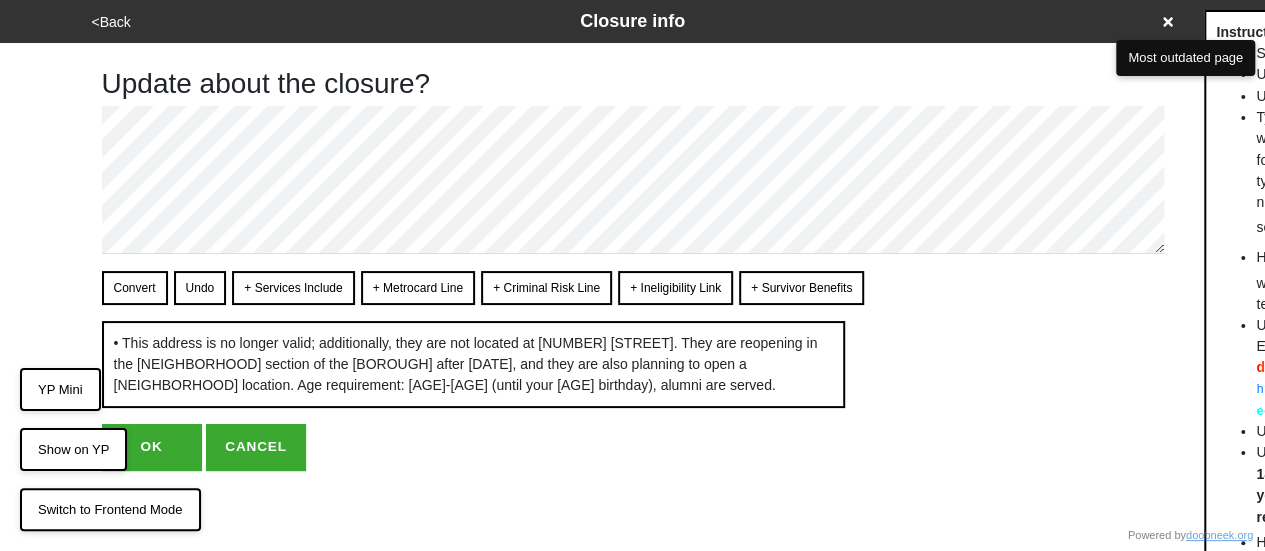 scroll, scrollTop: 0, scrollLeft: 0, axis: both 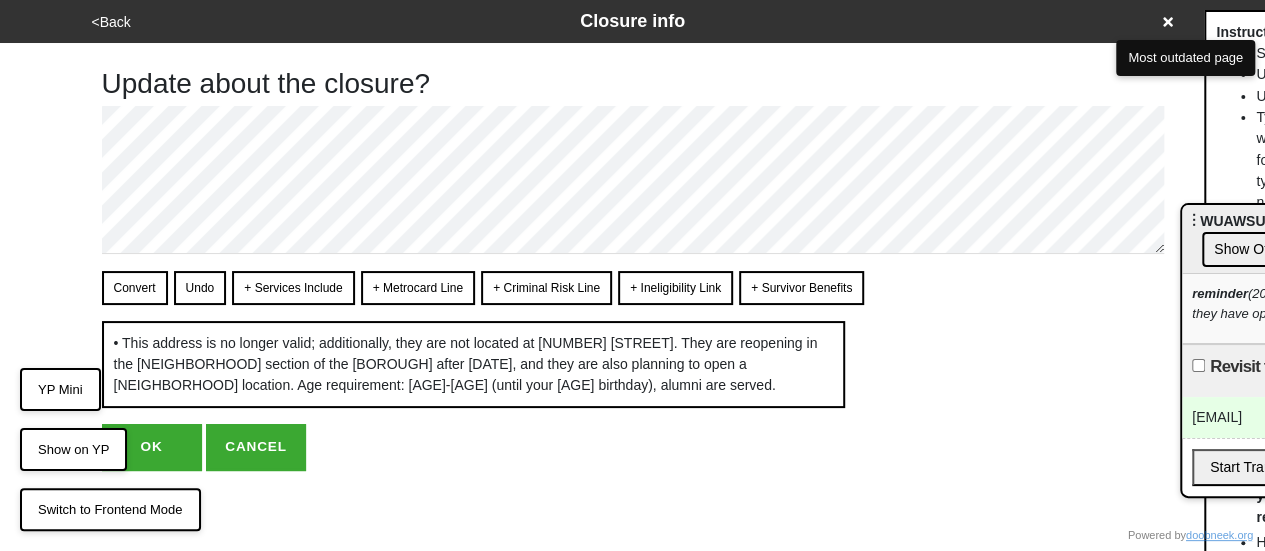 click on "OK" at bounding box center [152, 447] 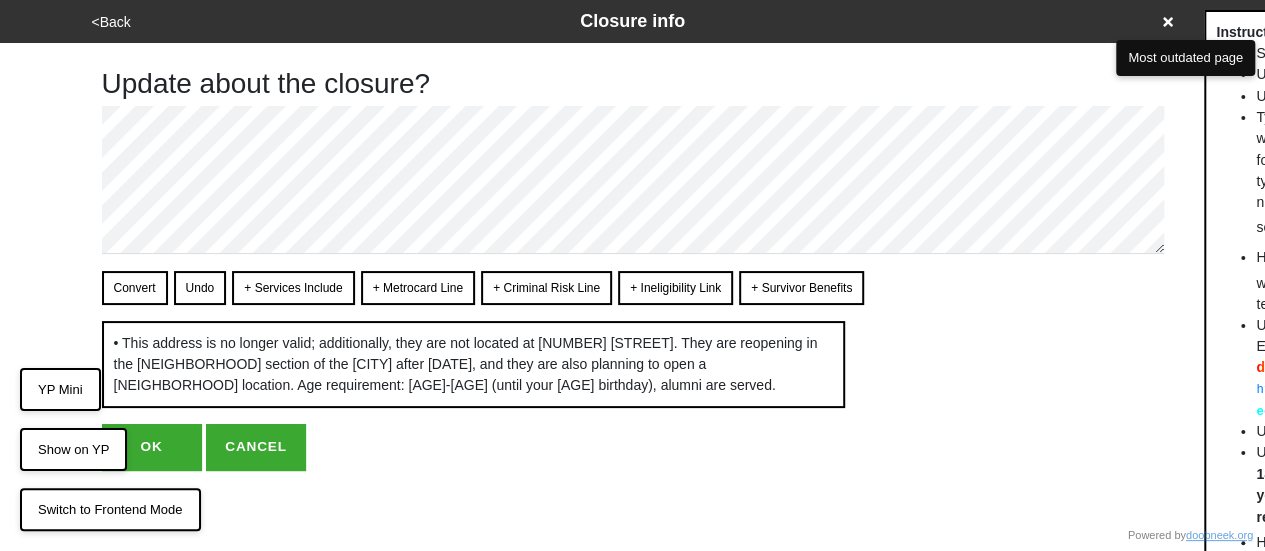 scroll, scrollTop: 0, scrollLeft: 0, axis: both 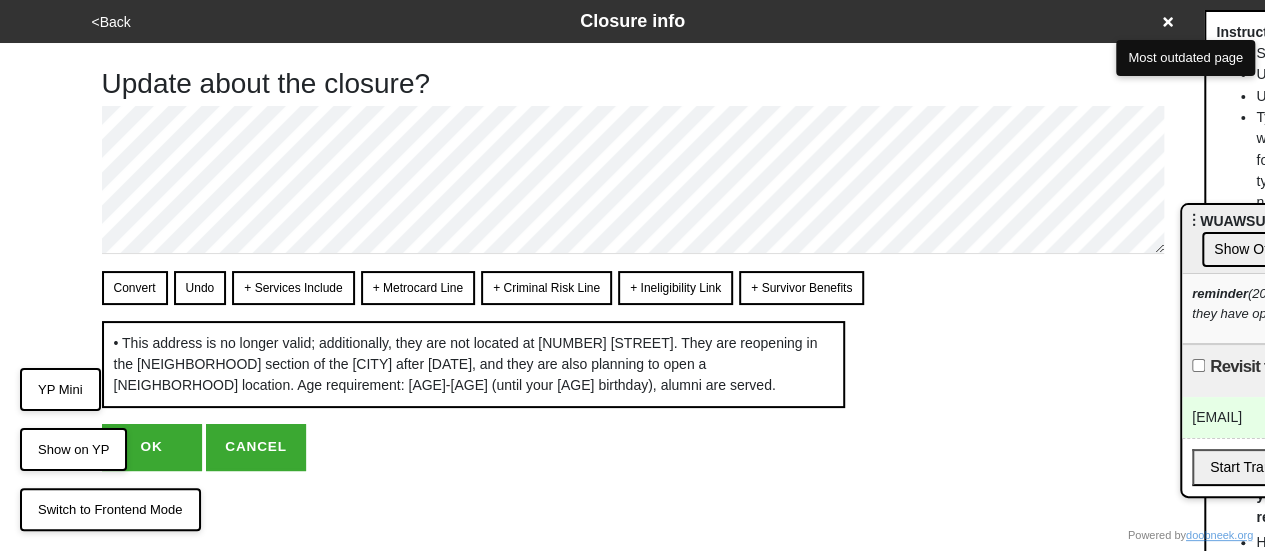 click on "OK" at bounding box center [152, 447] 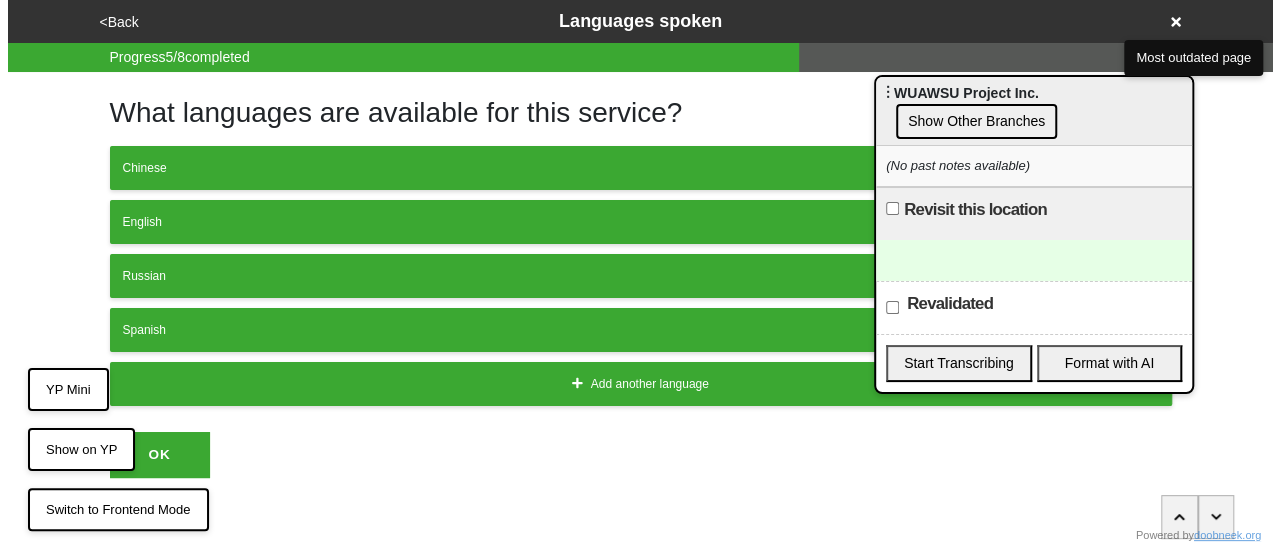 scroll, scrollTop: 0, scrollLeft: 0, axis: both 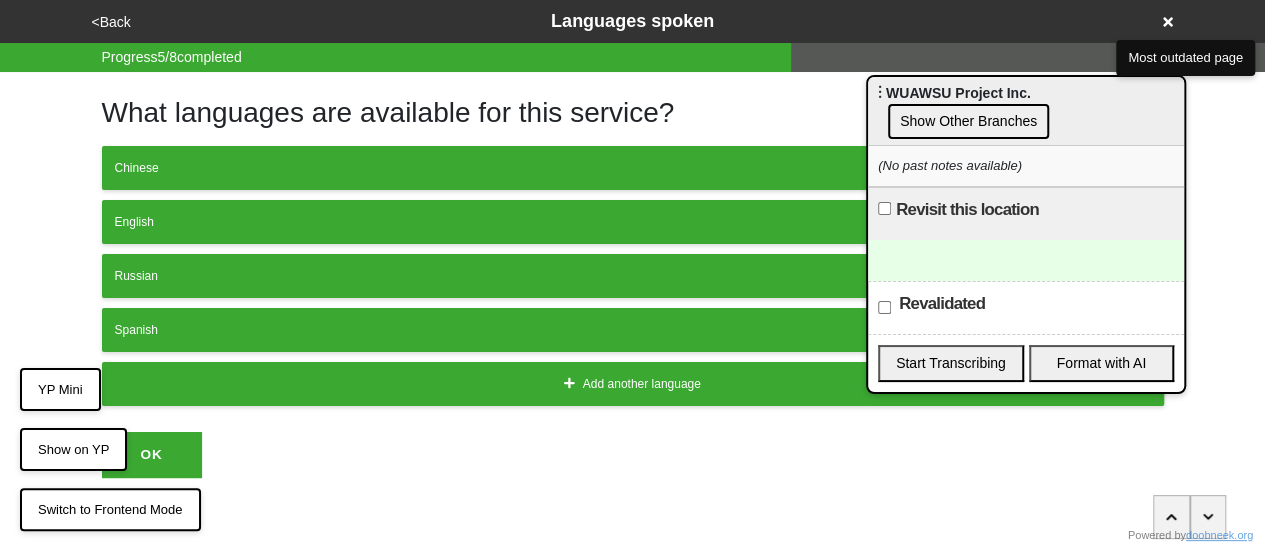 drag, startPoint x: 0, startPoint y: 0, endPoint x: 109, endPoint y: 6, distance: 109.165016 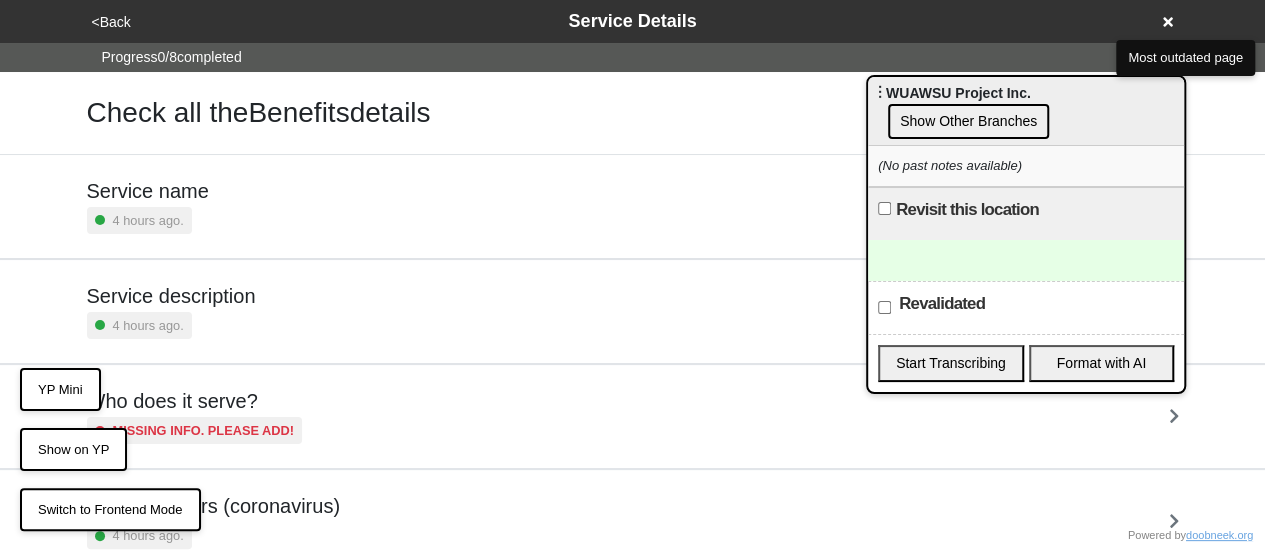 click on "<Back" at bounding box center (111, 22) 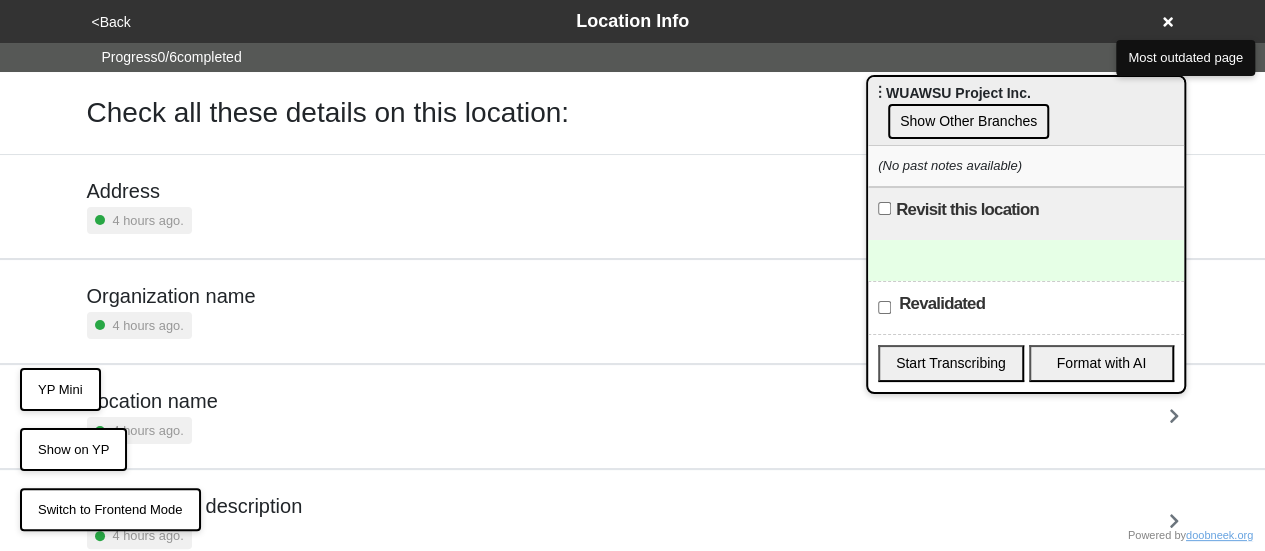 click on "<Back" at bounding box center (111, 22) 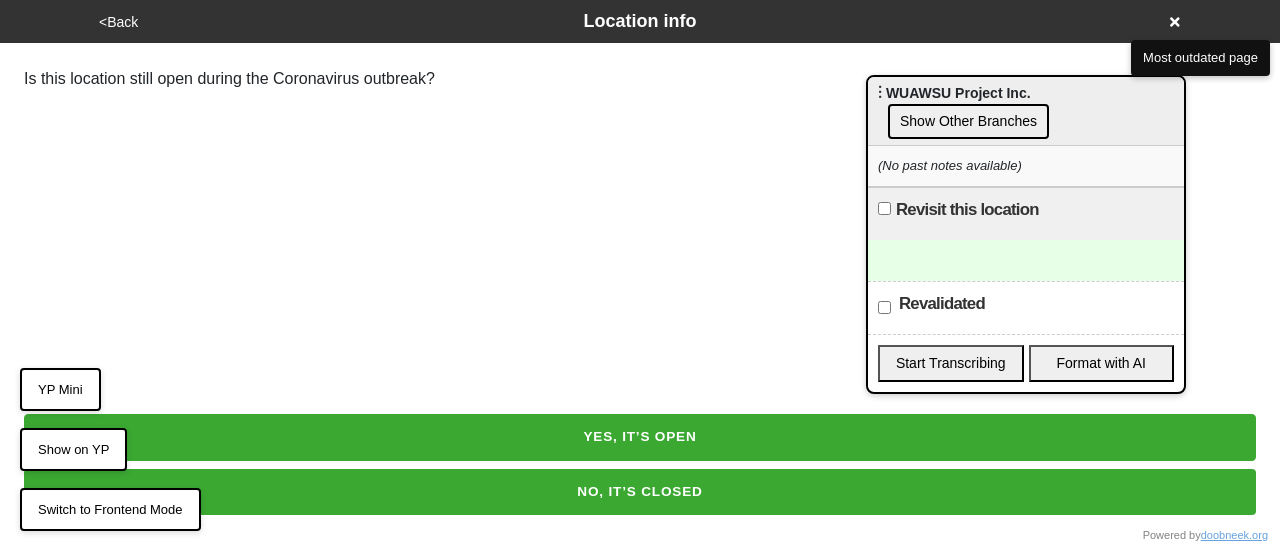 click on "NO, IT’S CLOSED" at bounding box center [640, 492] 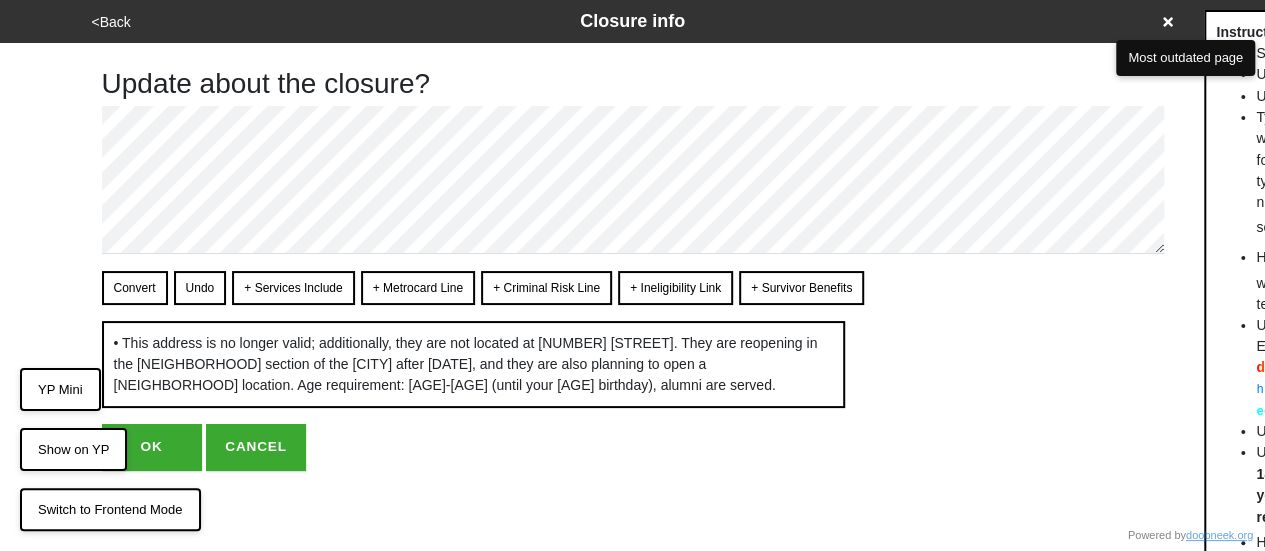 scroll, scrollTop: 0, scrollLeft: 0, axis: both 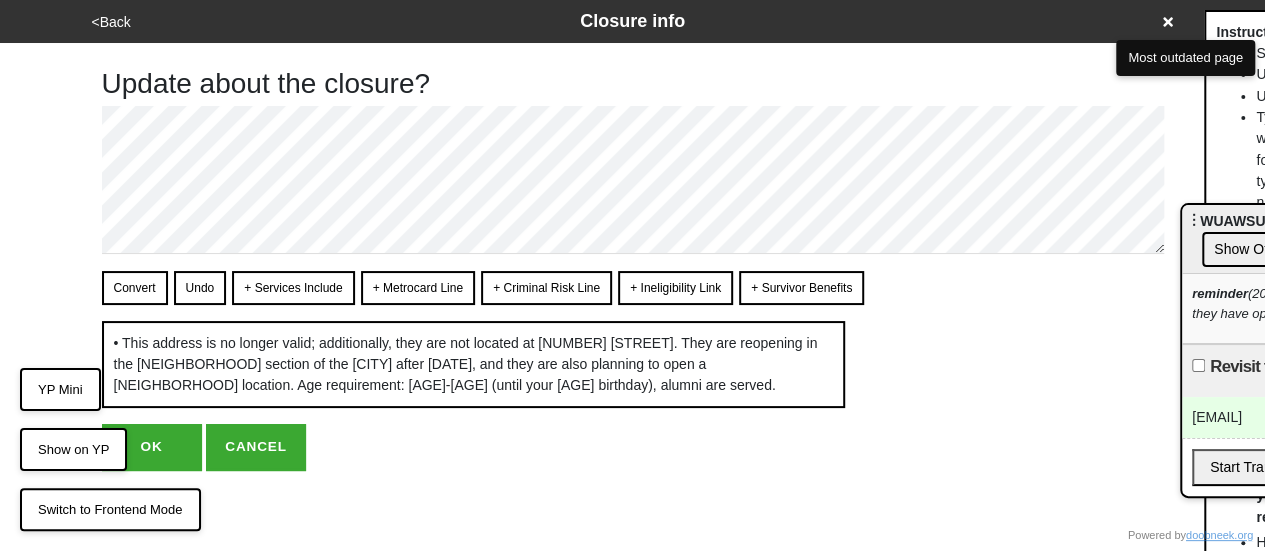 click on "<Back Closure info Update about the closure? Convert Undo + Services Include + Metrocard Line + Criminal Risk Line + Ineligibility Link + Survivor Benefits • This address is no longer valid; additionally, they are not located at 4419 Bruner Ave. They are reopening in the Highbridge section of the Bronx after September 9, 2025, and they are also planning to open a Harlem location. Age requirement: 21-26 (until your 27th birthday), alumni are served.
Instructions:
Start lines with  -  for em-dash bullets  <br> —
Use double line breaks to insert  <br>
Use single line breaks to insert  •
Type links (with or without  https:// ,  http://  or  www. ), numbers (any format, but if you wnat to add extension, type  ,extension_number  immediatley after the number), and emails and it all will be converted as soon as you hit  Convert
Hit  + Services Include  or other buttons starting with  +
Use  |(label) doobneek d" at bounding box center [632, 235] 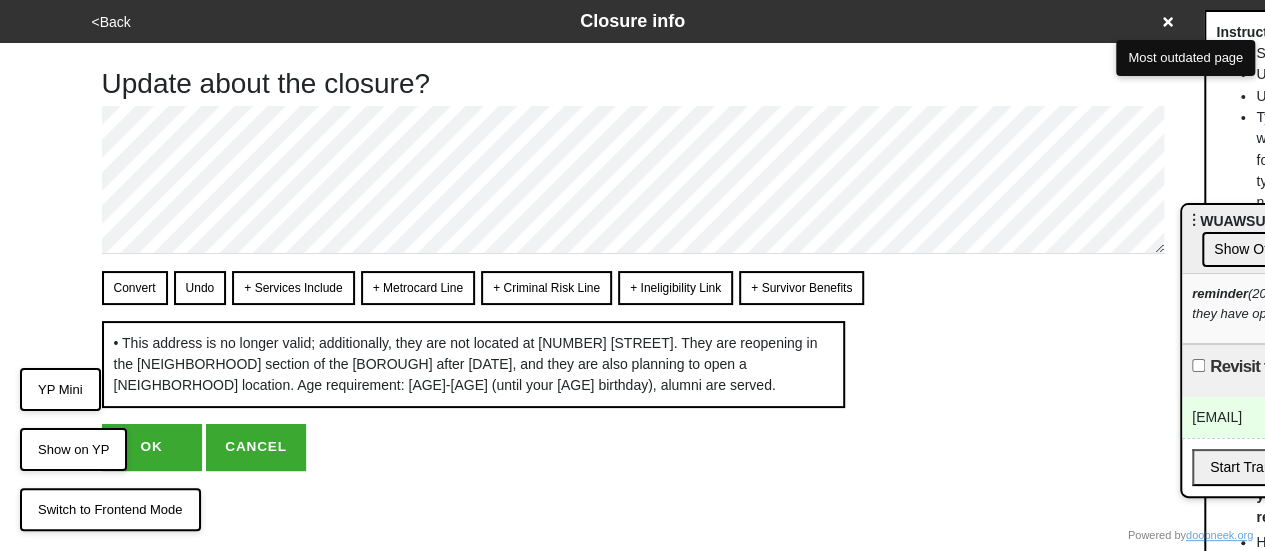scroll, scrollTop: 0, scrollLeft: 0, axis: both 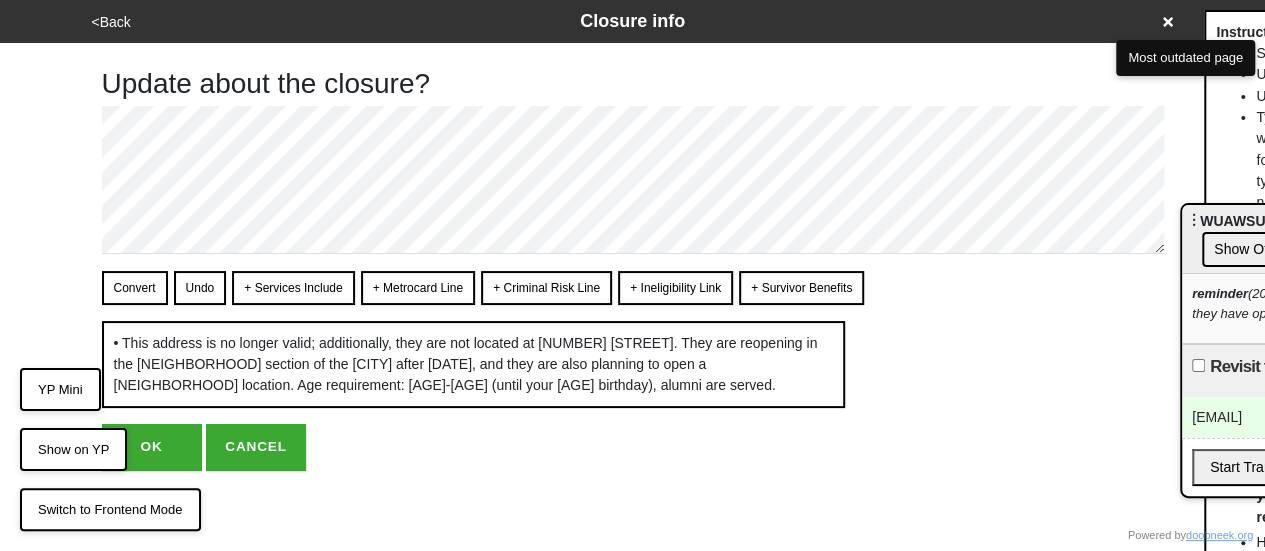 click on "OK" at bounding box center [152, 447] 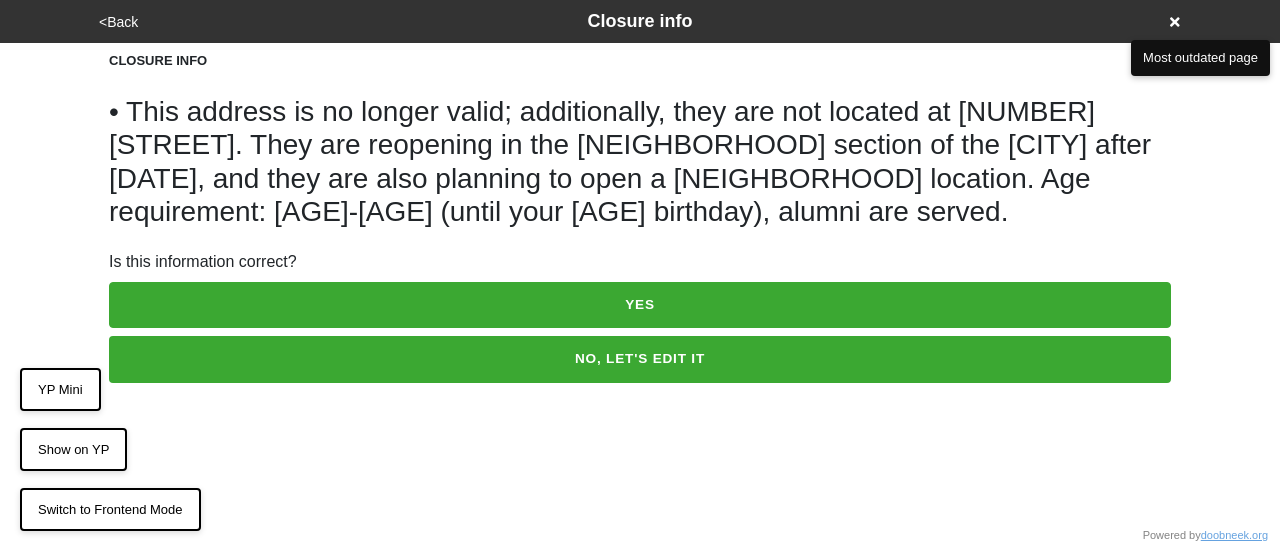scroll, scrollTop: 0, scrollLeft: 0, axis: both 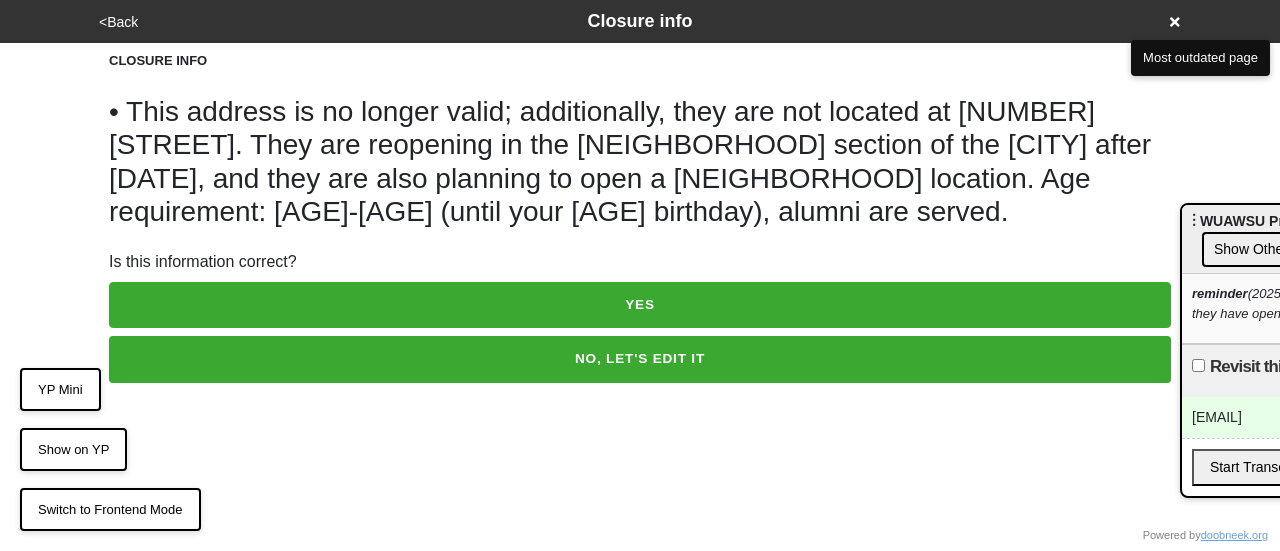 click on "NO, LET'S EDIT IT" at bounding box center [640, 359] 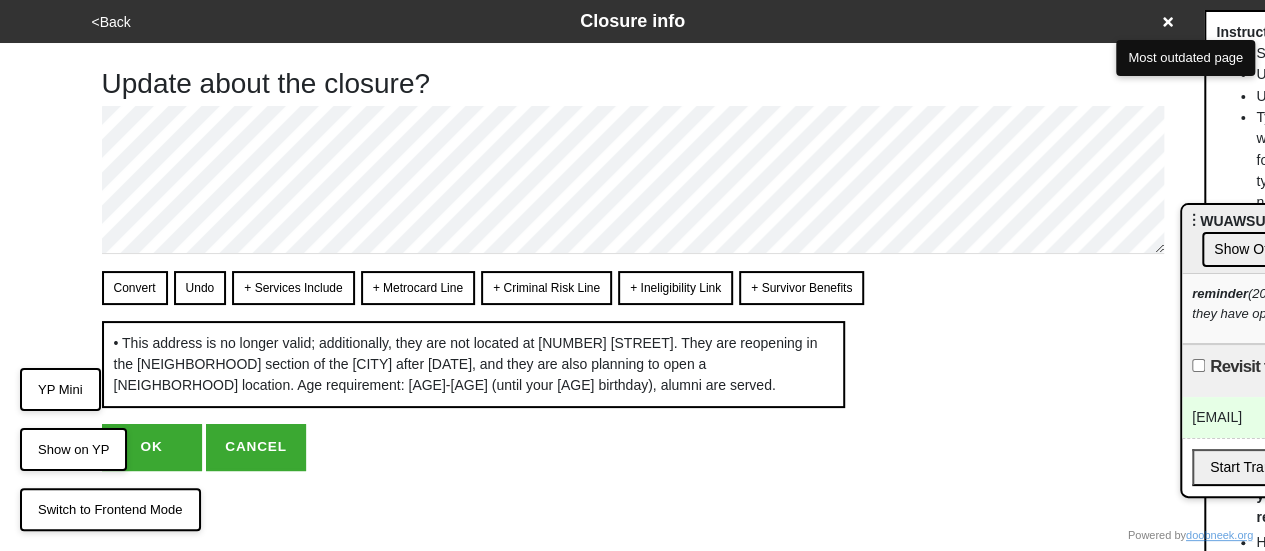 click on "OK" at bounding box center (152, 447) 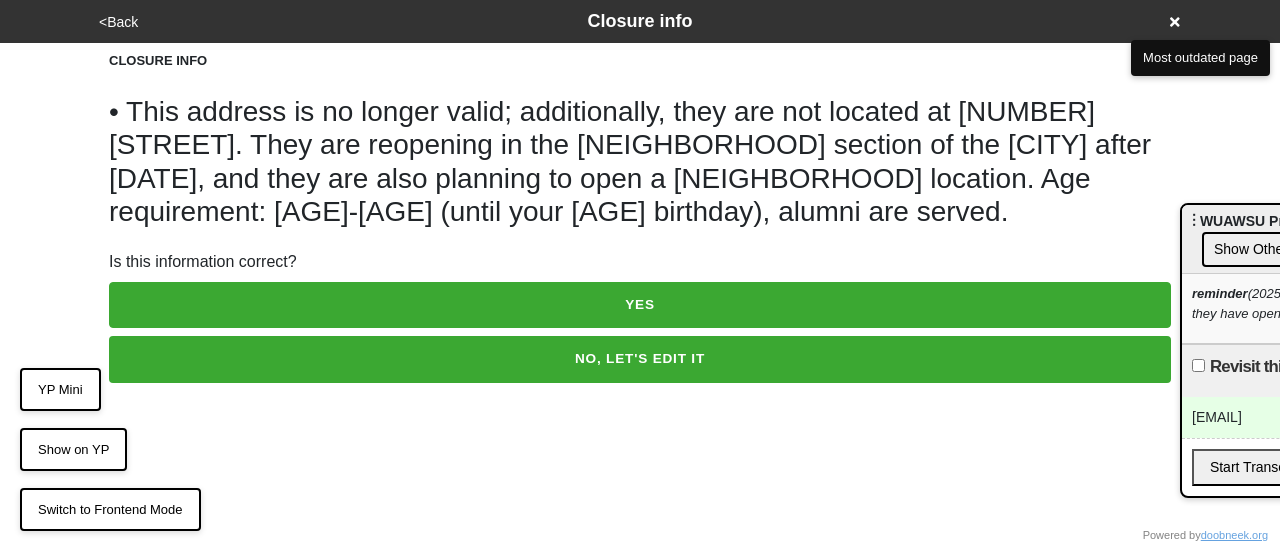 click on "YES" at bounding box center (640, 305) 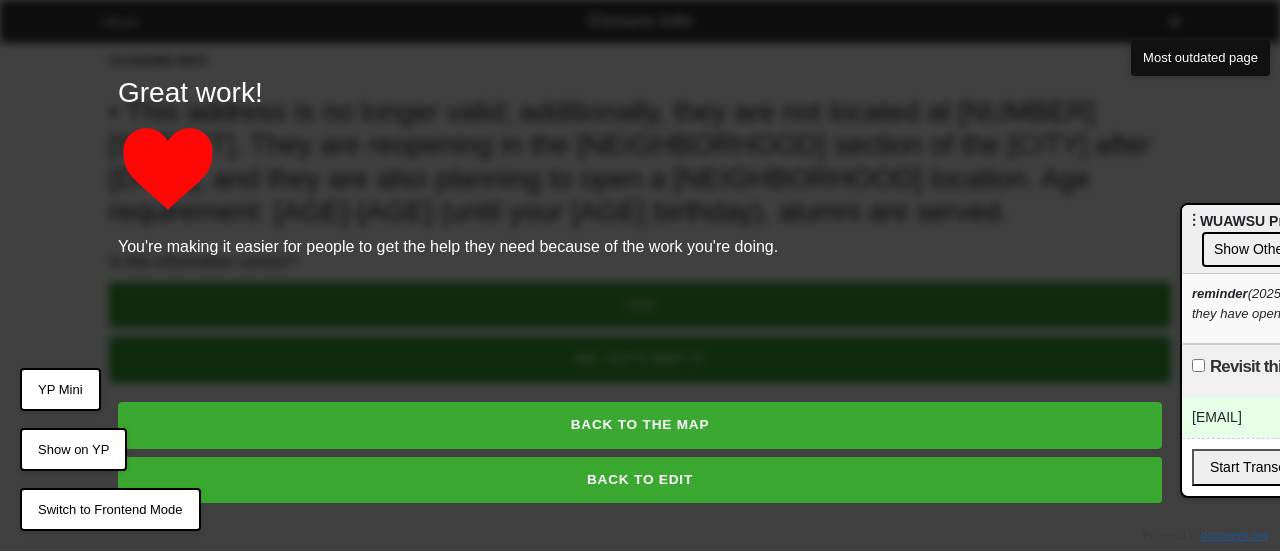 click on "BACK TO EDIT" at bounding box center [640, 480] 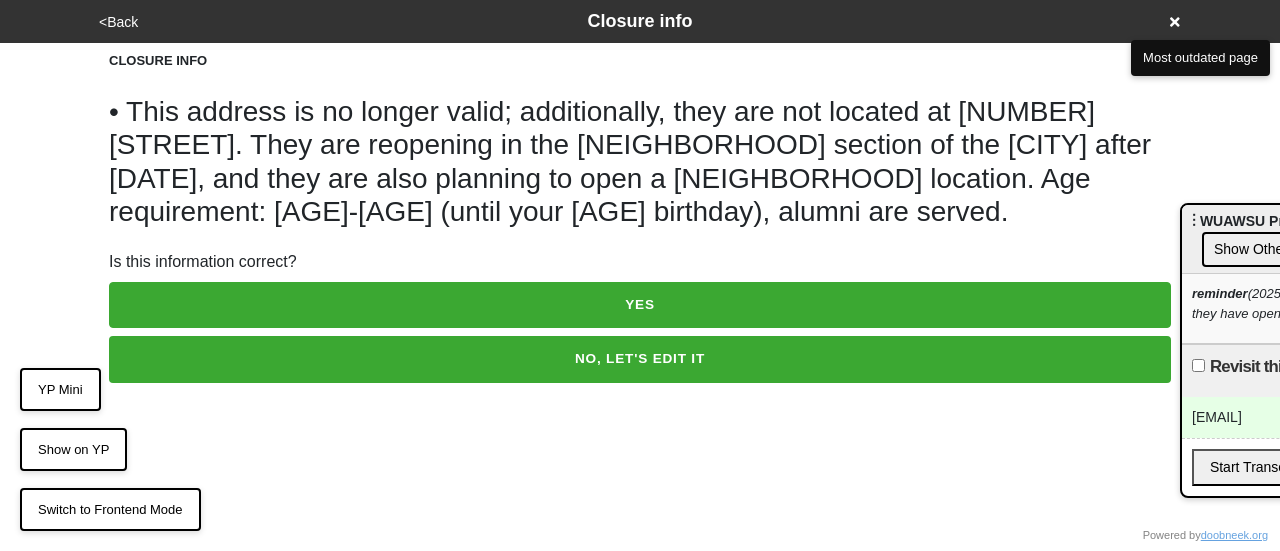 click 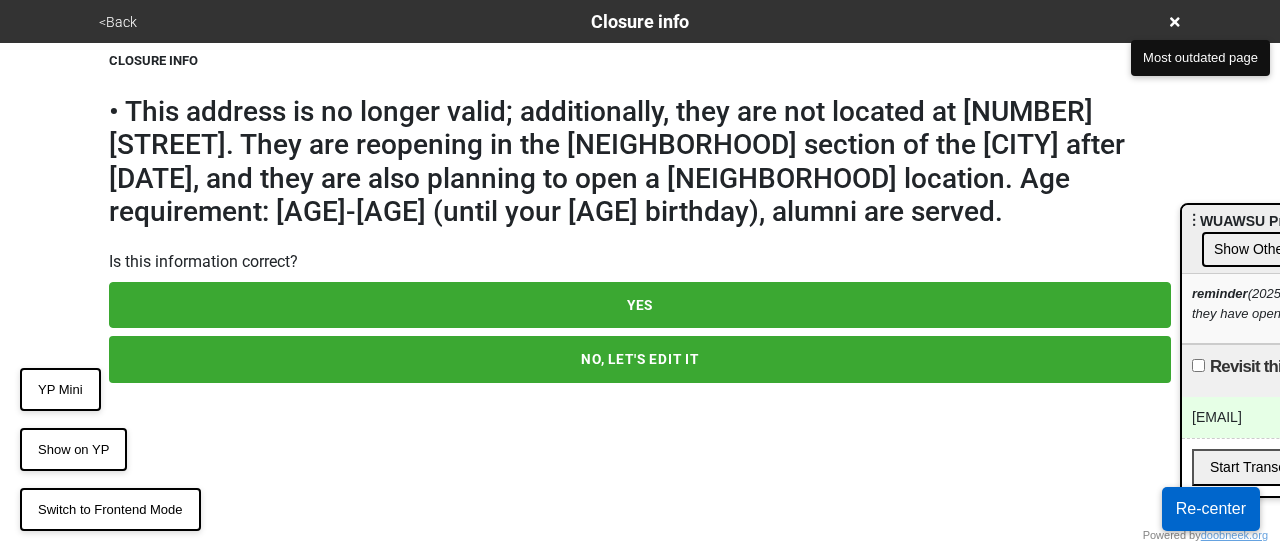 click on "YES" at bounding box center (640, 305) 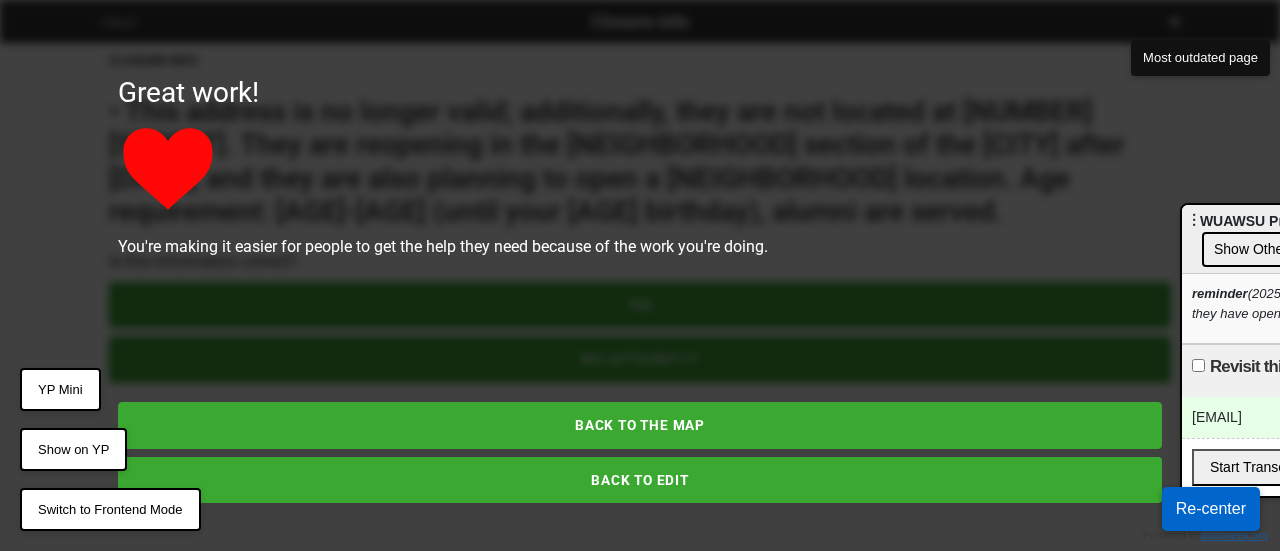 click on "BACK TO THE MAP" at bounding box center [640, 425] 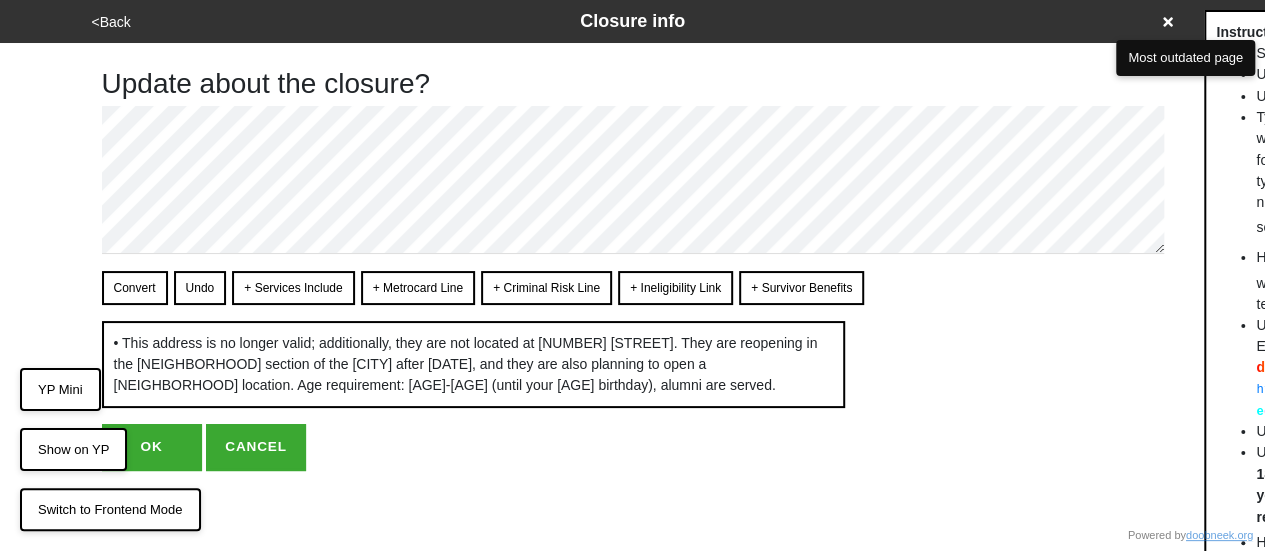 scroll, scrollTop: 0, scrollLeft: 0, axis: both 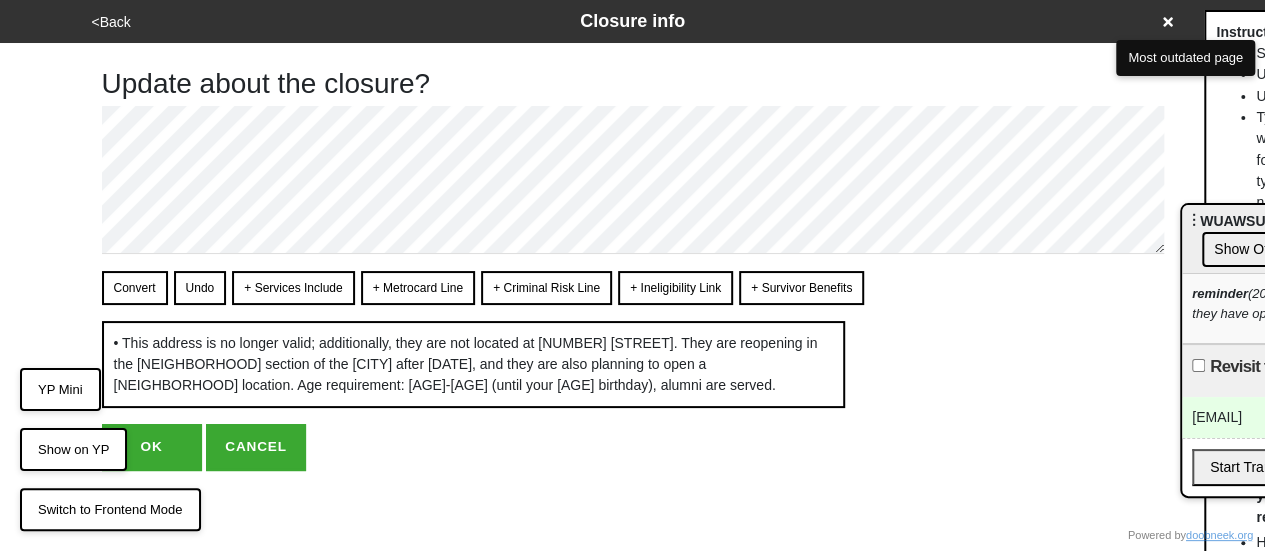 click on "OK" at bounding box center [152, 447] 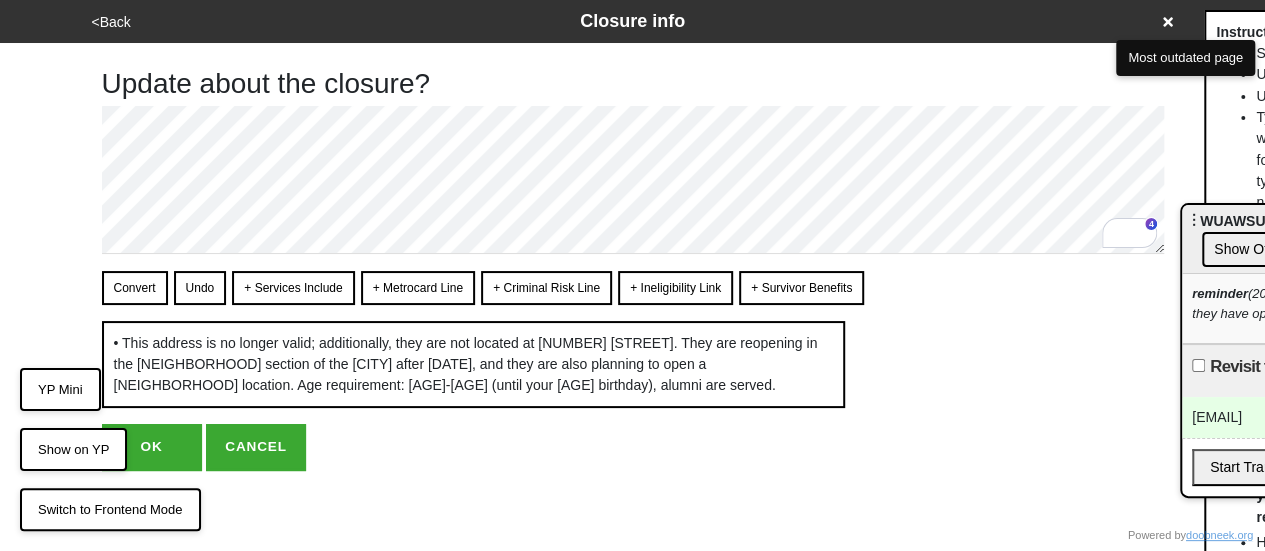 click on "OK" at bounding box center (152, 447) 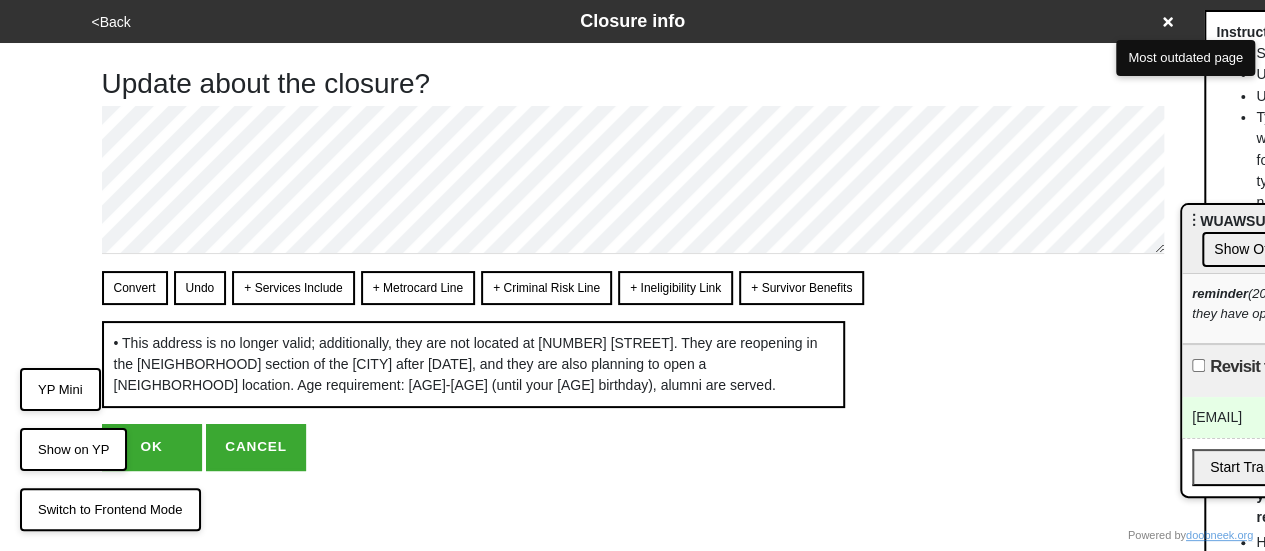 click on "OK" at bounding box center (152, 447) 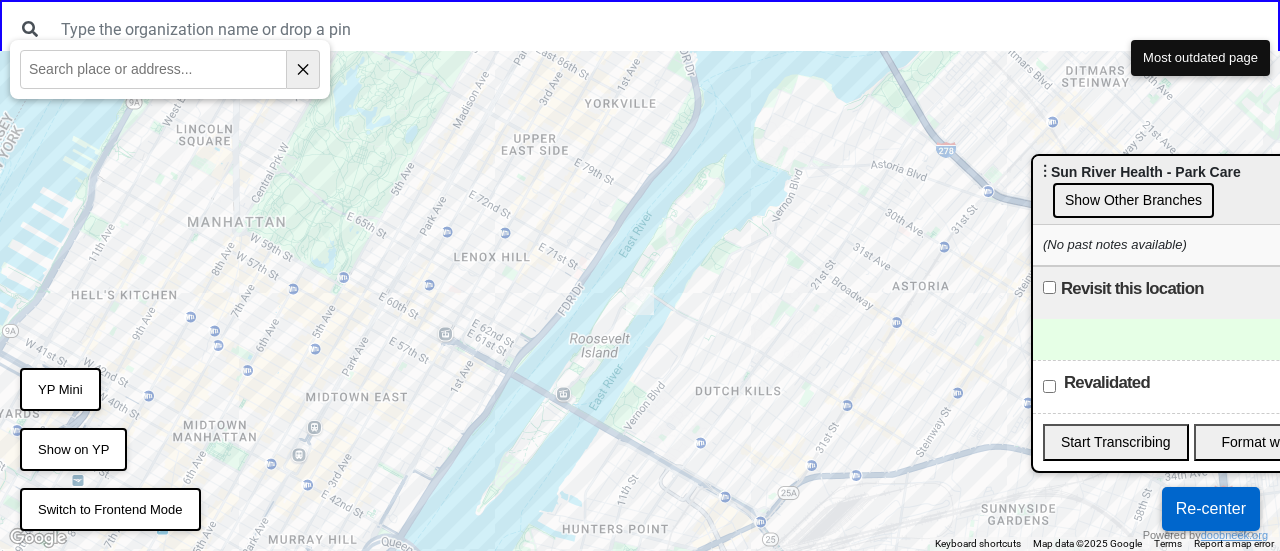 scroll, scrollTop: 0, scrollLeft: 0, axis: both 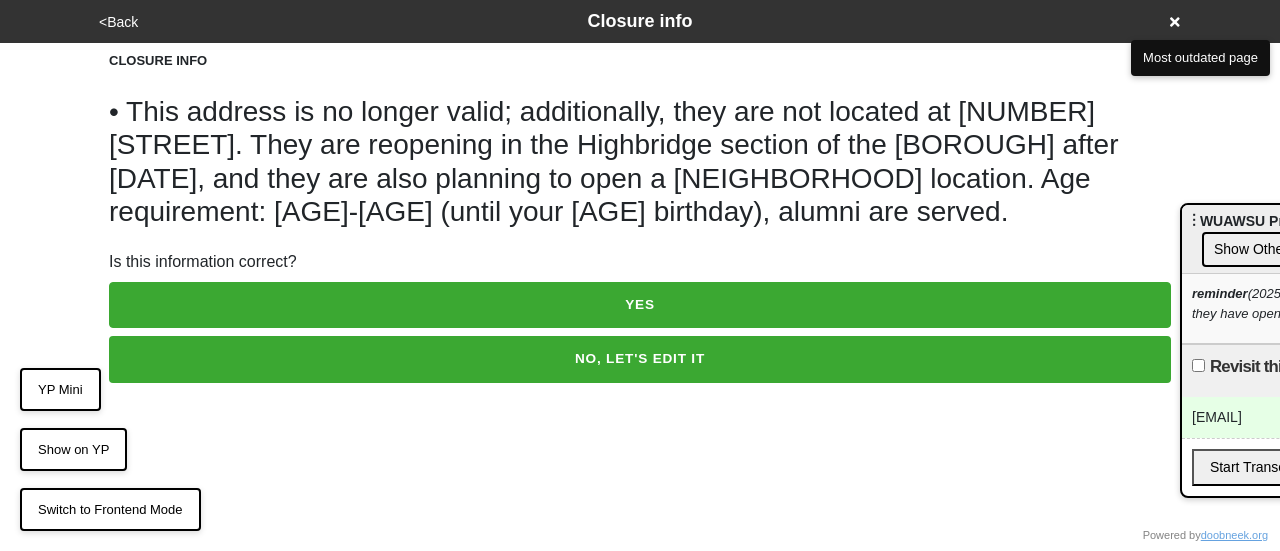 click on "YES" at bounding box center [640, 305] 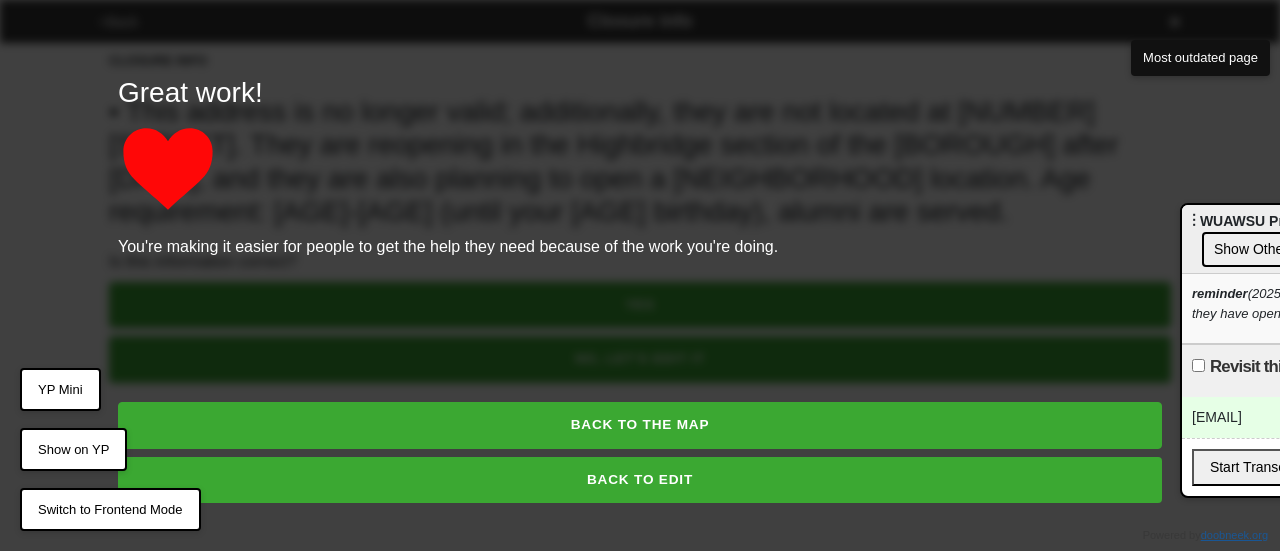 click on "BACK TO EDIT" at bounding box center [640, 480] 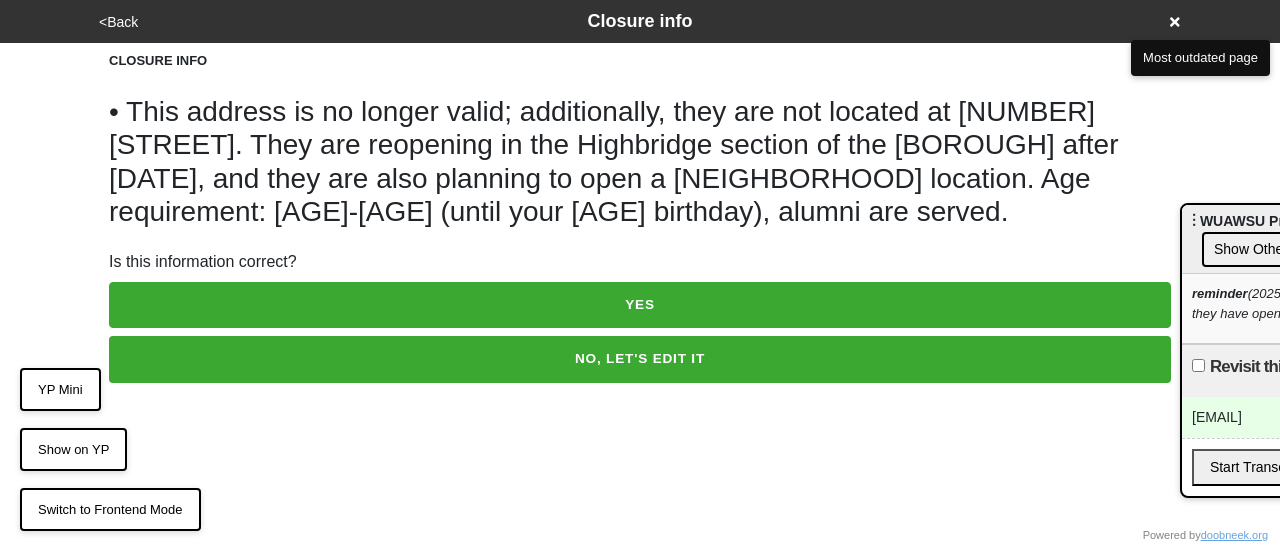 click on "NO, LET'S EDIT IT" at bounding box center [640, 359] 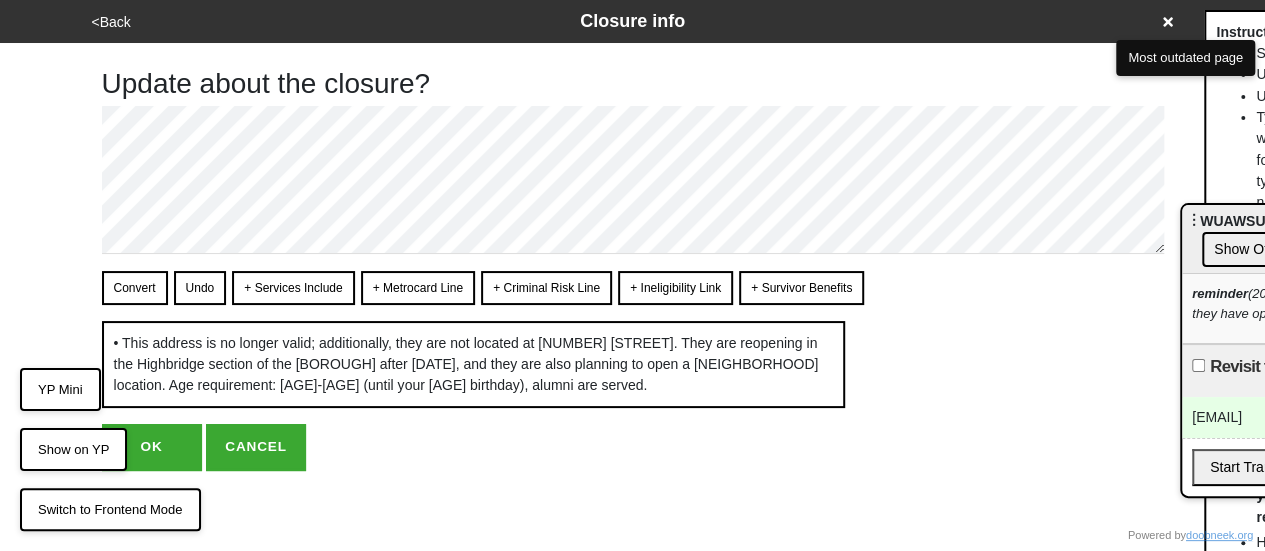 click on "Convert Undo + Services Include + Metrocard Line + Criminal Risk Line + Ineligibility Link + Survivor Benefits • This address is no longer valid; additionally, they are not located at 4419 Bruner Ave. They are reopening in the Highbridge section of the Bronx after September 9, 2025, and they are also planning to open a Harlem location. Age requirement: 21-26 (until your 27th birthday), alumni are served.
Instructions:
Start lines with  -  for em-dash bullets  <br> —
Use double line breaks to insert  <br>
Use single line breaks to insert  •
Type links (with or without  https:// ,  http://  or  www. ), numbers (any format, but if you wnat to add extension, type  ,extension_number  immediatley after the number), and emails and it all will be converted as soon as you hit  Convert
Hit  + Services Include  or other buttons starting with  +  to inject commonly used sentences into your text
Use  |(label)" at bounding box center [633, 339] 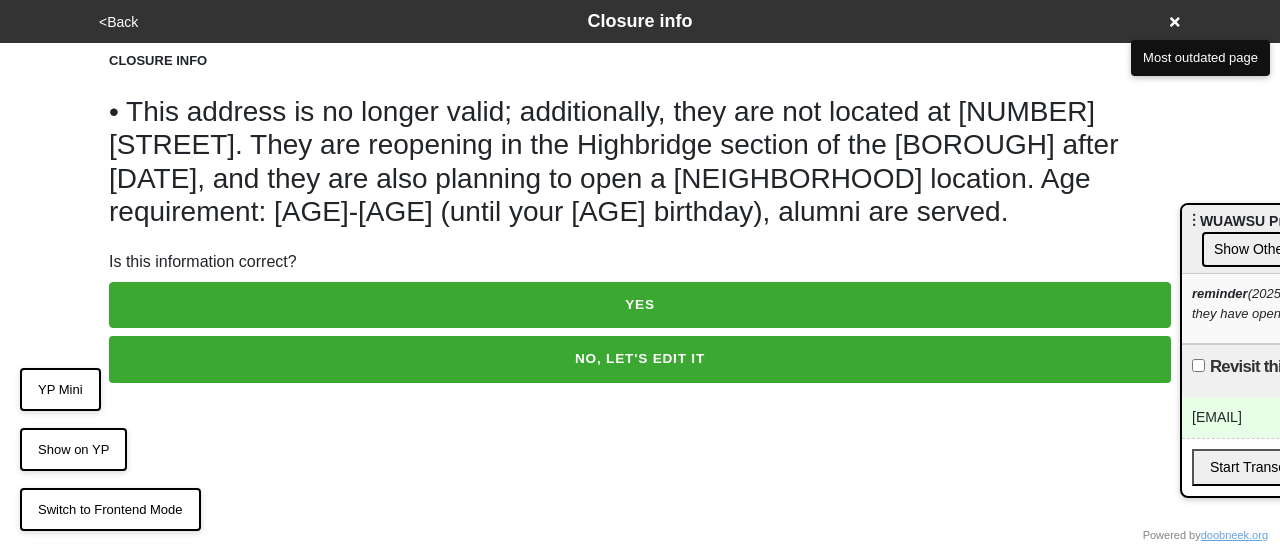 click on "<Back Closure info CLOSURE INFO • This address is no longer valid; additionally, they are not located at 4419 Bruner Ave. They are reopening in the Highbridge section of the Bronx after September 9, 2025, and they are also planning to open a Harlem location. Age requirement: 21-26 (until your 27th birthday), alumni are served.  Is this information correct?  YES NO, LET'S EDIT IT" at bounding box center [640, 191] 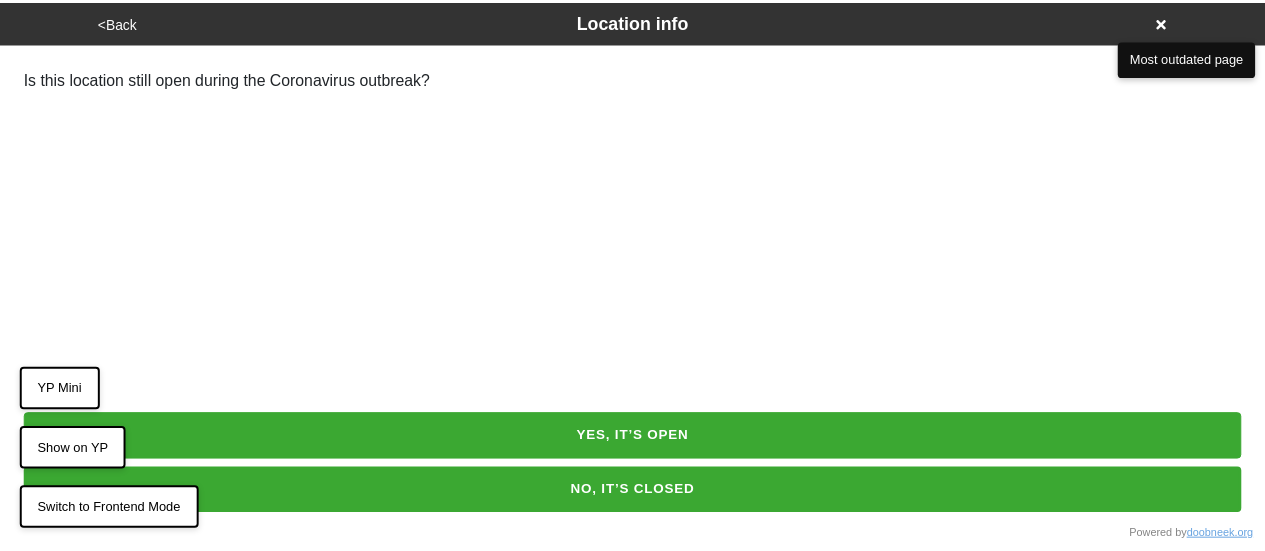 scroll, scrollTop: 0, scrollLeft: 0, axis: both 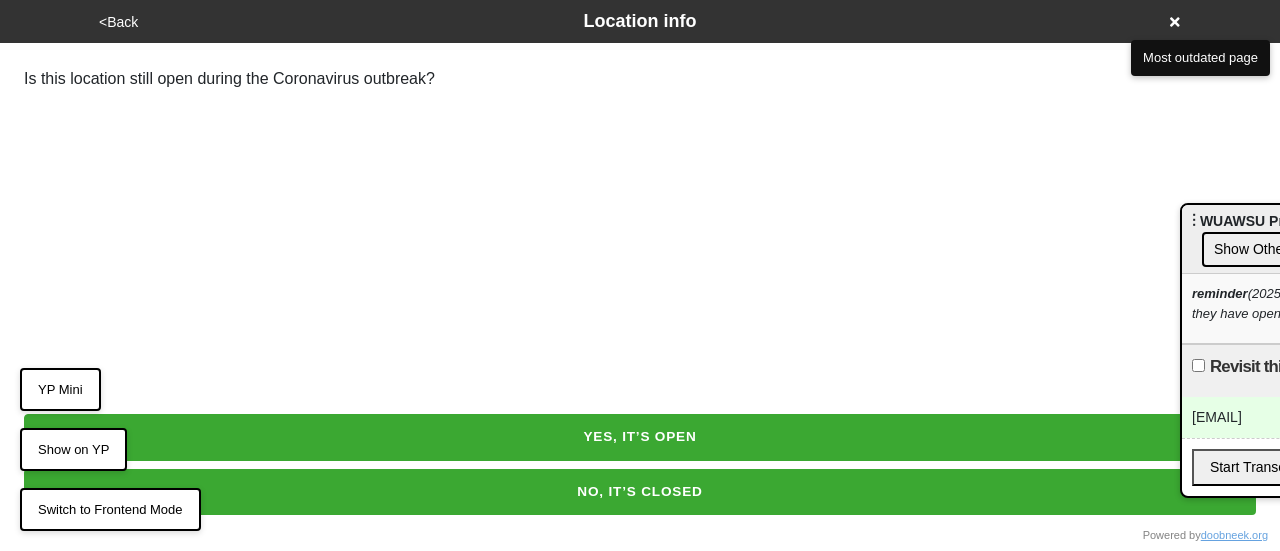 click on "NO, IT’S CLOSED" at bounding box center (640, 492) 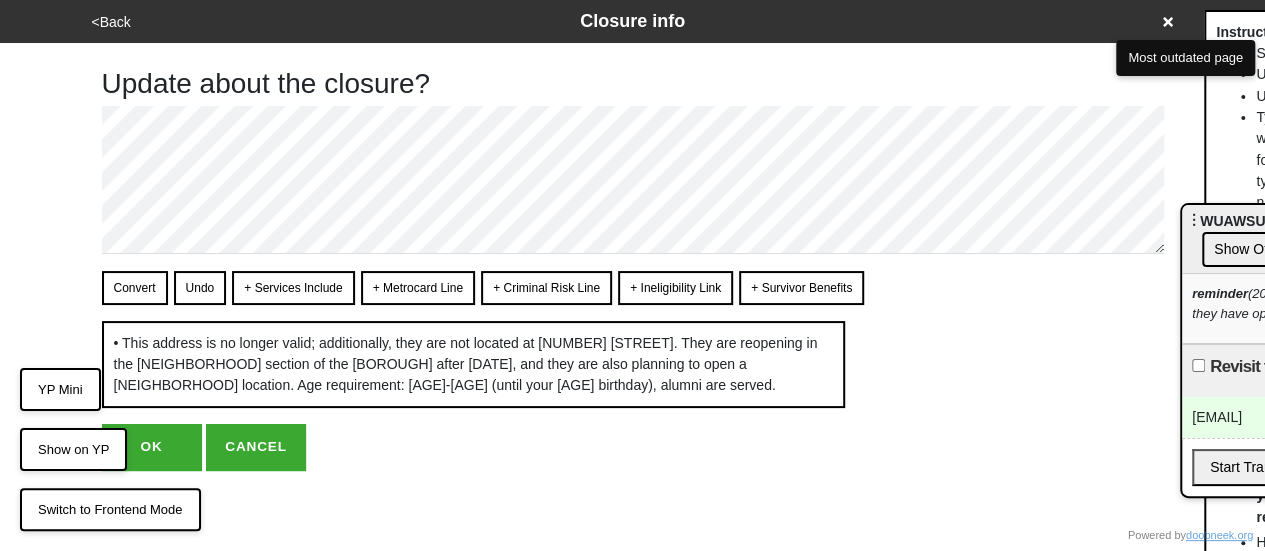 click on "OK" at bounding box center (152, 447) 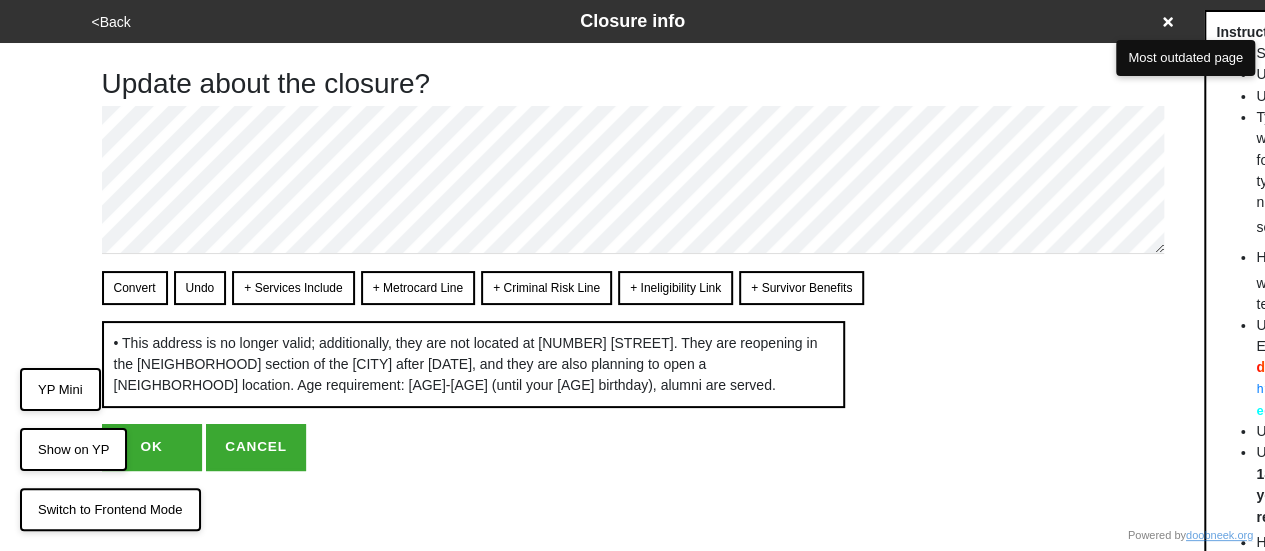 scroll, scrollTop: 0, scrollLeft: 0, axis: both 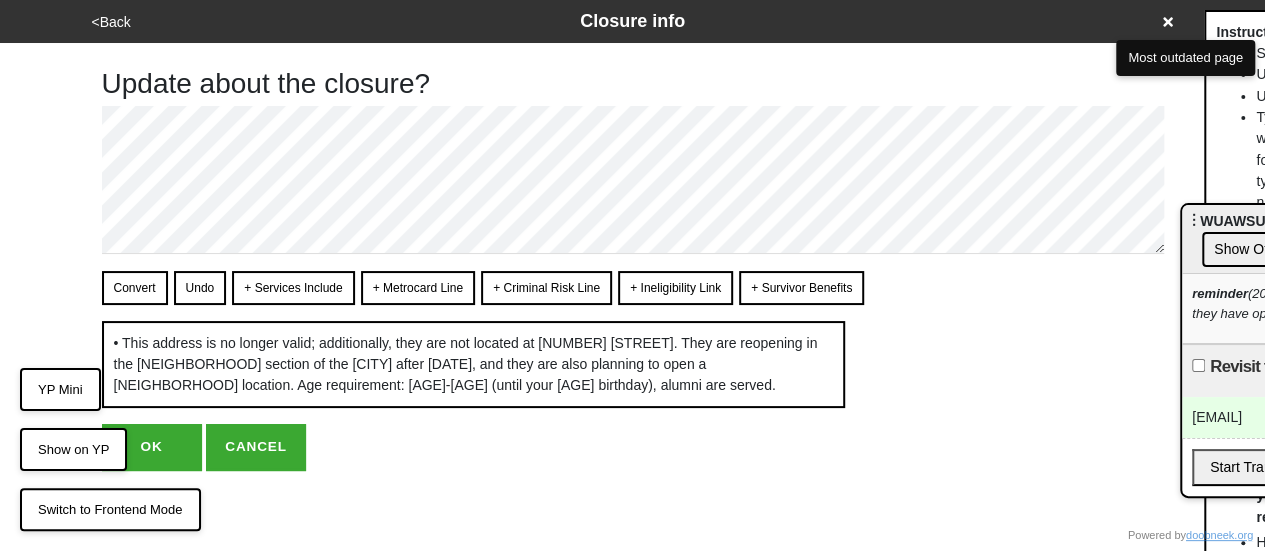 click on "OK" at bounding box center (152, 447) 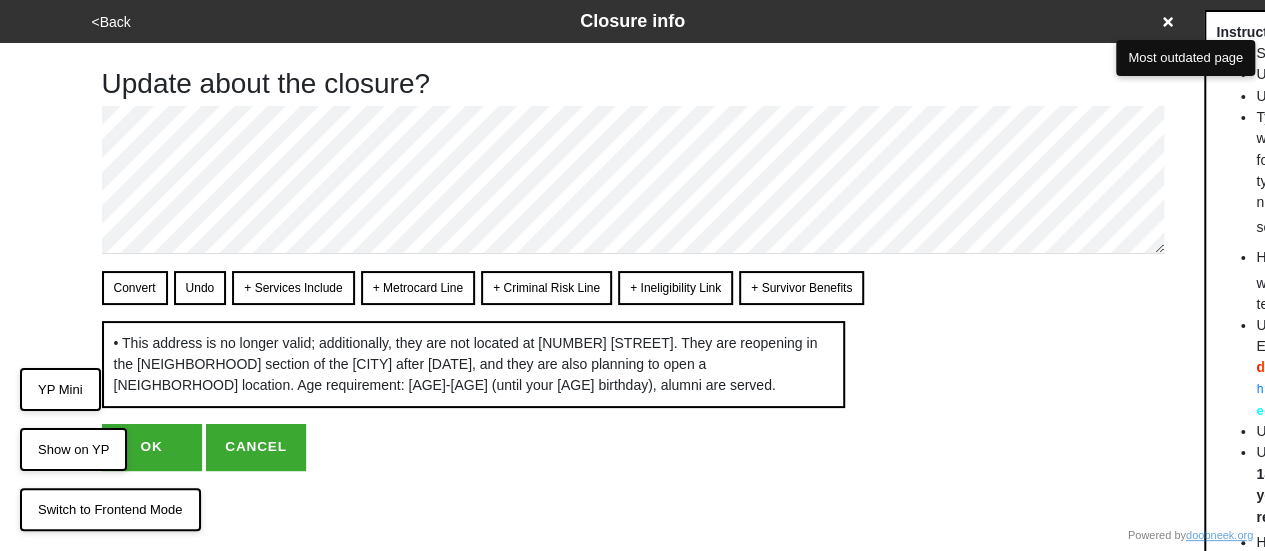 scroll, scrollTop: 0, scrollLeft: 0, axis: both 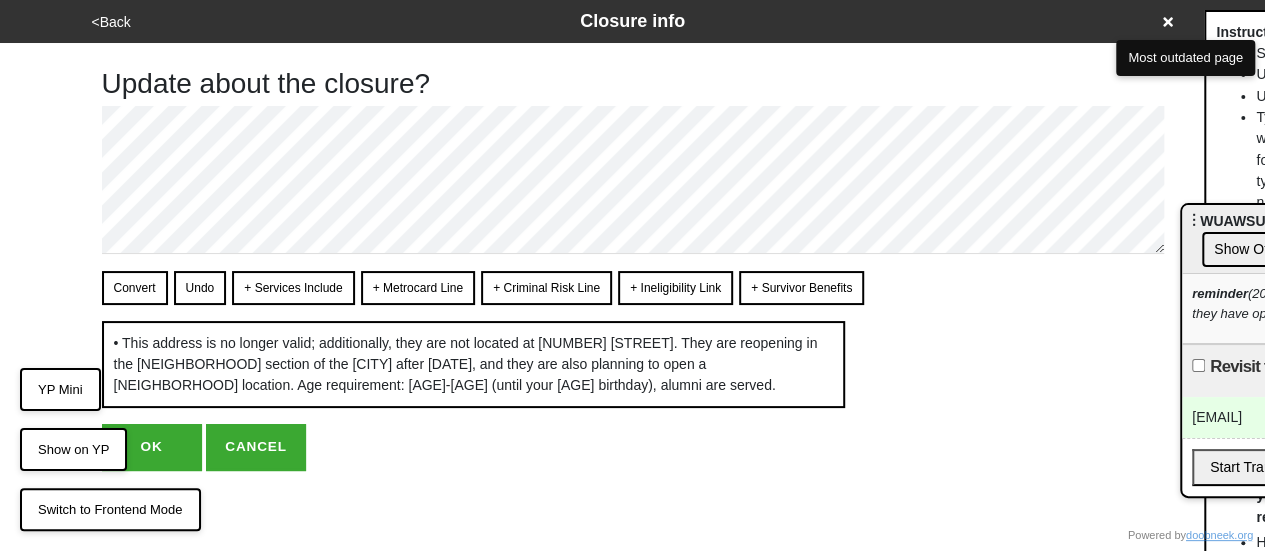 click on "OK" at bounding box center (152, 447) 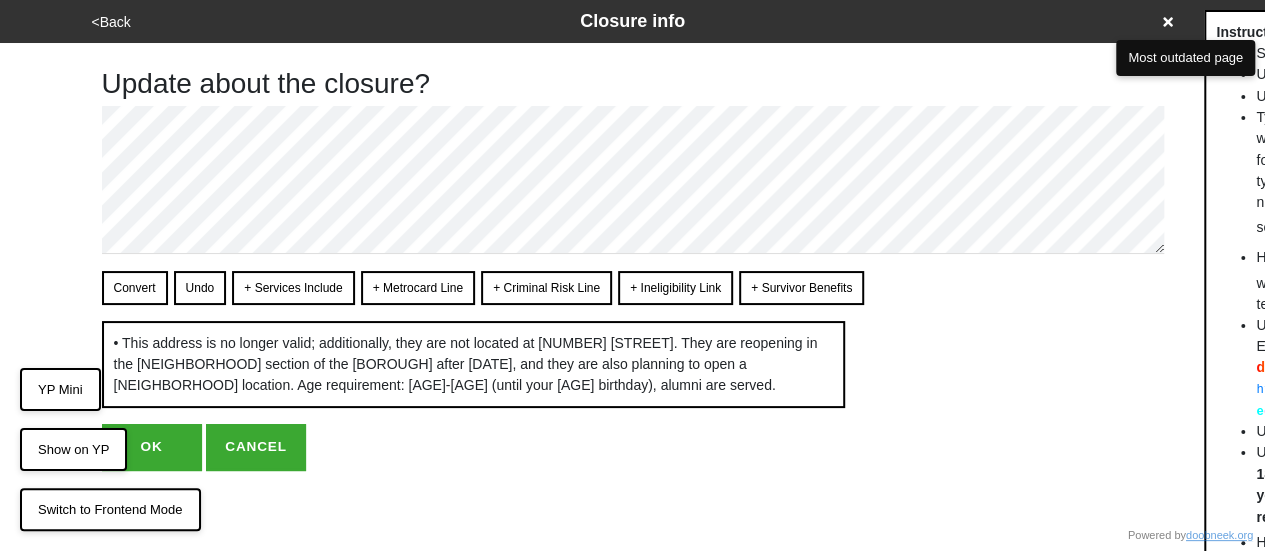 scroll, scrollTop: 0, scrollLeft: 0, axis: both 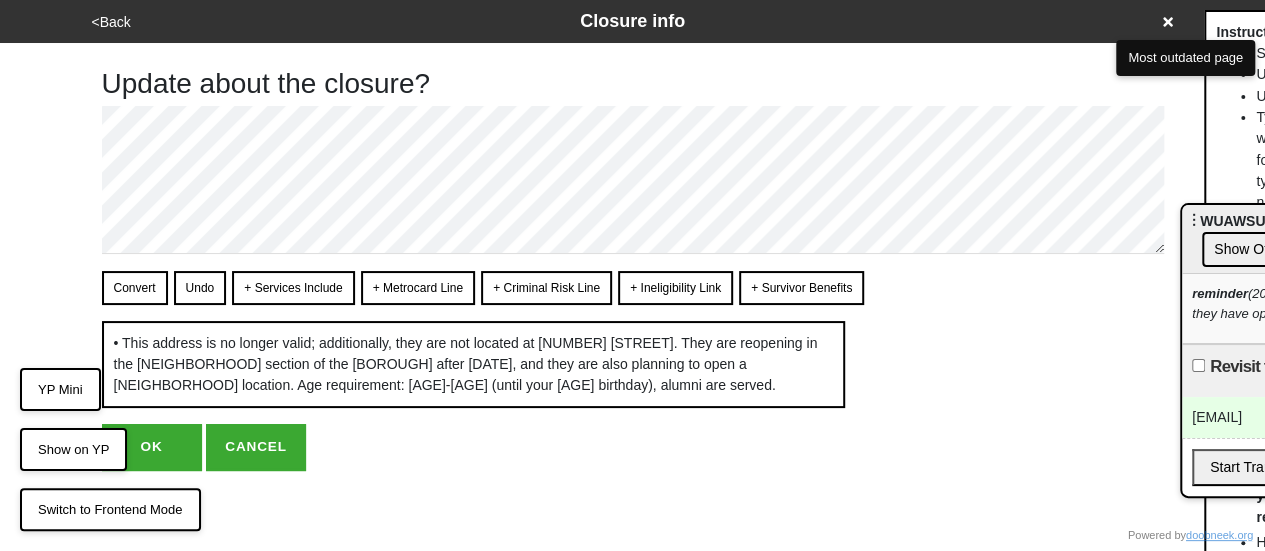 click on "OK" at bounding box center (152, 447) 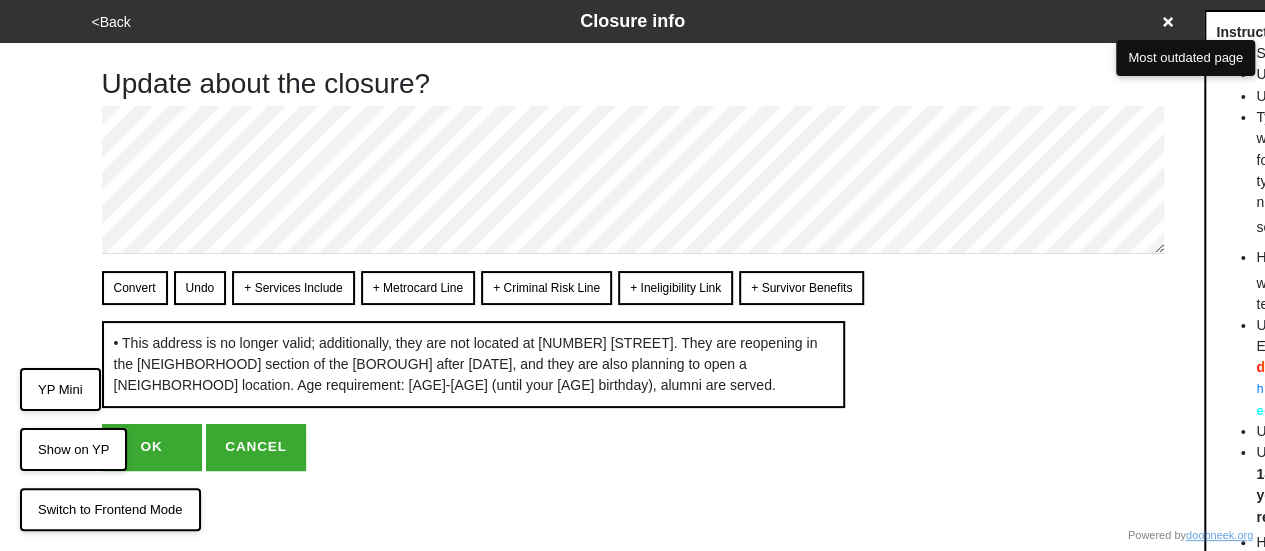 scroll, scrollTop: 0, scrollLeft: 0, axis: both 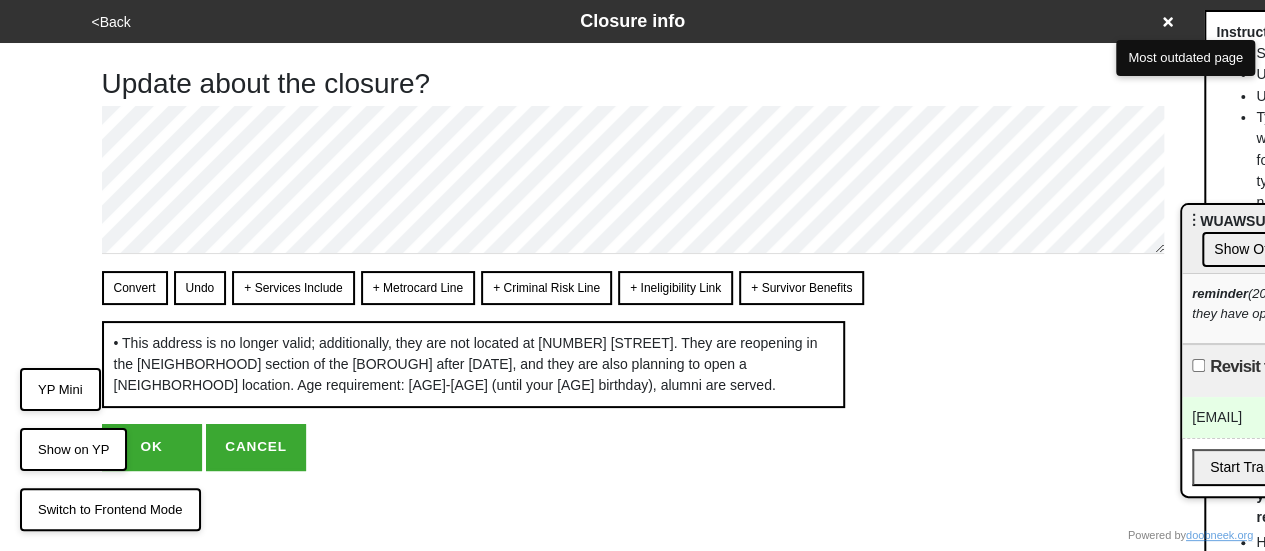 click on "OK" at bounding box center [152, 447] 